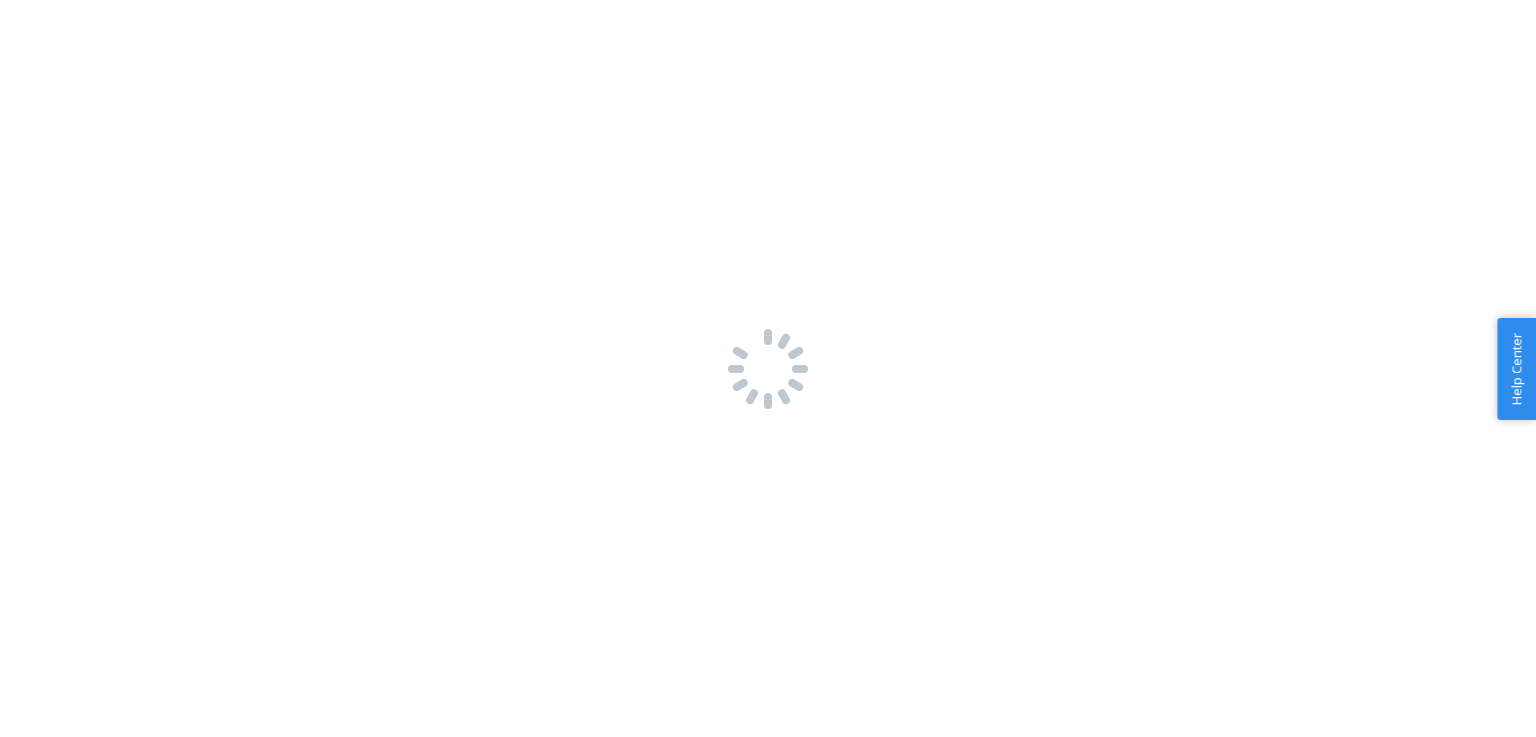 scroll, scrollTop: 0, scrollLeft: 0, axis: both 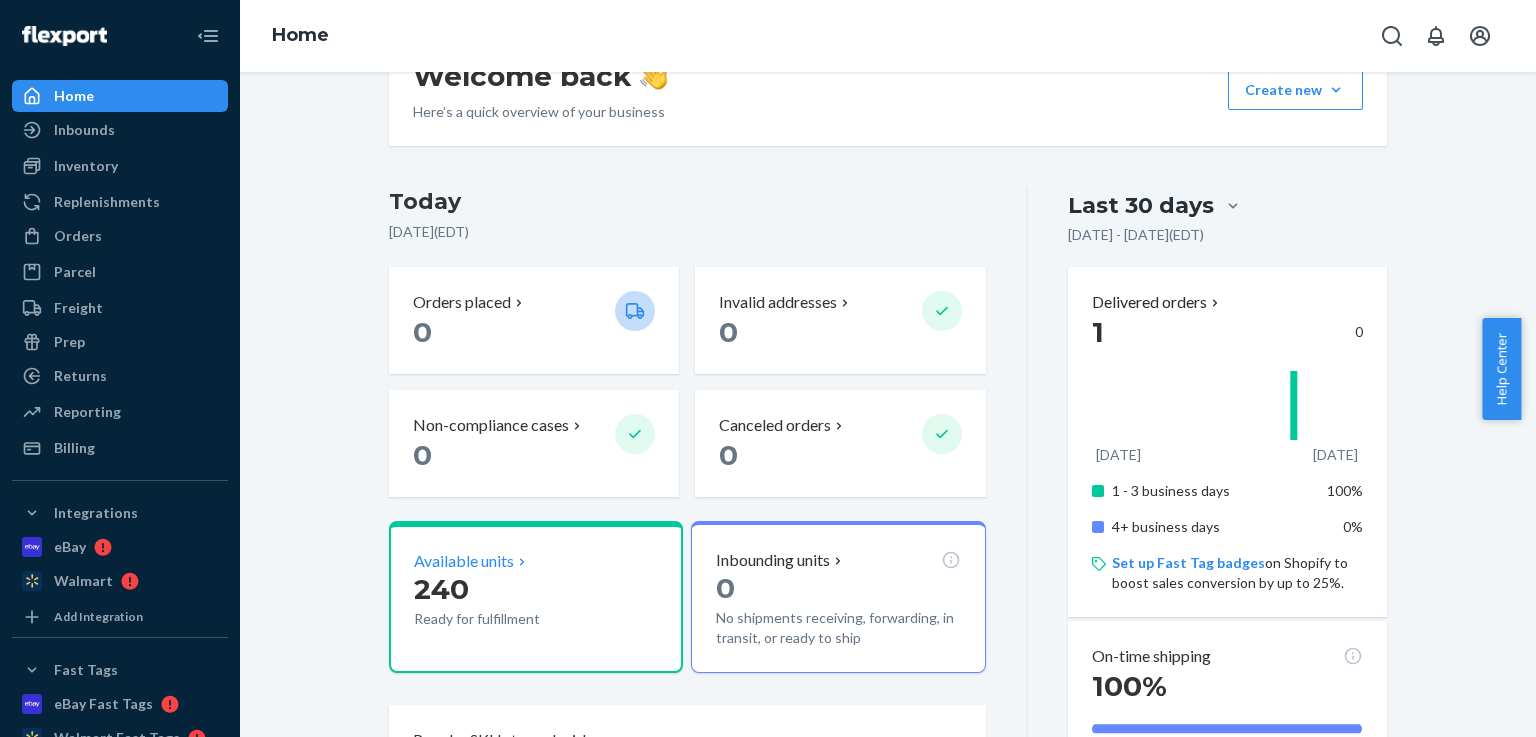 click on "240" at bounding box center [441, 589] 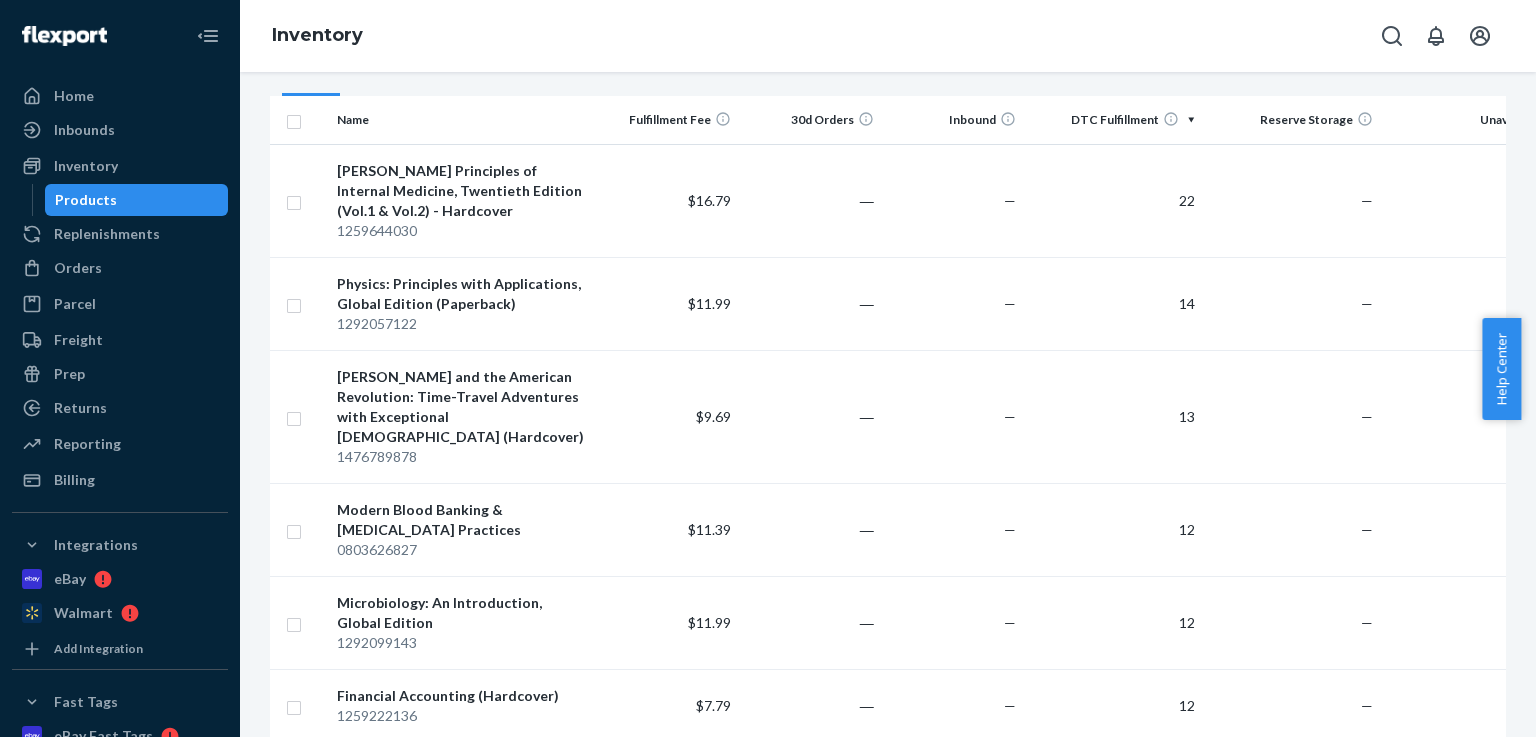 scroll, scrollTop: 0, scrollLeft: 0, axis: both 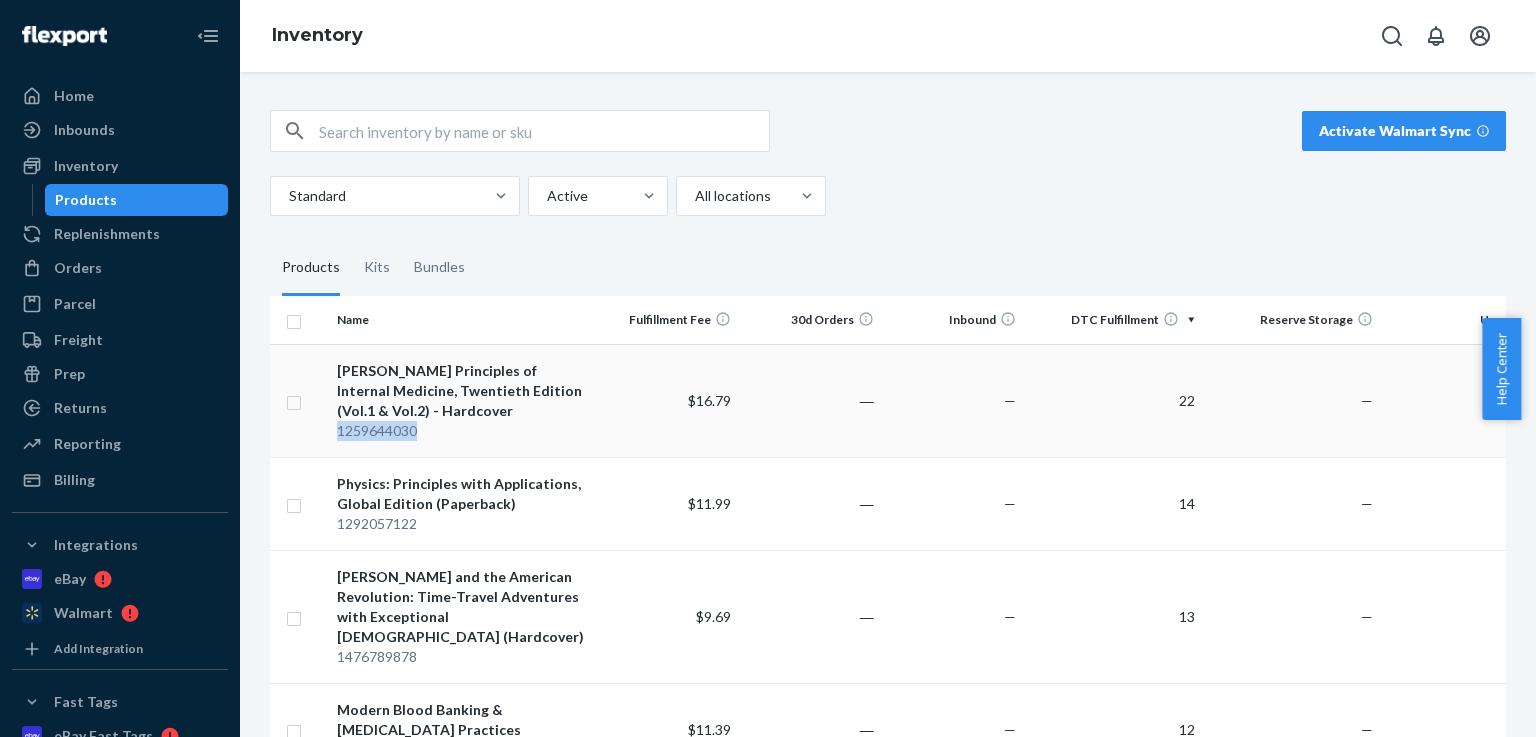 drag, startPoint x: 424, startPoint y: 426, endPoint x: 338, endPoint y: 437, distance: 86.70064 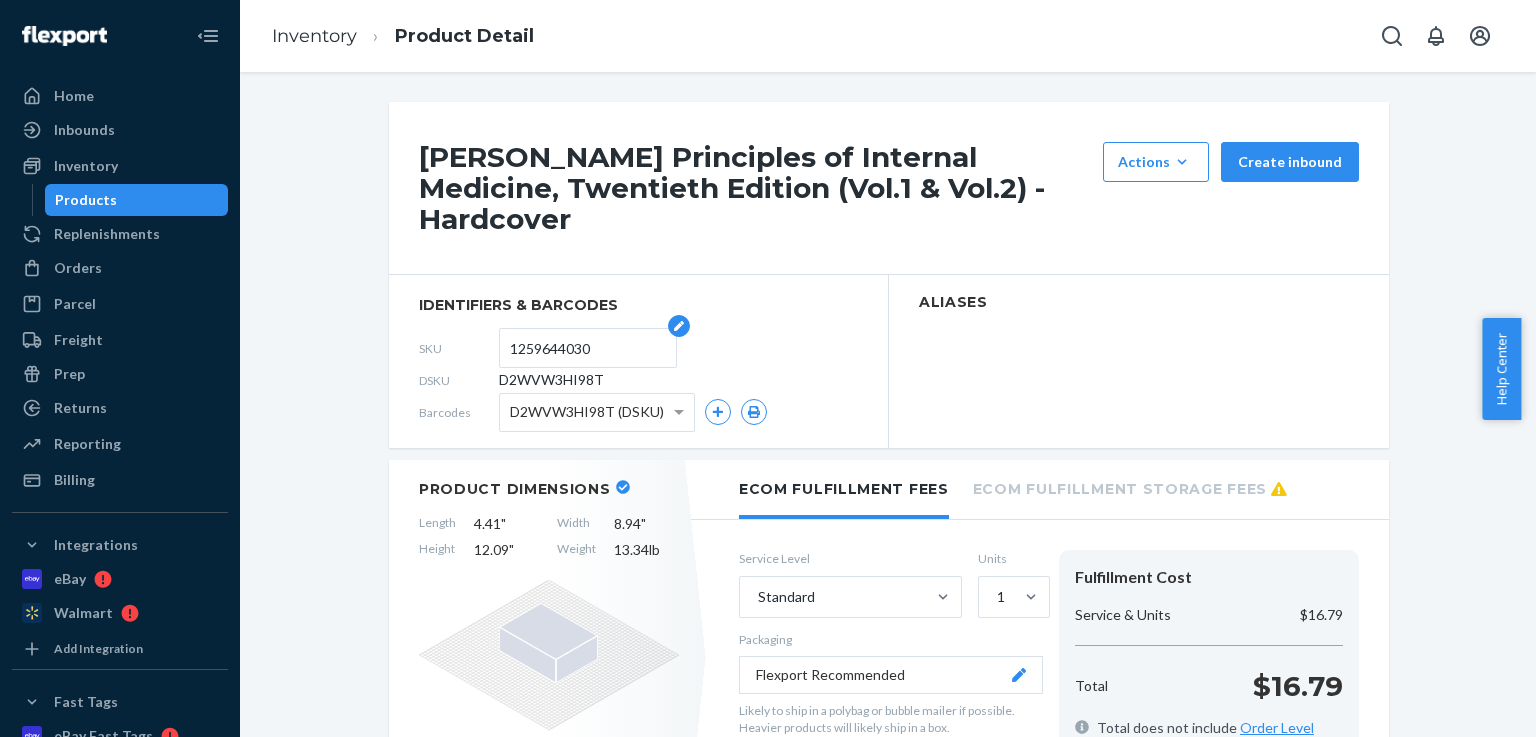 drag, startPoint x: 582, startPoint y: 325, endPoint x: 498, endPoint y: 313, distance: 84.85281 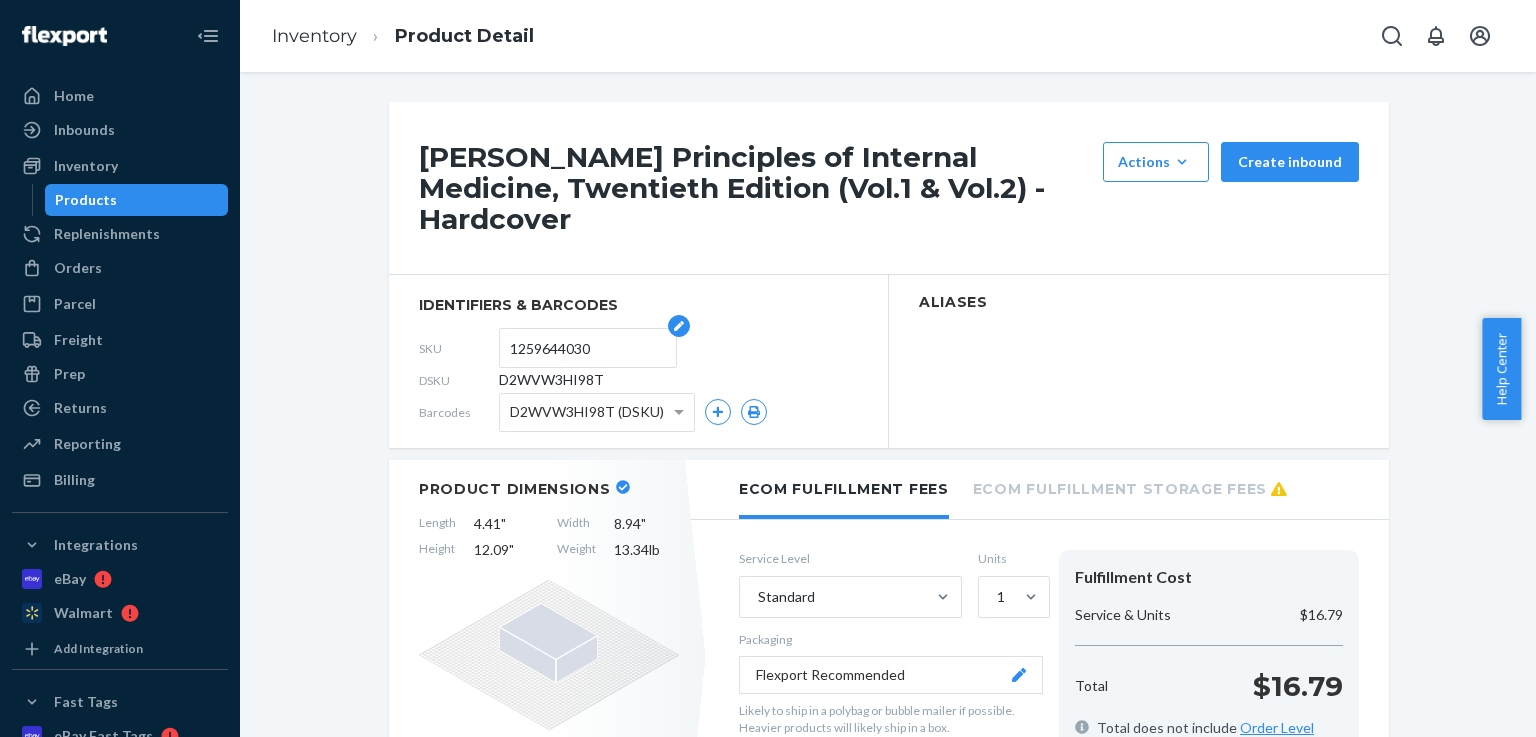 click on "1259644030" at bounding box center (588, 348) 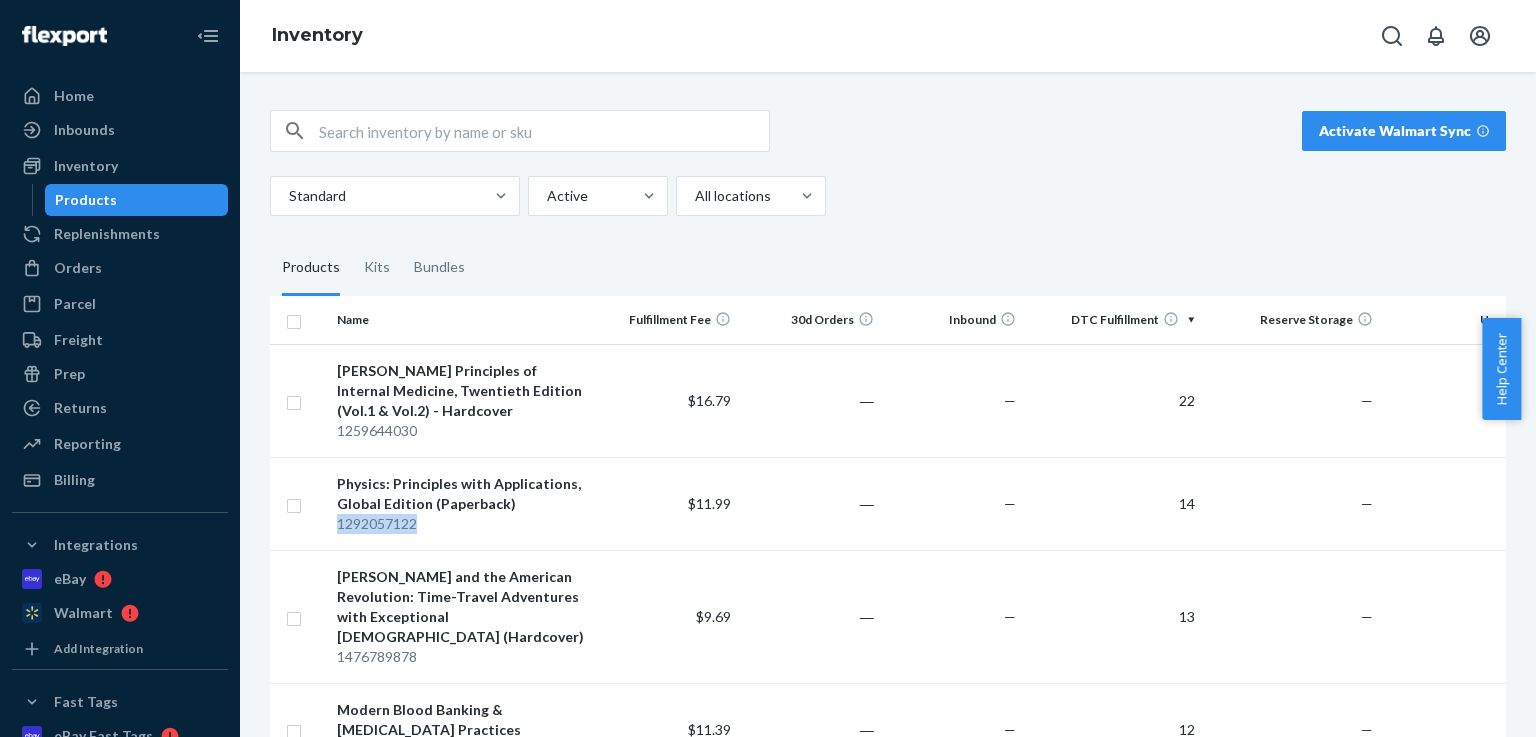drag, startPoint x: 426, startPoint y: 524, endPoint x: 338, endPoint y: 528, distance: 88.09086 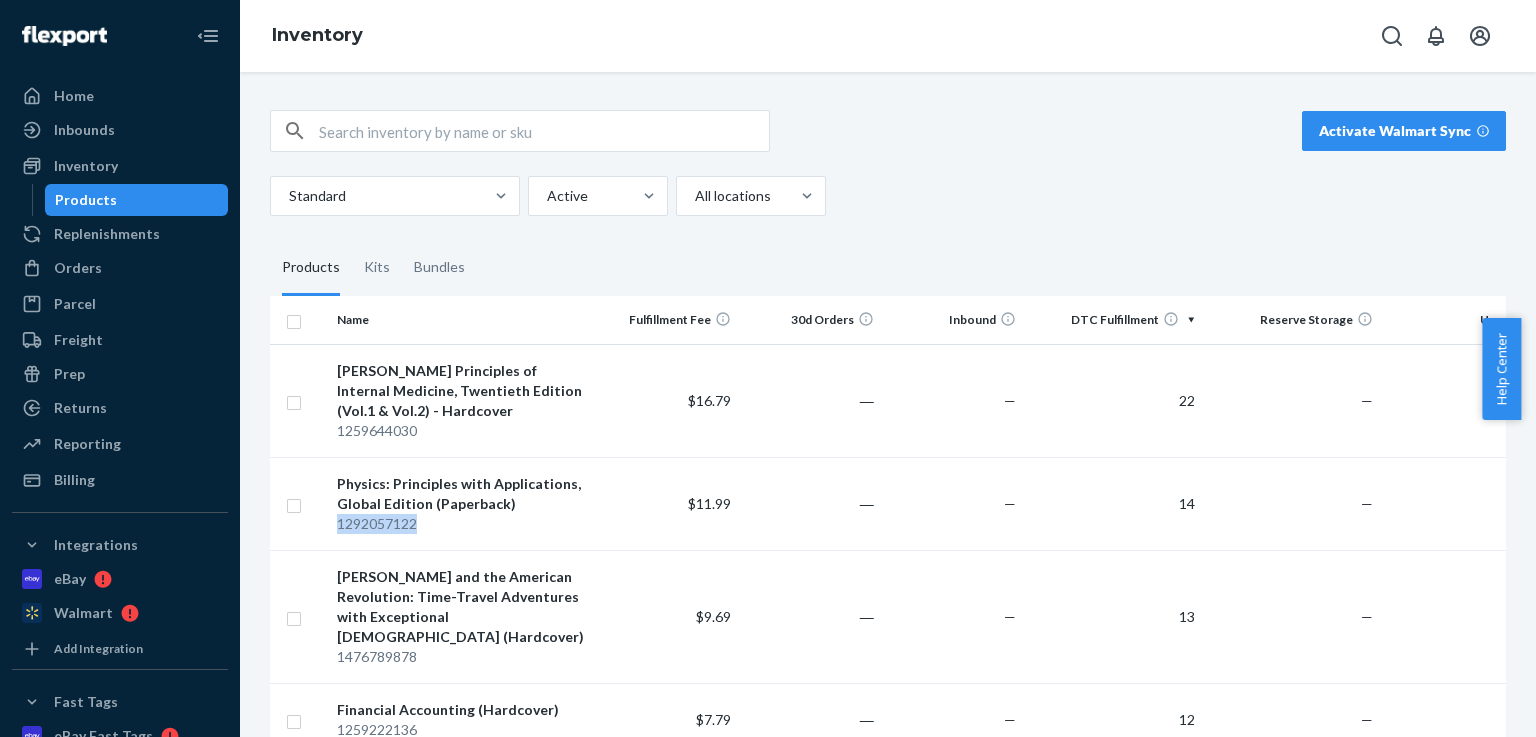 drag, startPoint x: 332, startPoint y: 524, endPoint x: 436, endPoint y: 528, distance: 104.0769 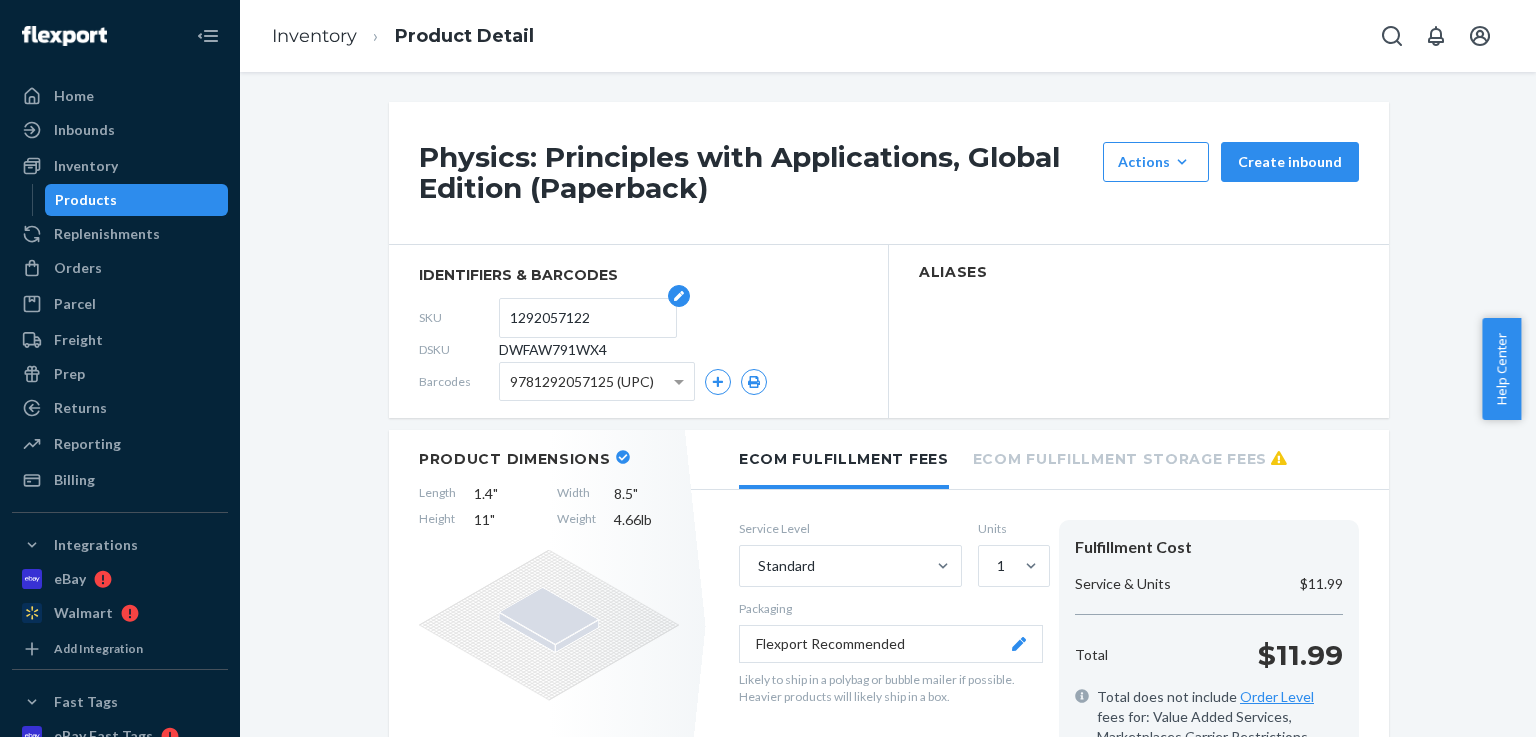 click on "1292057122" at bounding box center [588, 318] 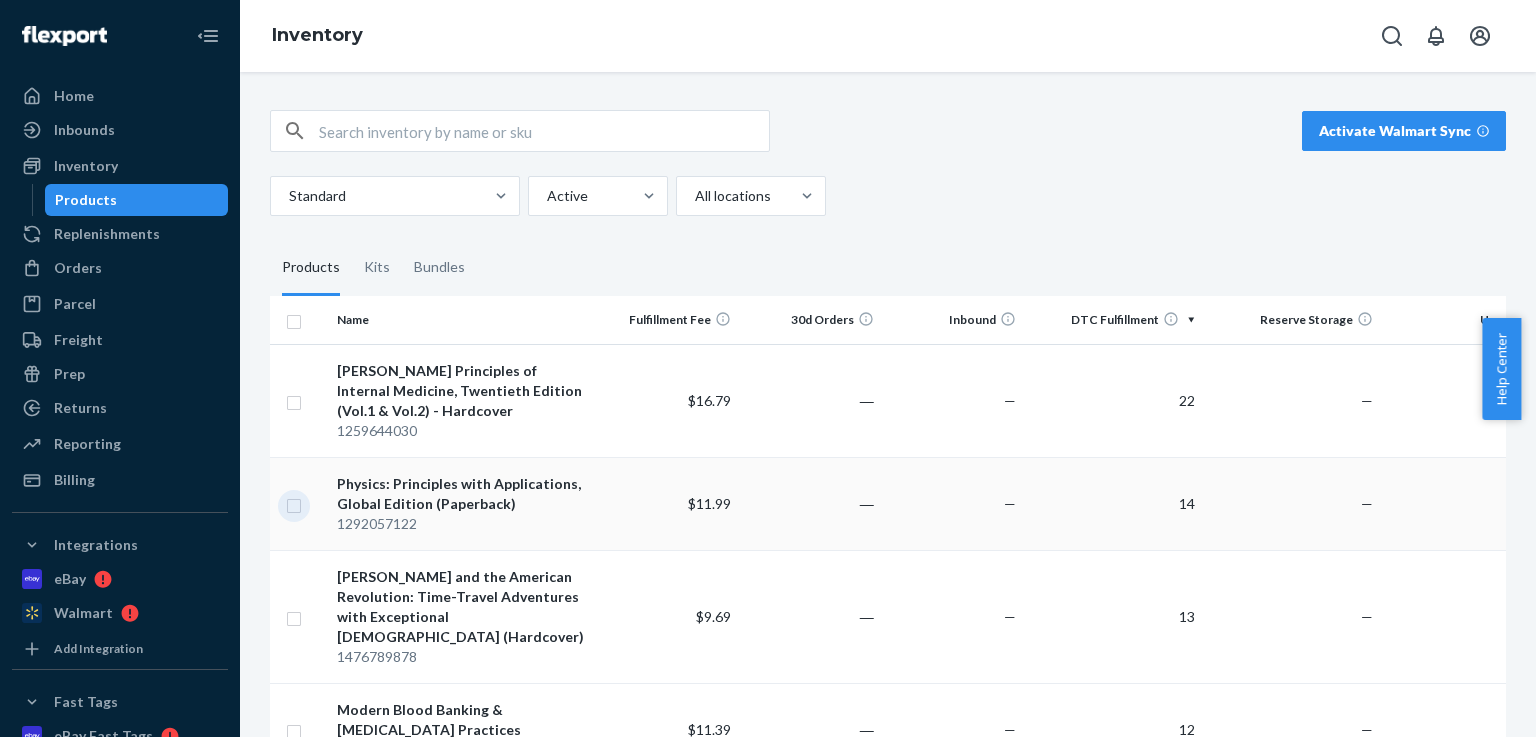 click at bounding box center [294, 503] 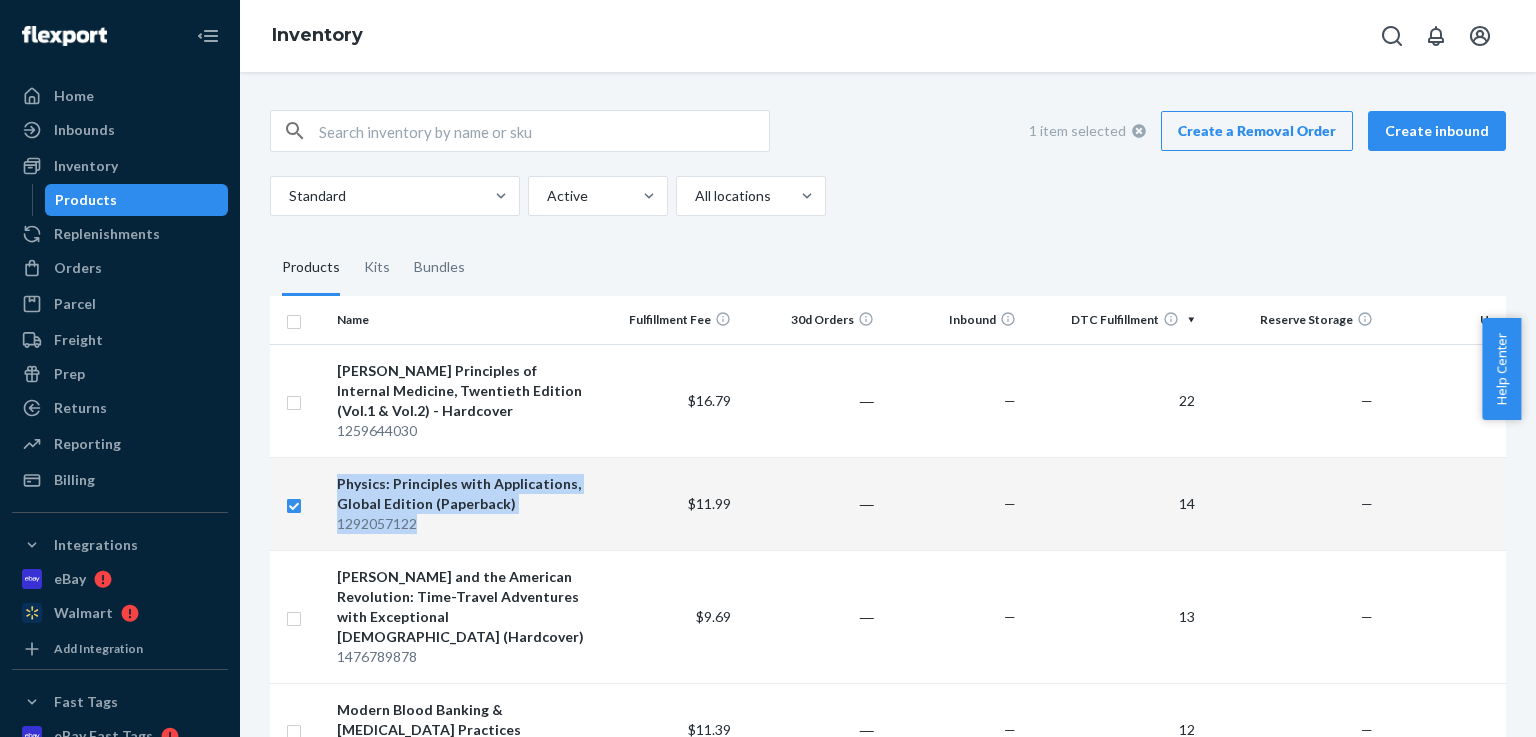 drag, startPoint x: 323, startPoint y: 525, endPoint x: 423, endPoint y: 523, distance: 100.02 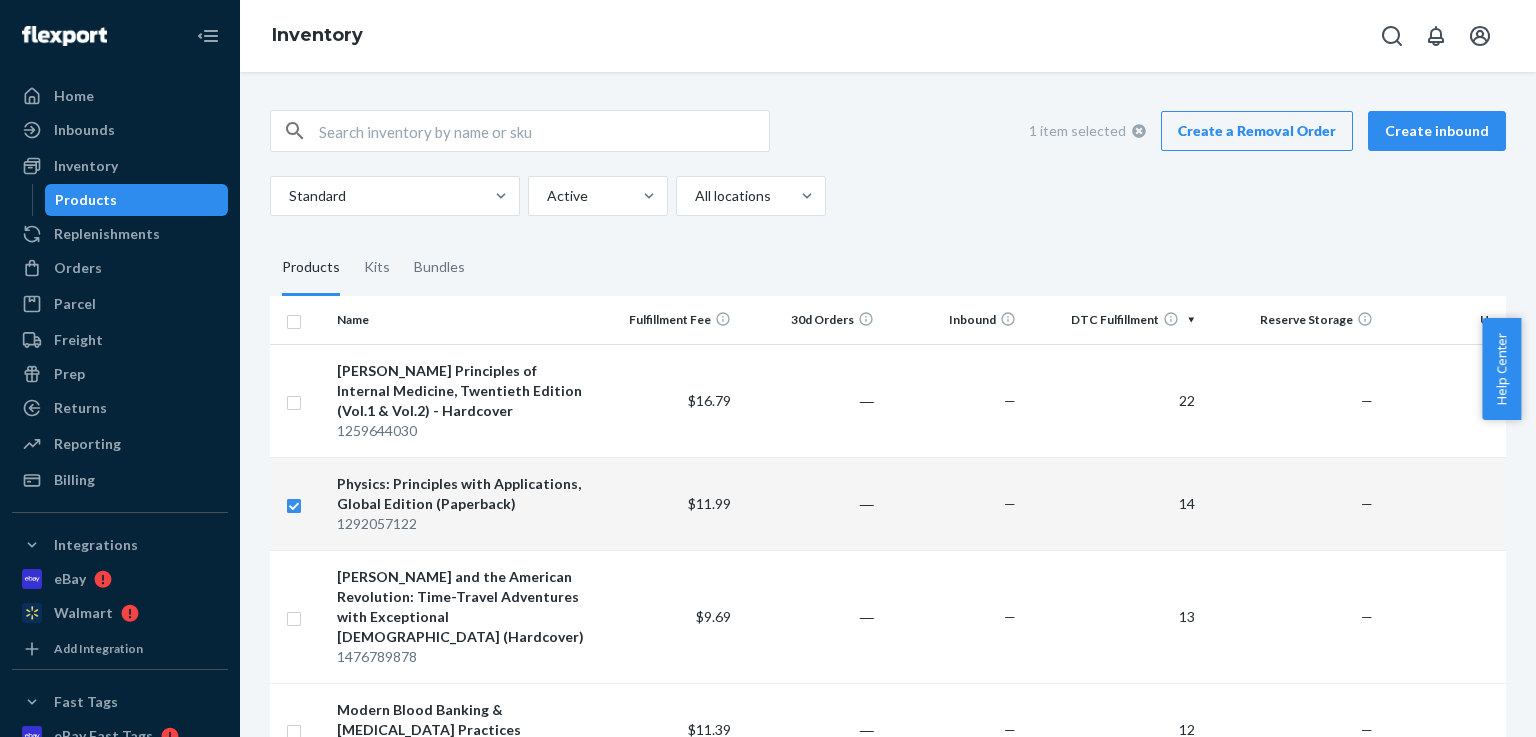 click on "1   item   selected Create a Removal Order Create inbound Standard Active All locations Products Kits Bundles Name Fulfillment Fee 30d Orders Inbound DTC Fulfillment Reserve Storage Unavailable [PERSON_NAME] Principles of Internal Medicine, Twentieth Edition (Vol.1 & Vol.2) - Hardcover 1259644030 $16.79 ― — 22 — — Physics: Principles with Applications, Global Edition (Paperback) 1292057122 $11.99 ― — 14 — — [PERSON_NAME] and the American Revolution: Time-Travel Adventures with Exceptional [DEMOGRAPHIC_DATA] (Hardcover) 1476789878 $9.69 ― — 13 — — Modern Blood Banking & [MEDICAL_DATA] Practices 0803626827 $11.39 ― — 12 — — Microbiology: An Introduction, Global Edition 1292099143 $11.99 ― — 12 — — Financial Accounting (Hardcover) 1259222136 $7.79 ― — 12 — — The Confidence Code for Girls: Taking Risks, Messing Up, and Becoming Your Amazingly Imperfect, Totally Powerful Self (Hardcover) 0062796984 $9.15 ― — 11 — — Understanding Financial Statements (Paperback) 1292101555 ―" at bounding box center [888, 4869] 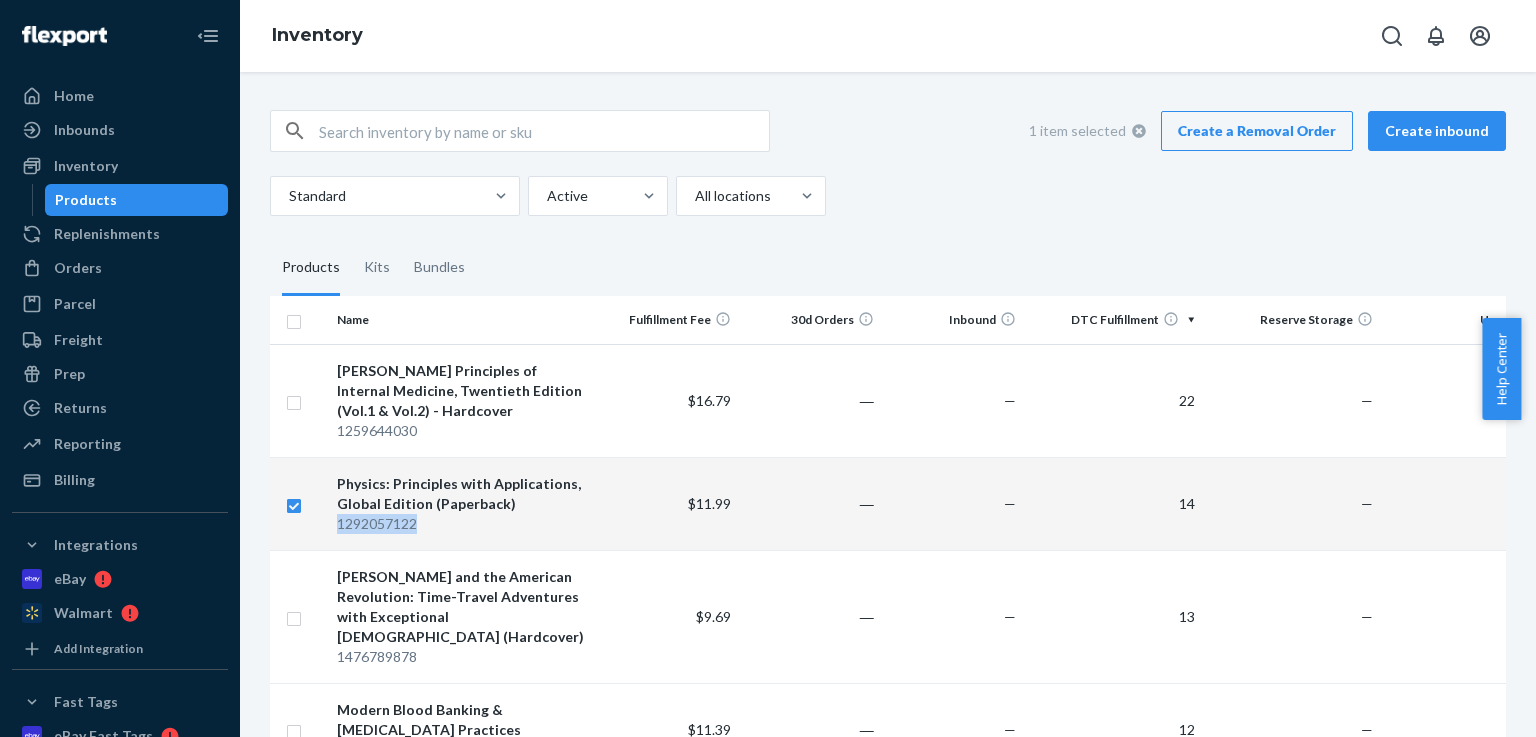 drag, startPoint x: 430, startPoint y: 531, endPoint x: 339, endPoint y: 529, distance: 91.02197 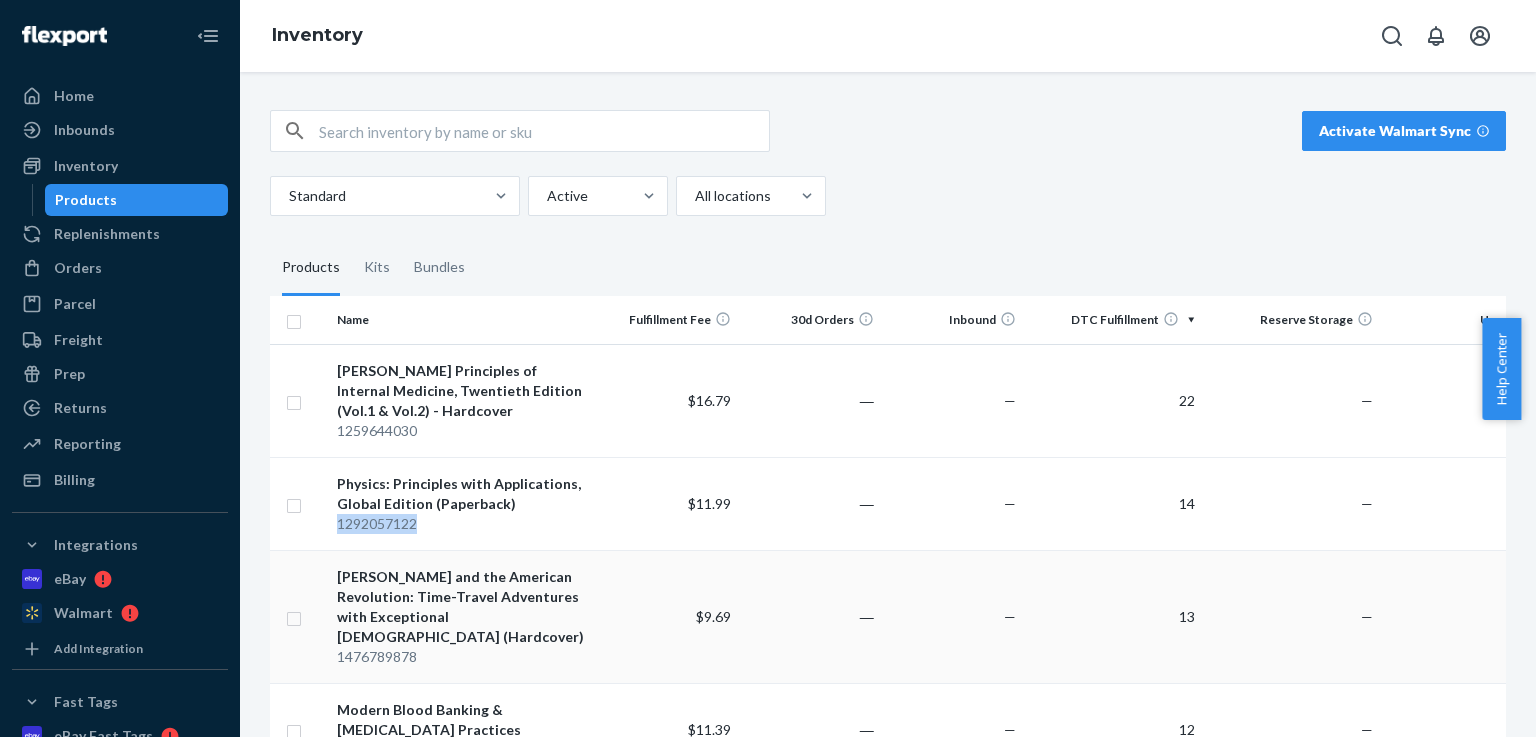 copy on "1292057122" 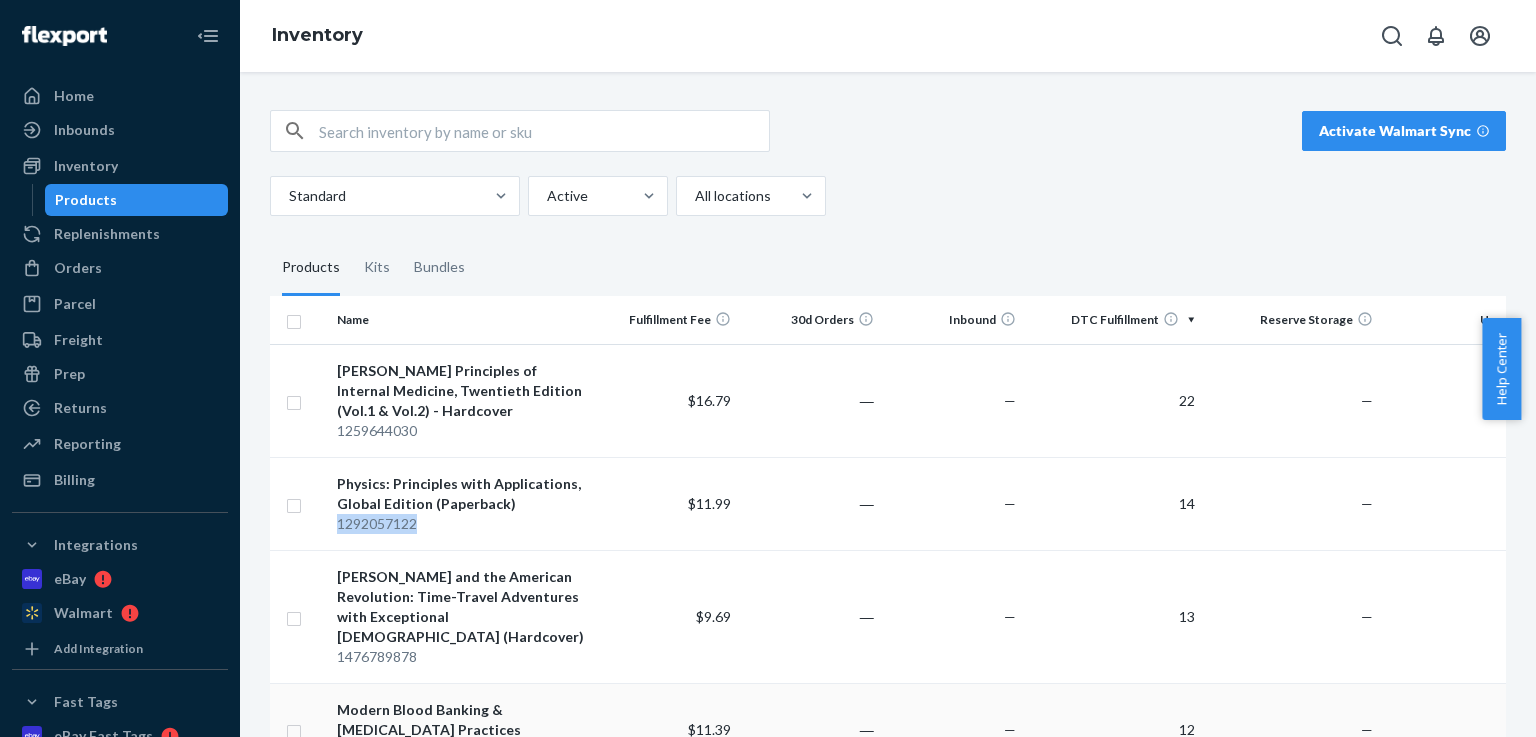 scroll, scrollTop: 200, scrollLeft: 0, axis: vertical 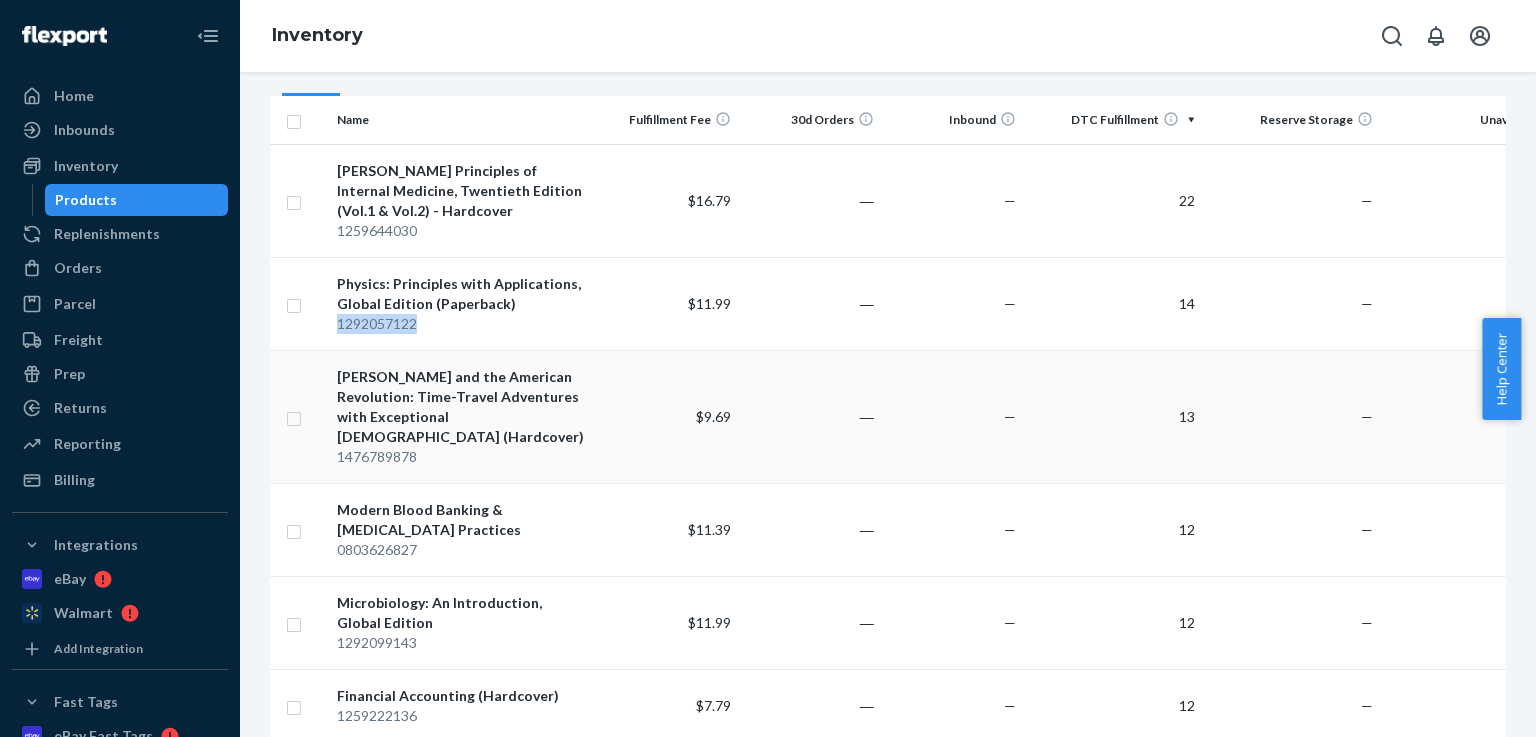 click at bounding box center [294, 416] 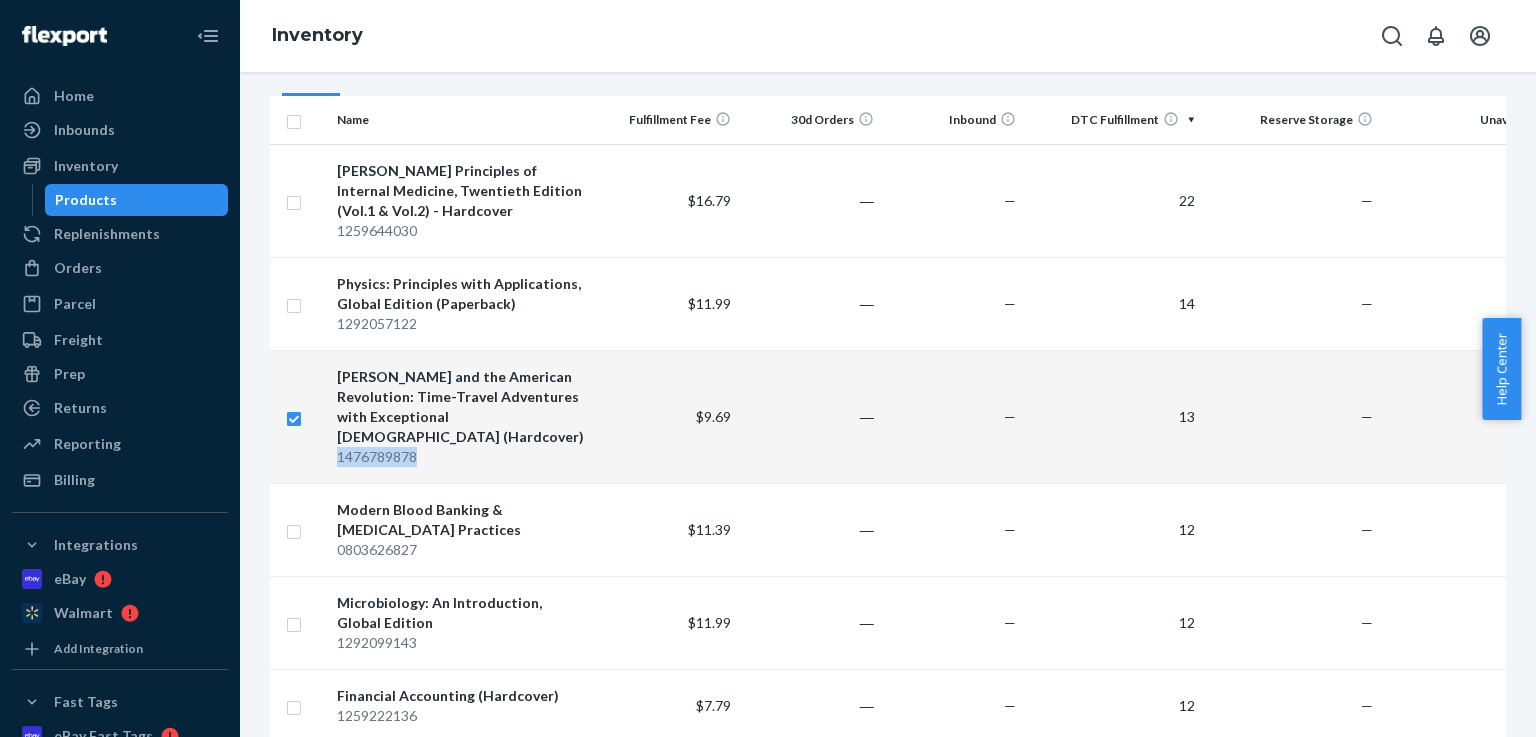 drag, startPoint x: 436, startPoint y: 459, endPoint x: 335, endPoint y: 455, distance: 101.07918 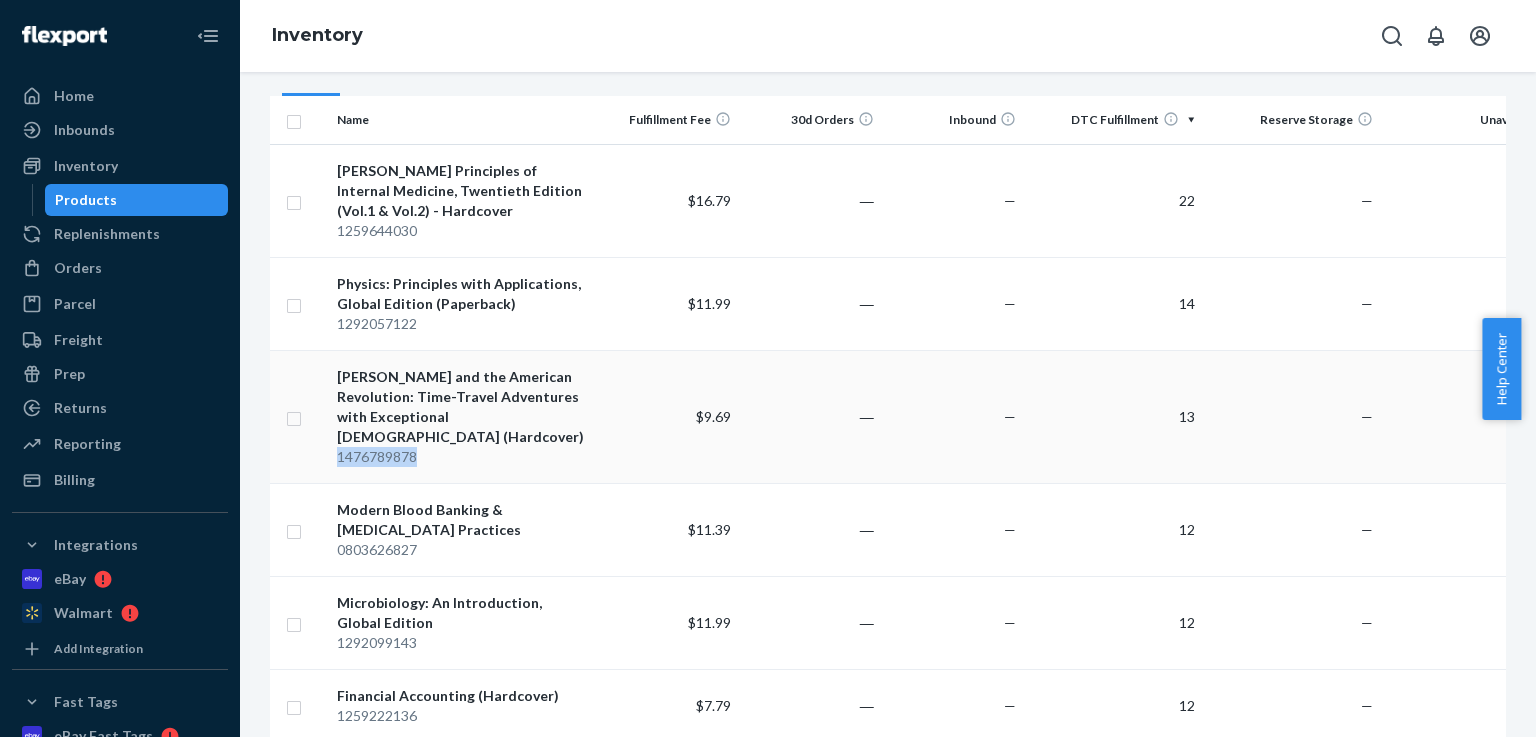 checkbox on "false" 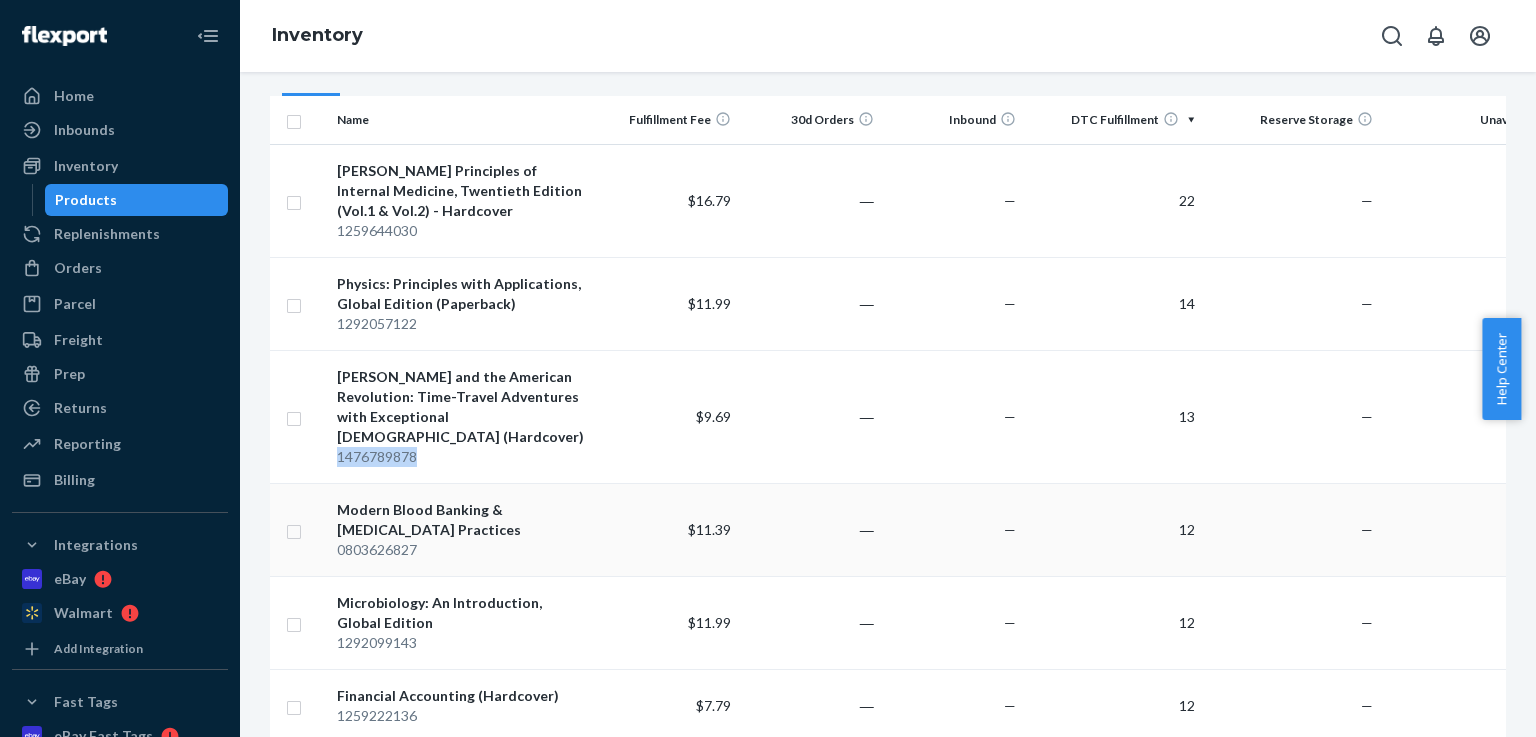copy on "1476789878" 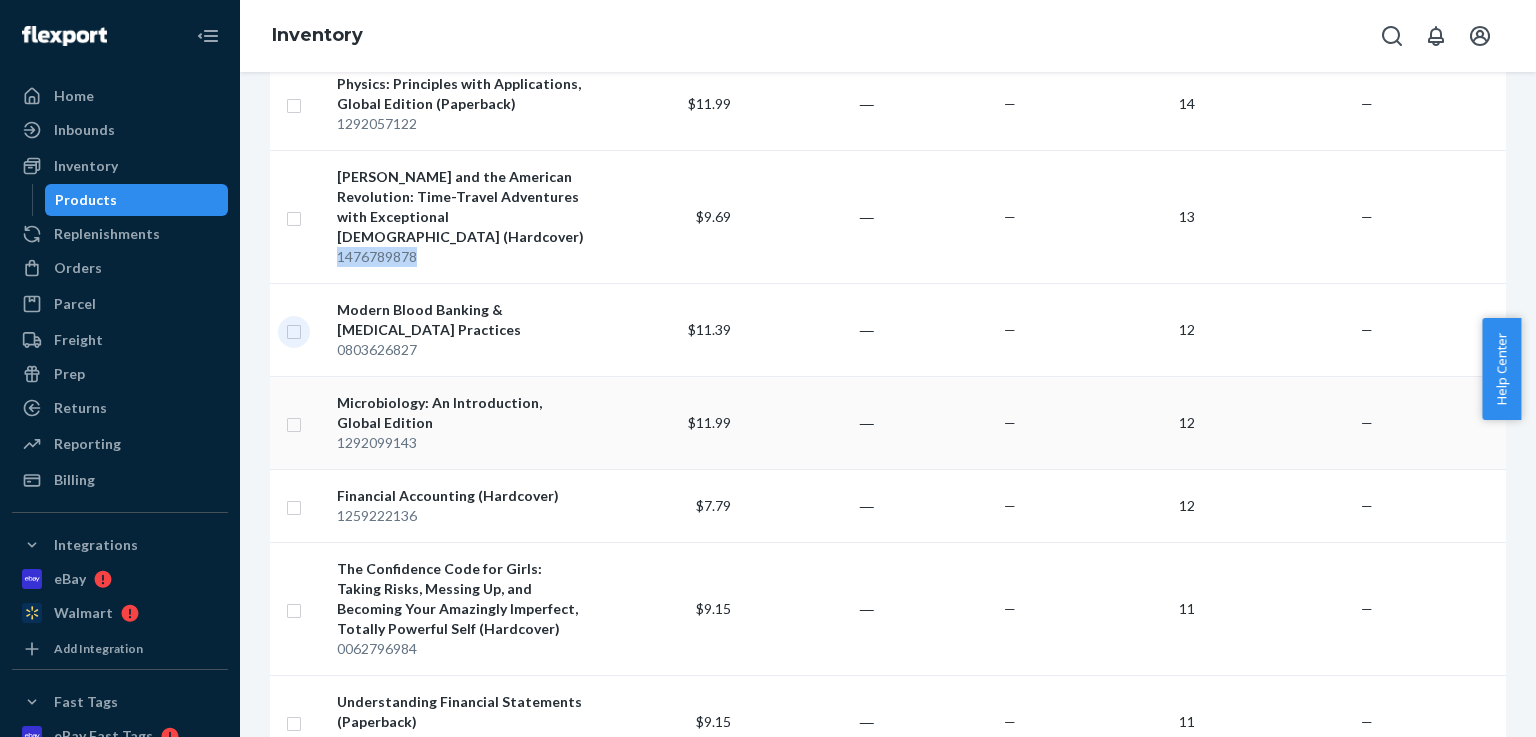 drag, startPoint x: 293, startPoint y: 329, endPoint x: 436, endPoint y: 399, distance: 159.2137 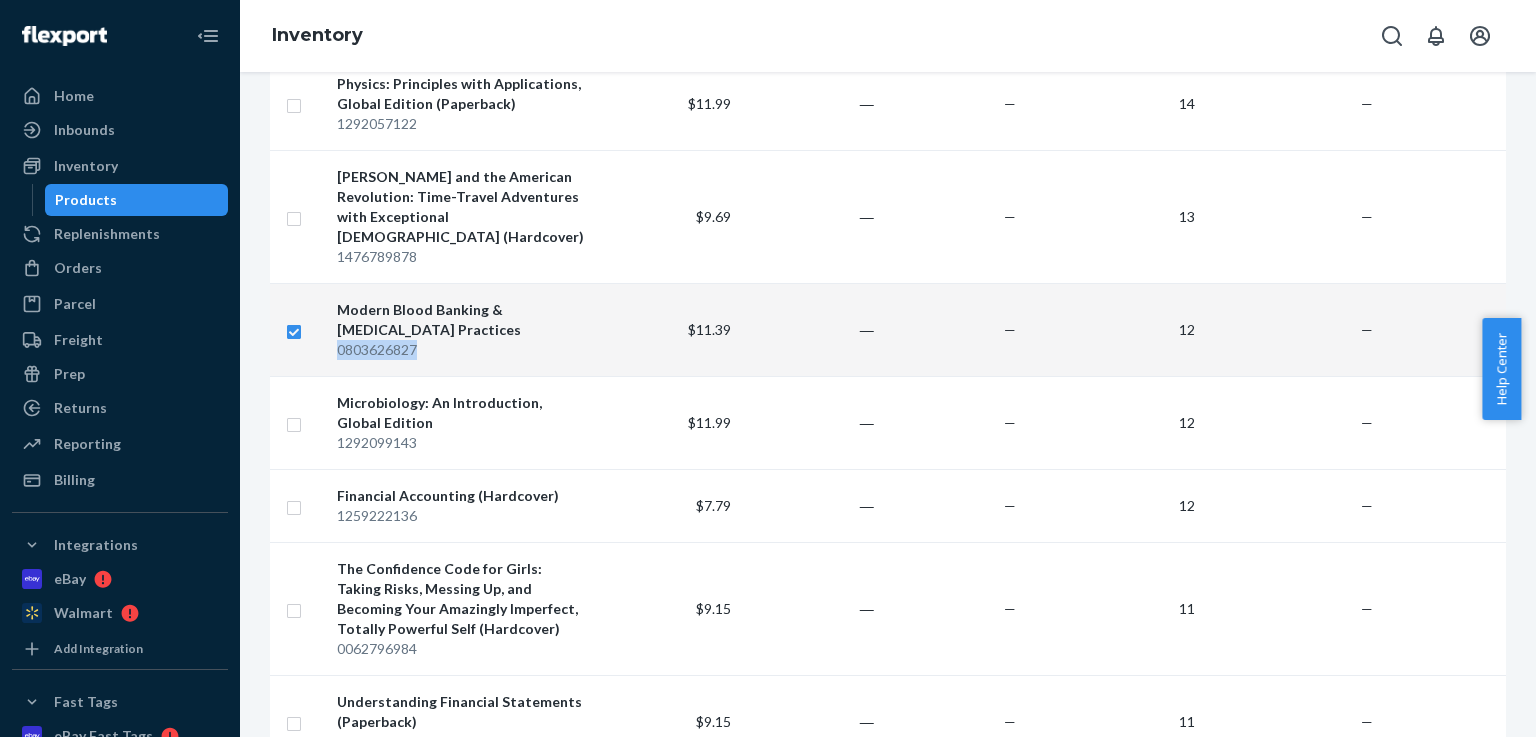 drag, startPoint x: 434, startPoint y: 361, endPoint x: 331, endPoint y: 360, distance: 103.00485 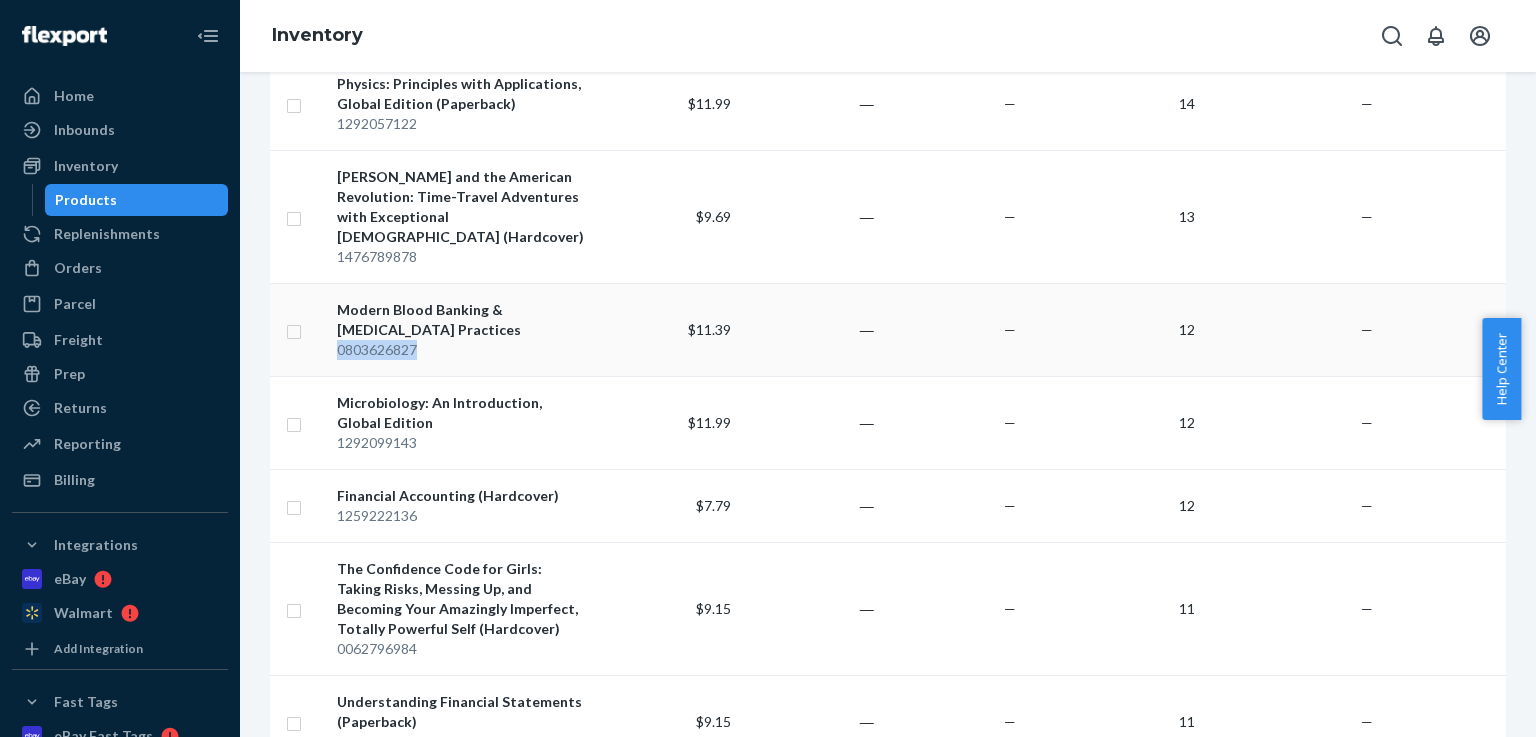 copy on "0803626827" 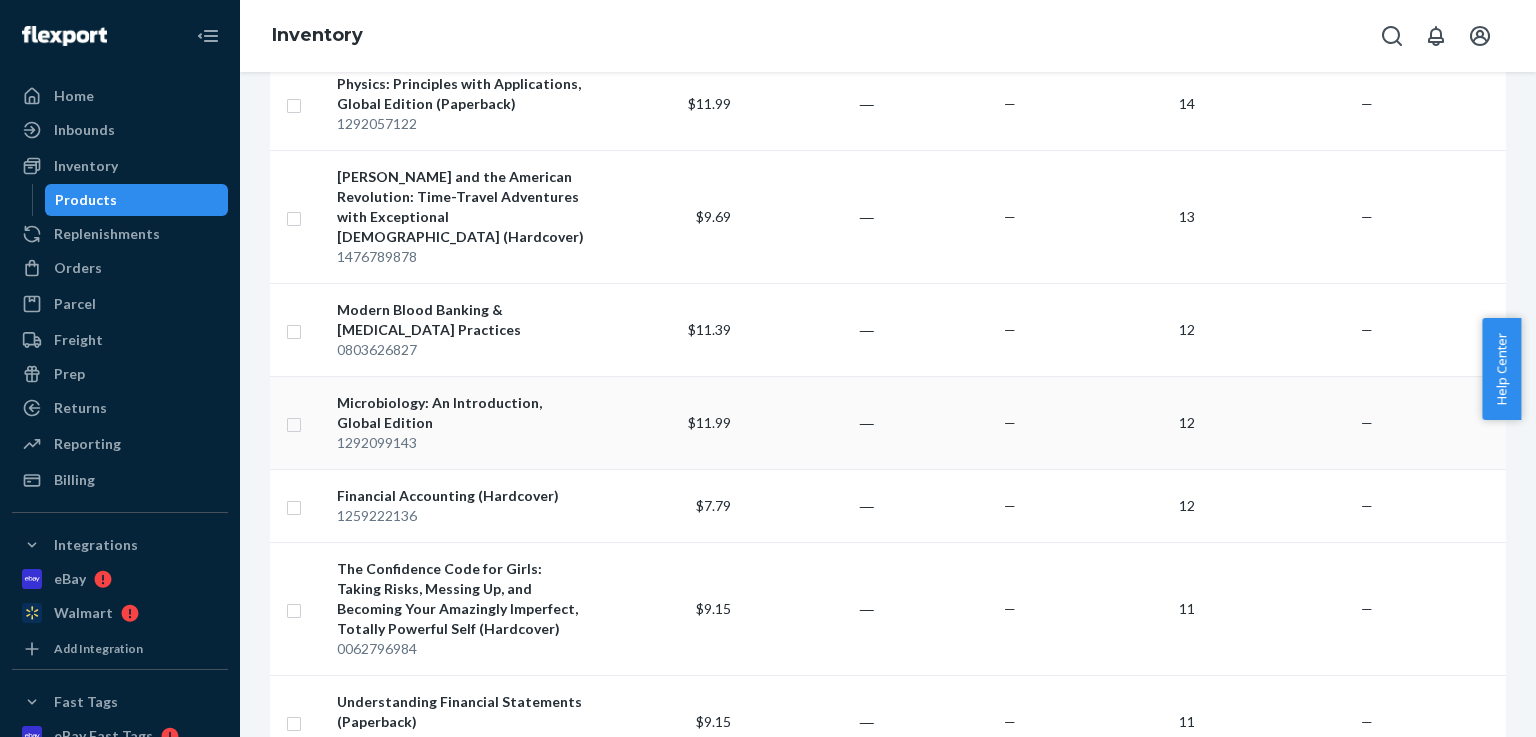 drag, startPoint x: 430, startPoint y: 438, endPoint x: 605, endPoint y: 456, distance: 175.92328 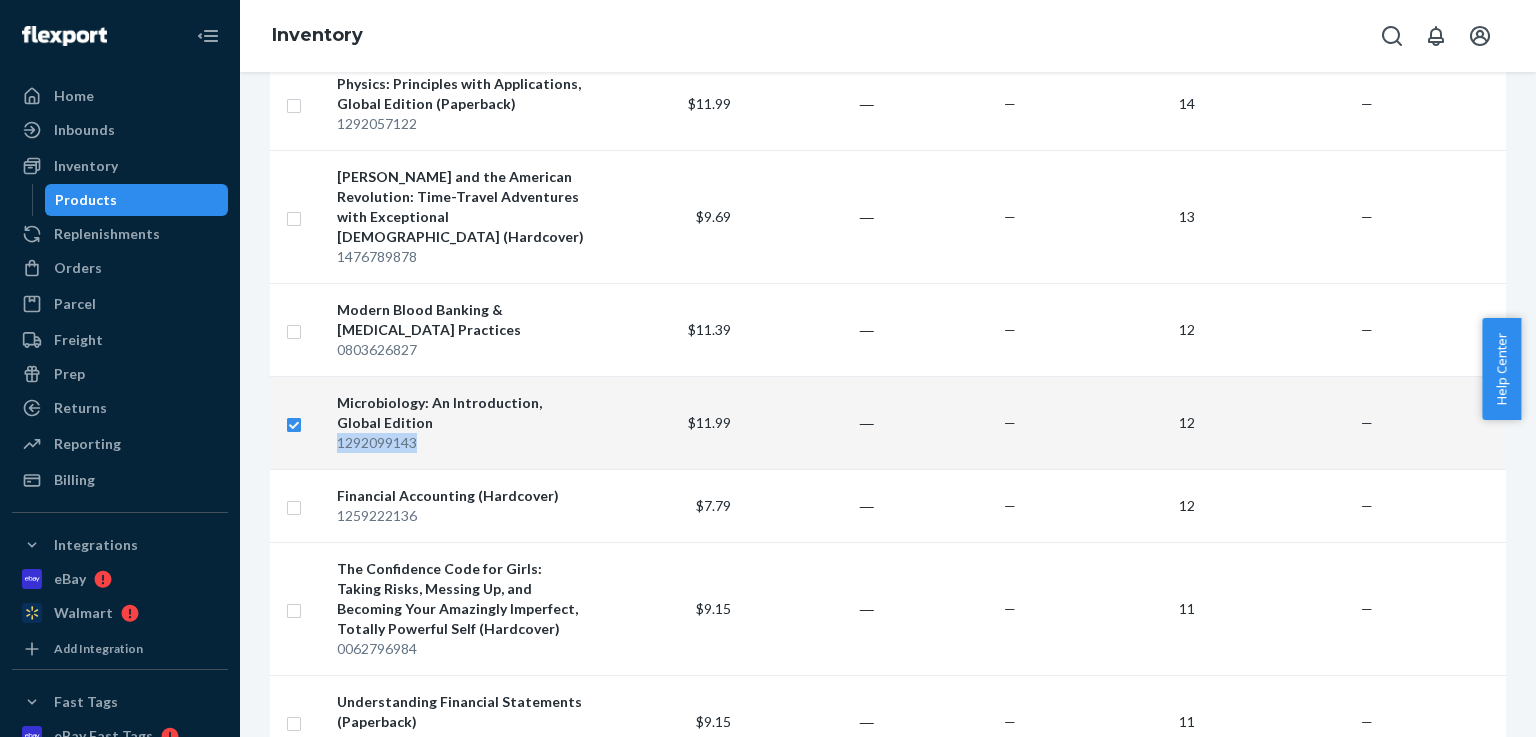 drag, startPoint x: 334, startPoint y: 437, endPoint x: 436, endPoint y: 448, distance: 102.59142 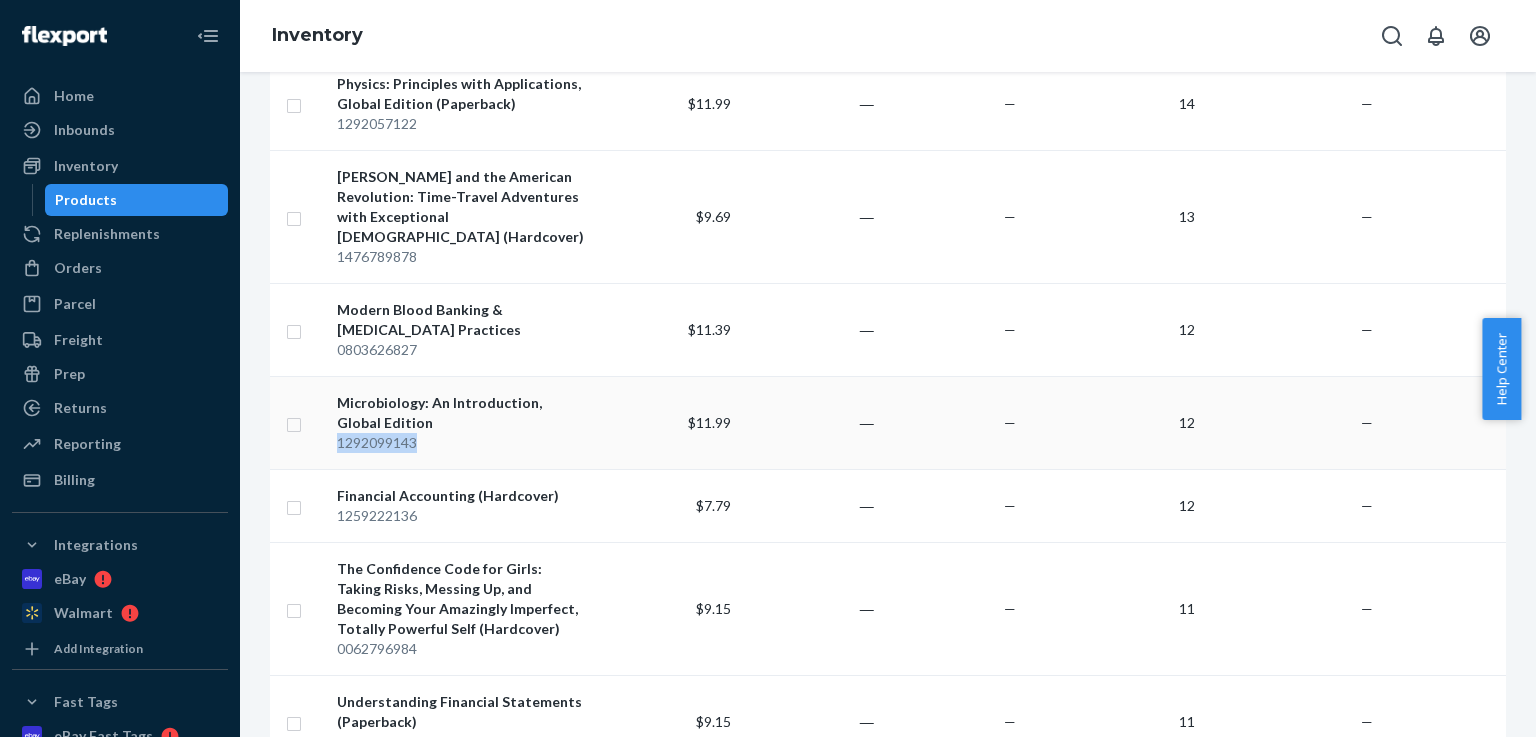 copy on "1292099143" 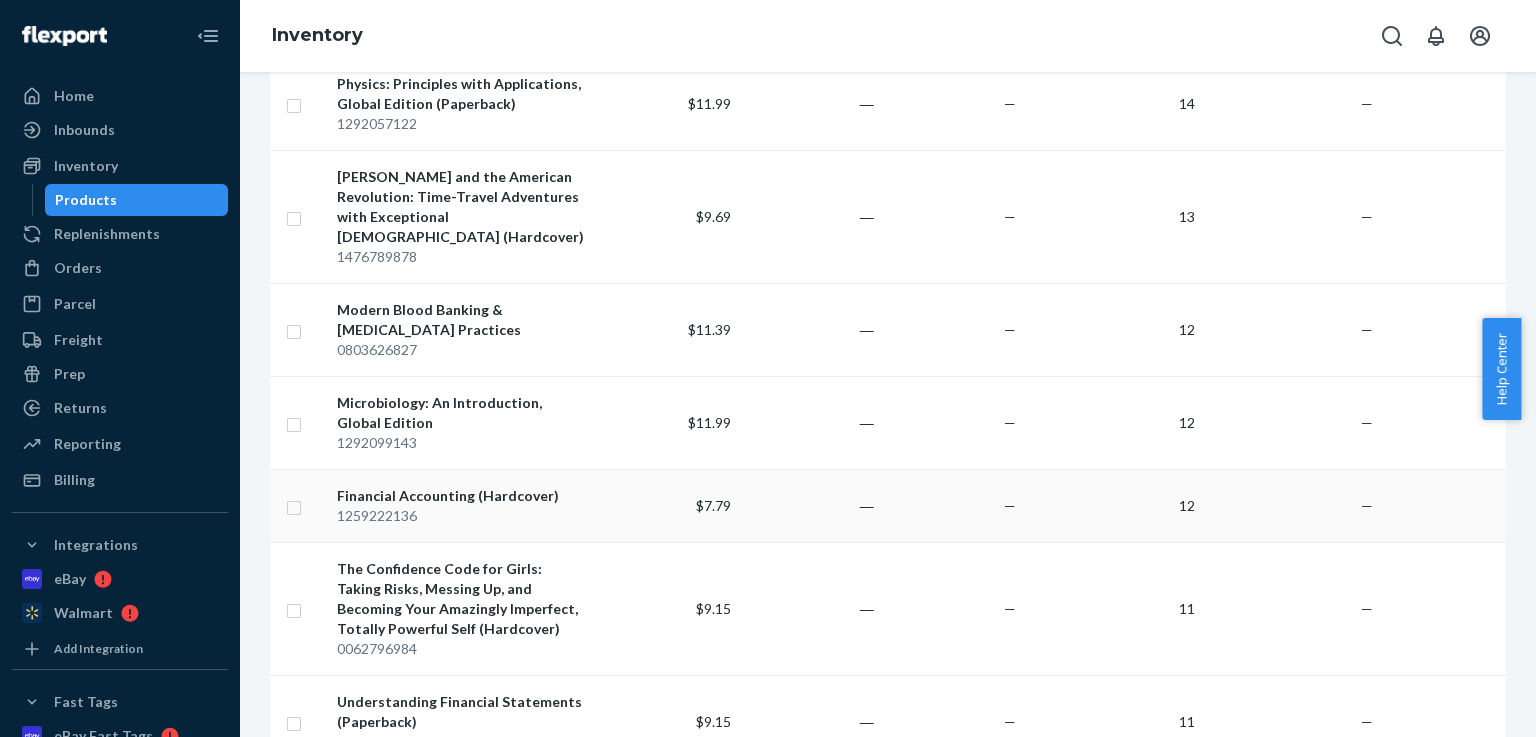 drag, startPoint x: 429, startPoint y: 515, endPoint x: 508, endPoint y: 535, distance: 81.49233 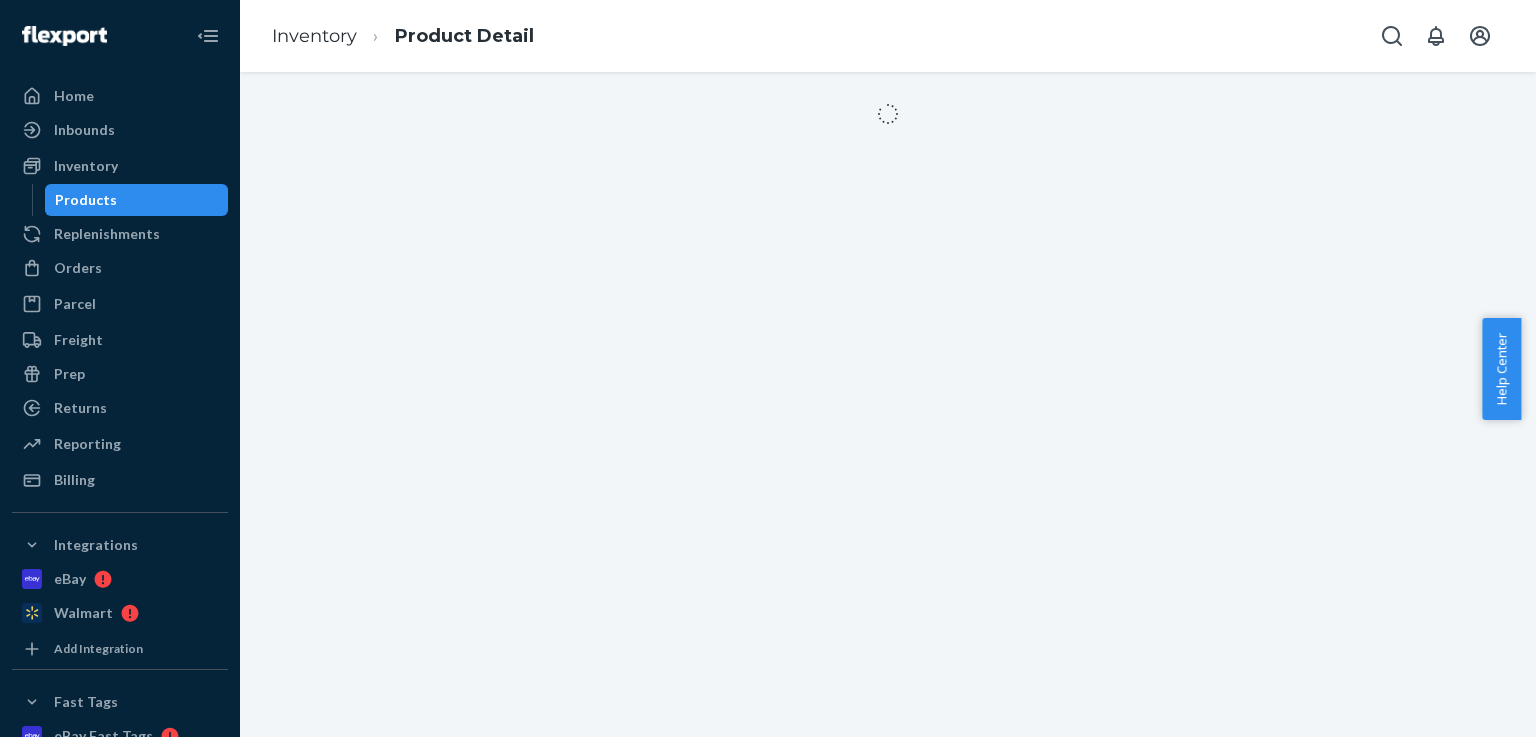 scroll, scrollTop: 0, scrollLeft: 0, axis: both 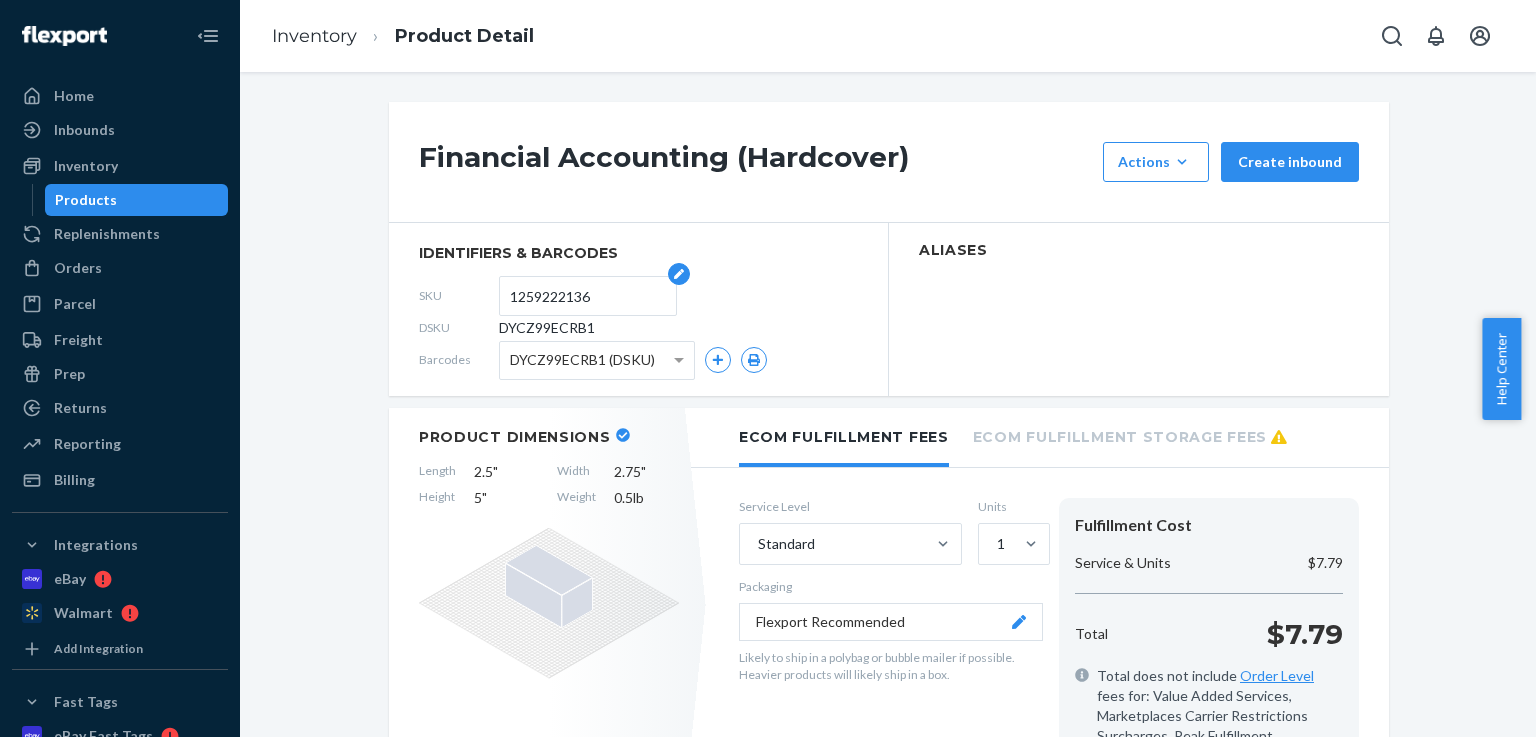 click on "1259222136" at bounding box center [588, 296] 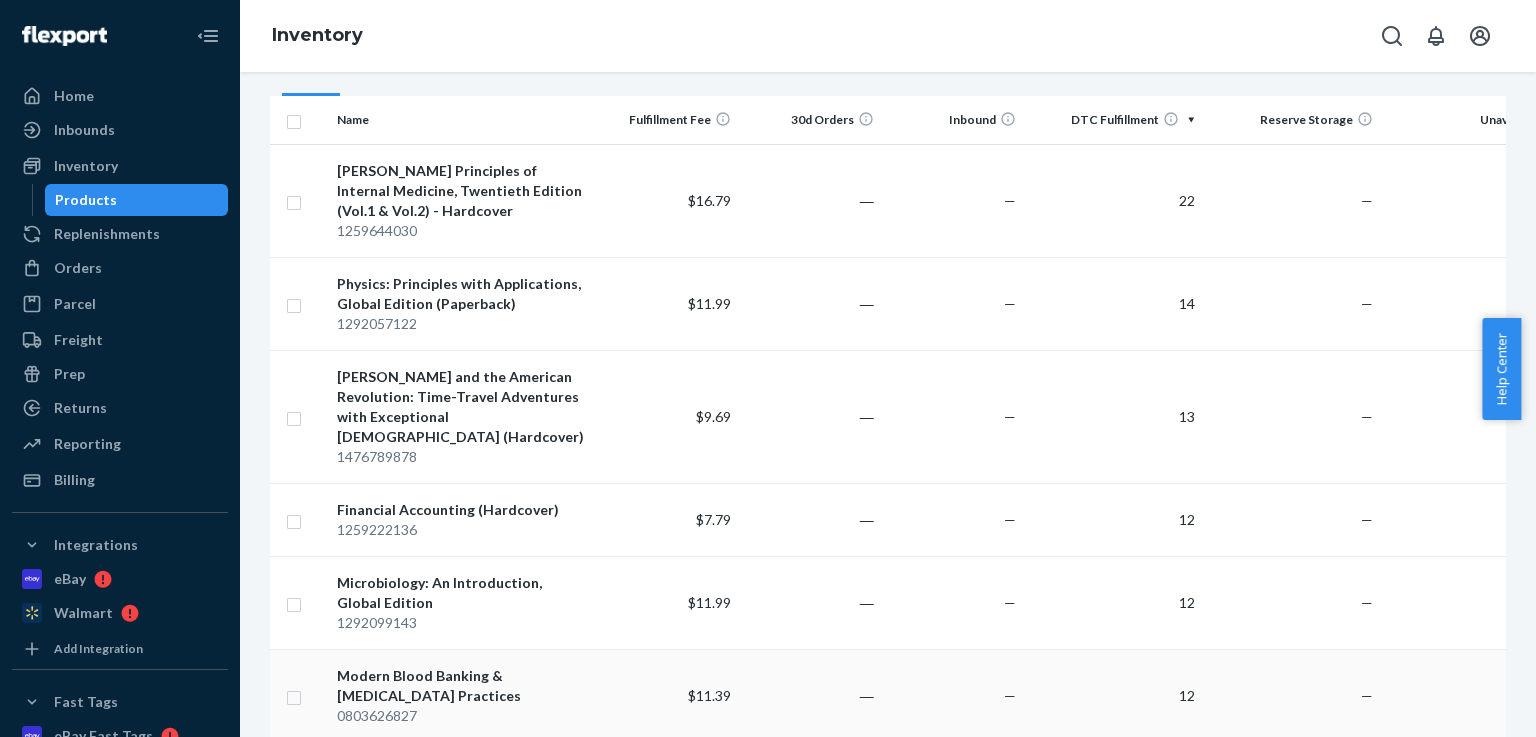 scroll, scrollTop: 400, scrollLeft: 0, axis: vertical 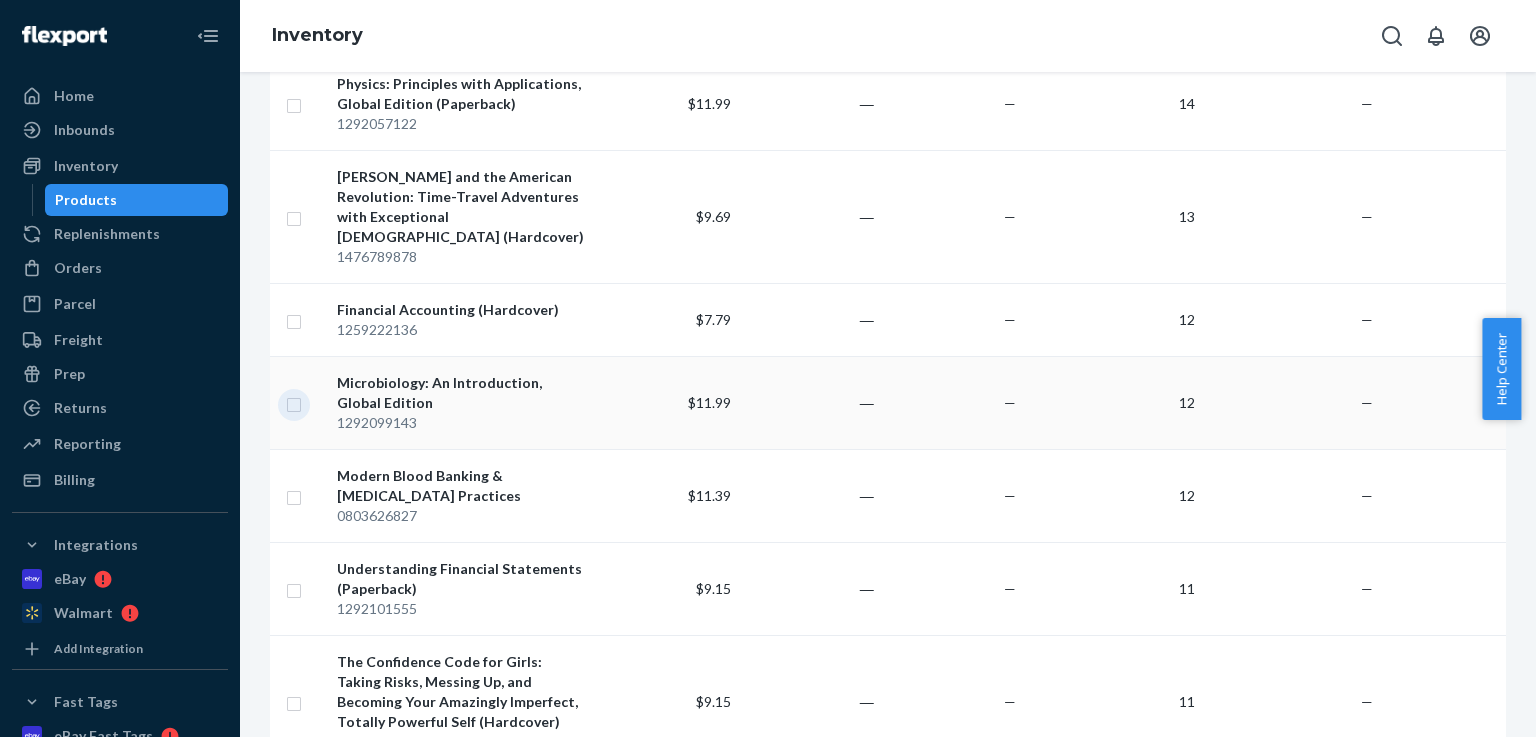 click at bounding box center [294, 402] 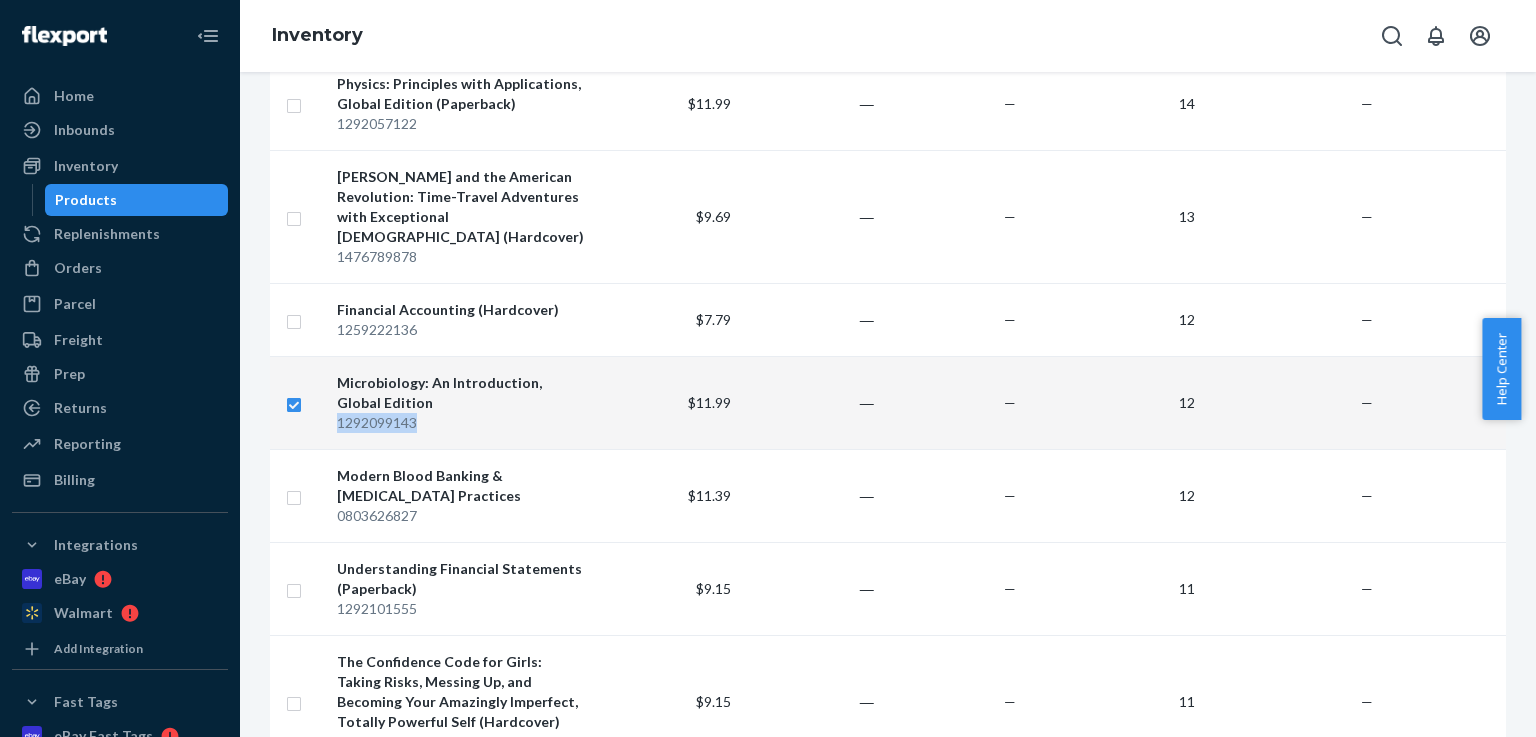 drag, startPoint x: 433, startPoint y: 423, endPoint x: 341, endPoint y: 424, distance: 92.00543 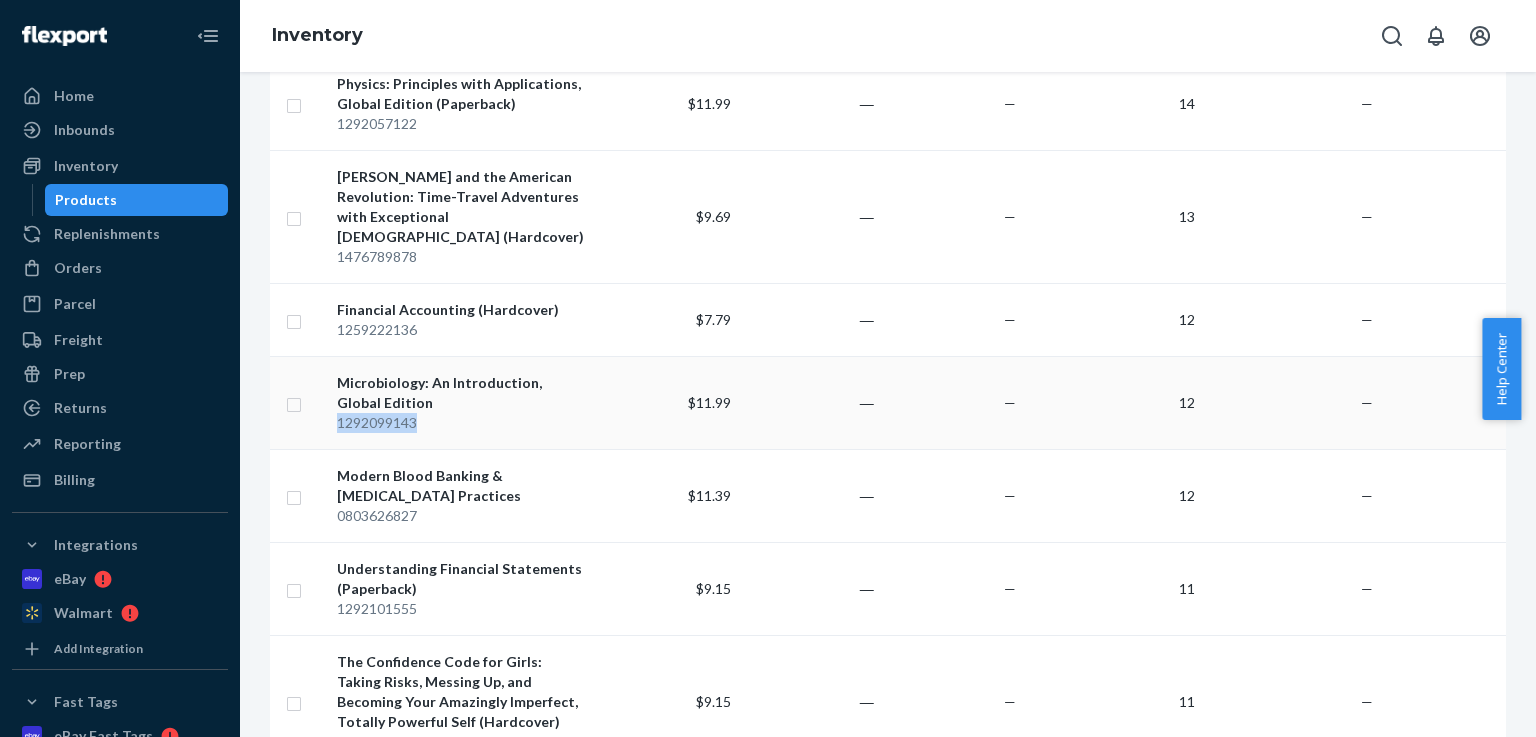 copy on "1292099143" 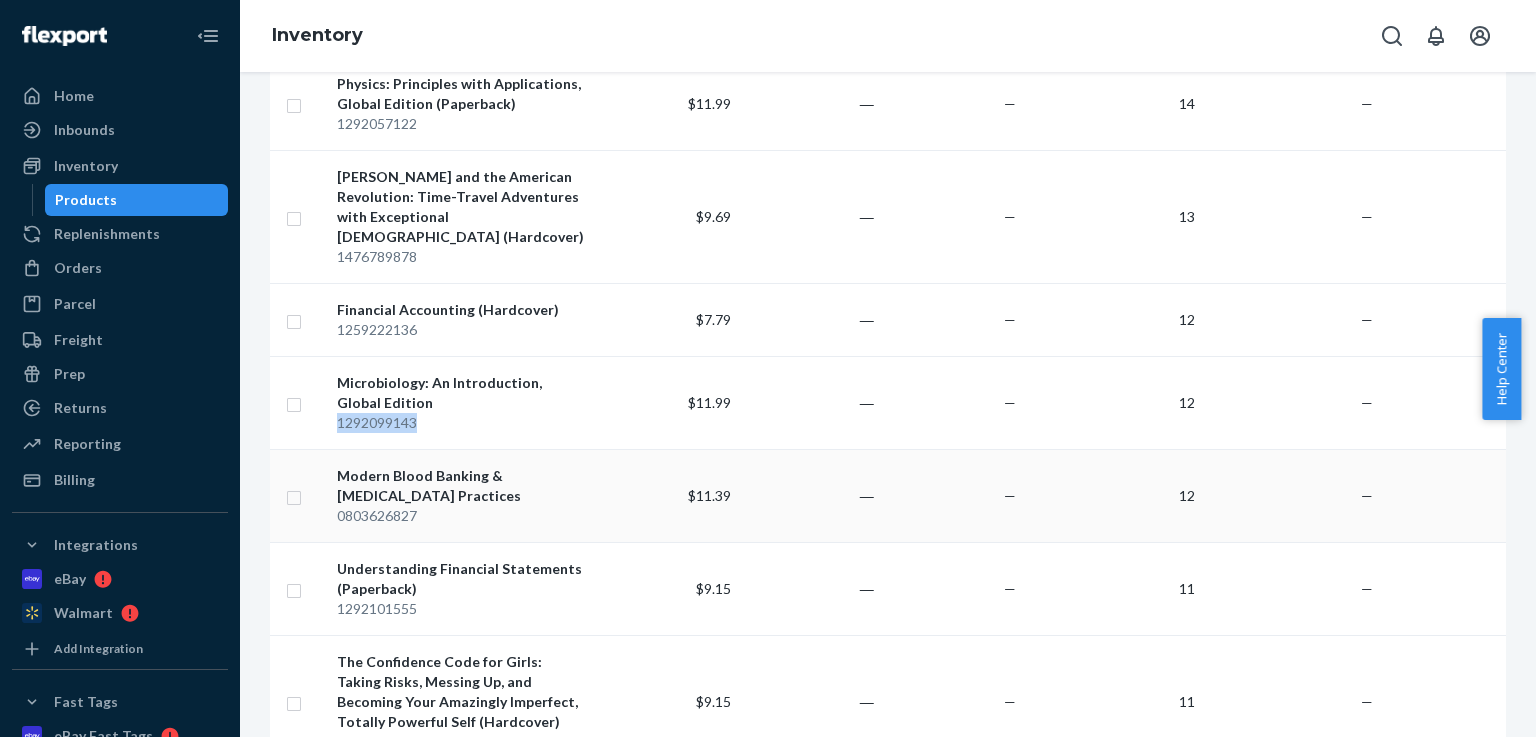 click at bounding box center [294, 495] 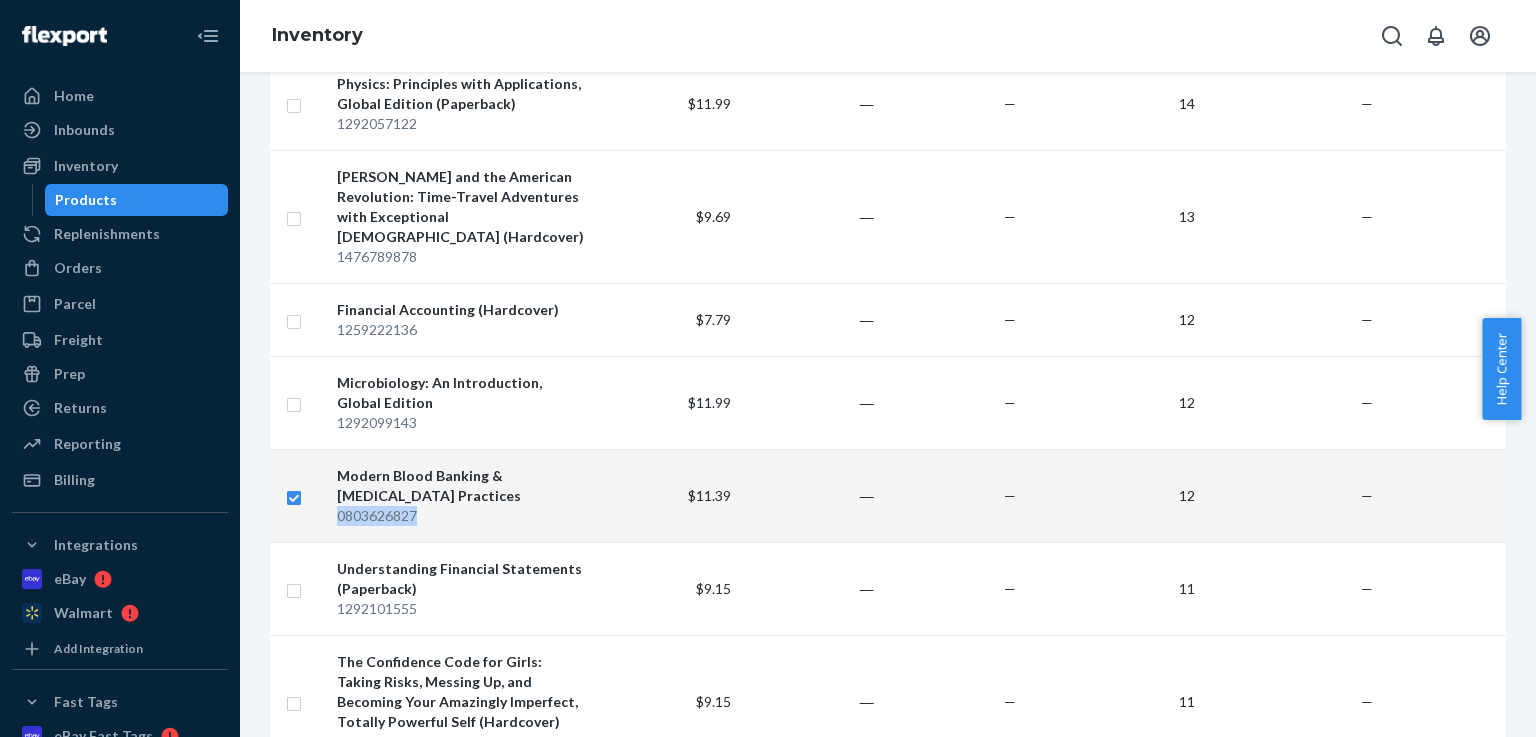 drag, startPoint x: 433, startPoint y: 517, endPoint x: 333, endPoint y: 519, distance: 100.02 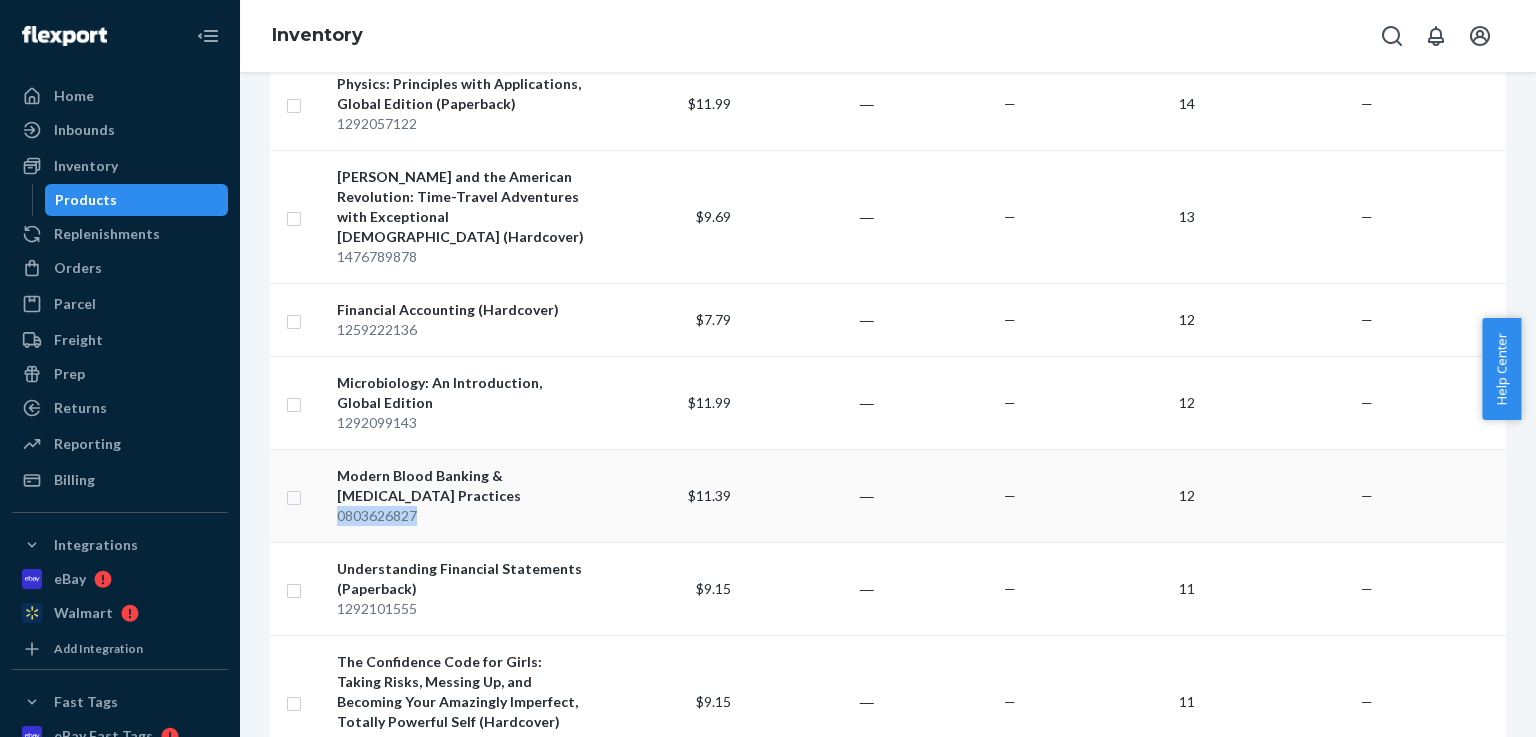 copy on "0803626827" 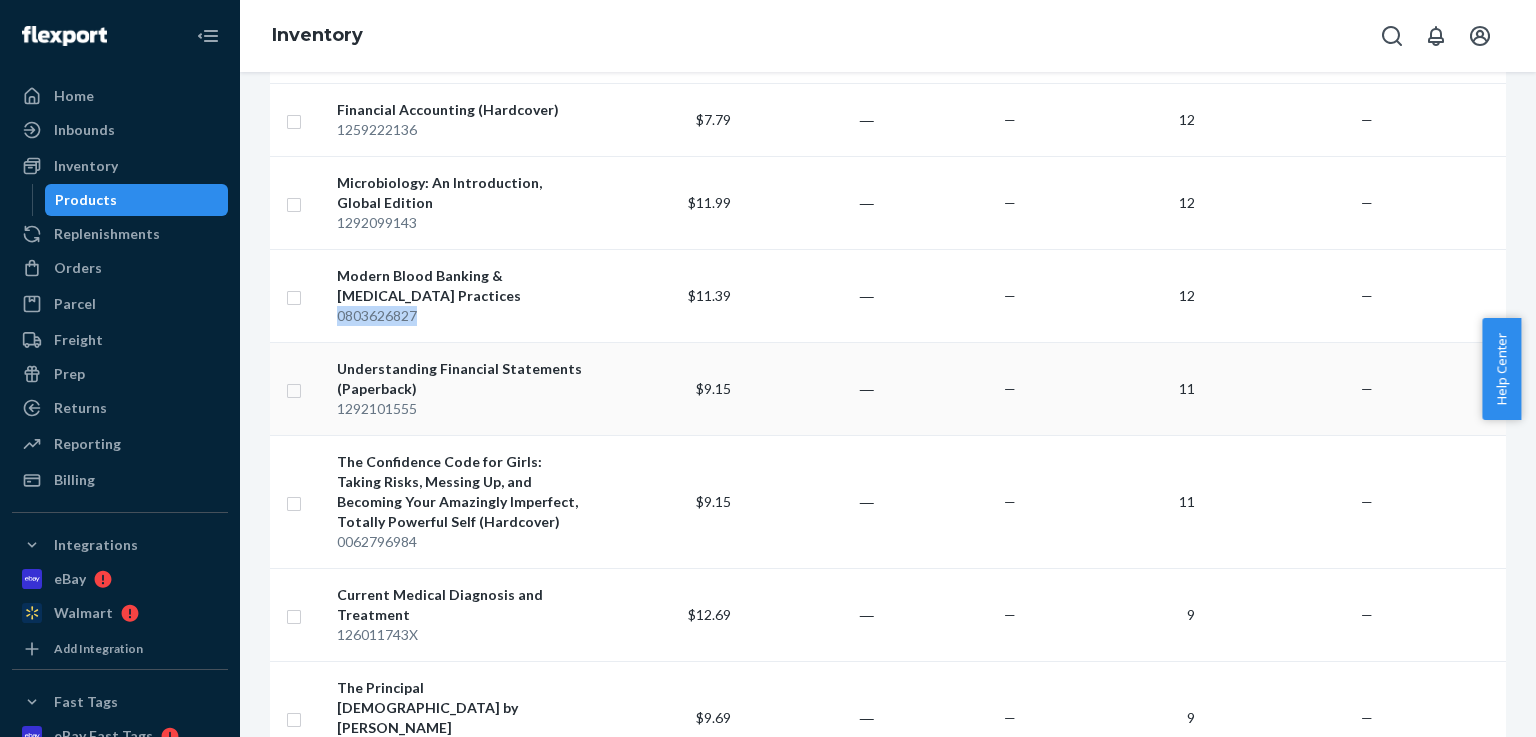 click at bounding box center [294, 388] 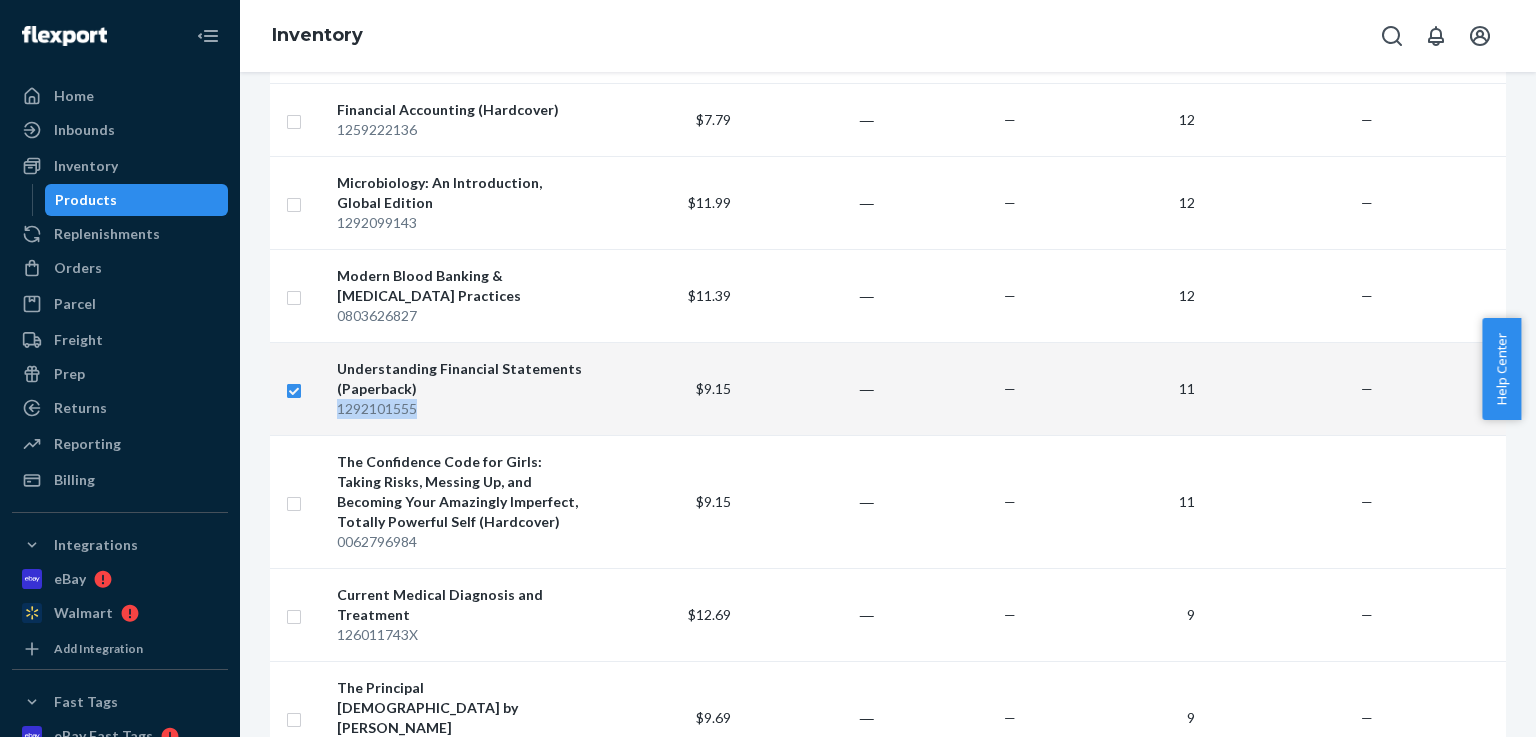 drag, startPoint x: 437, startPoint y: 408, endPoint x: 336, endPoint y: 412, distance: 101.07918 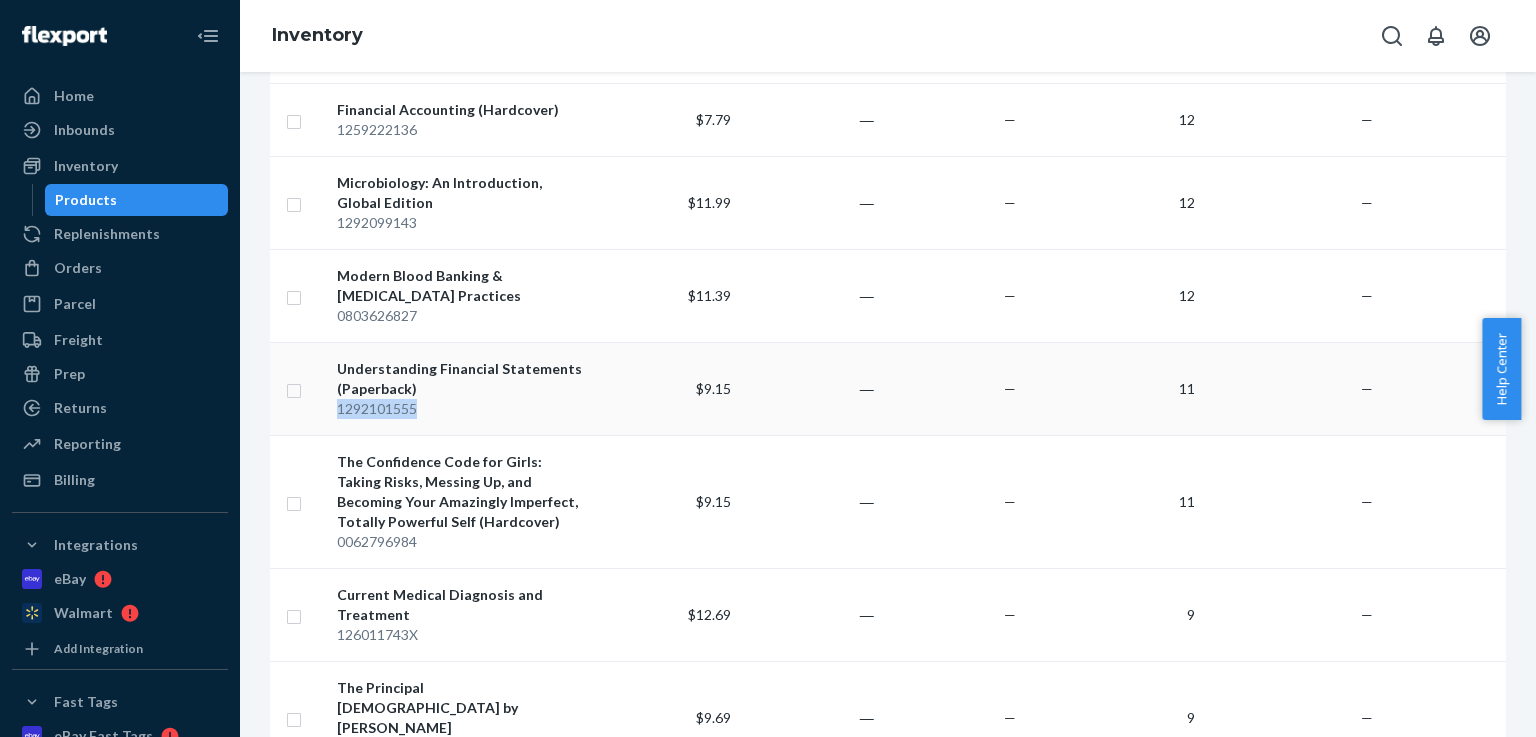 copy on "1292101555" 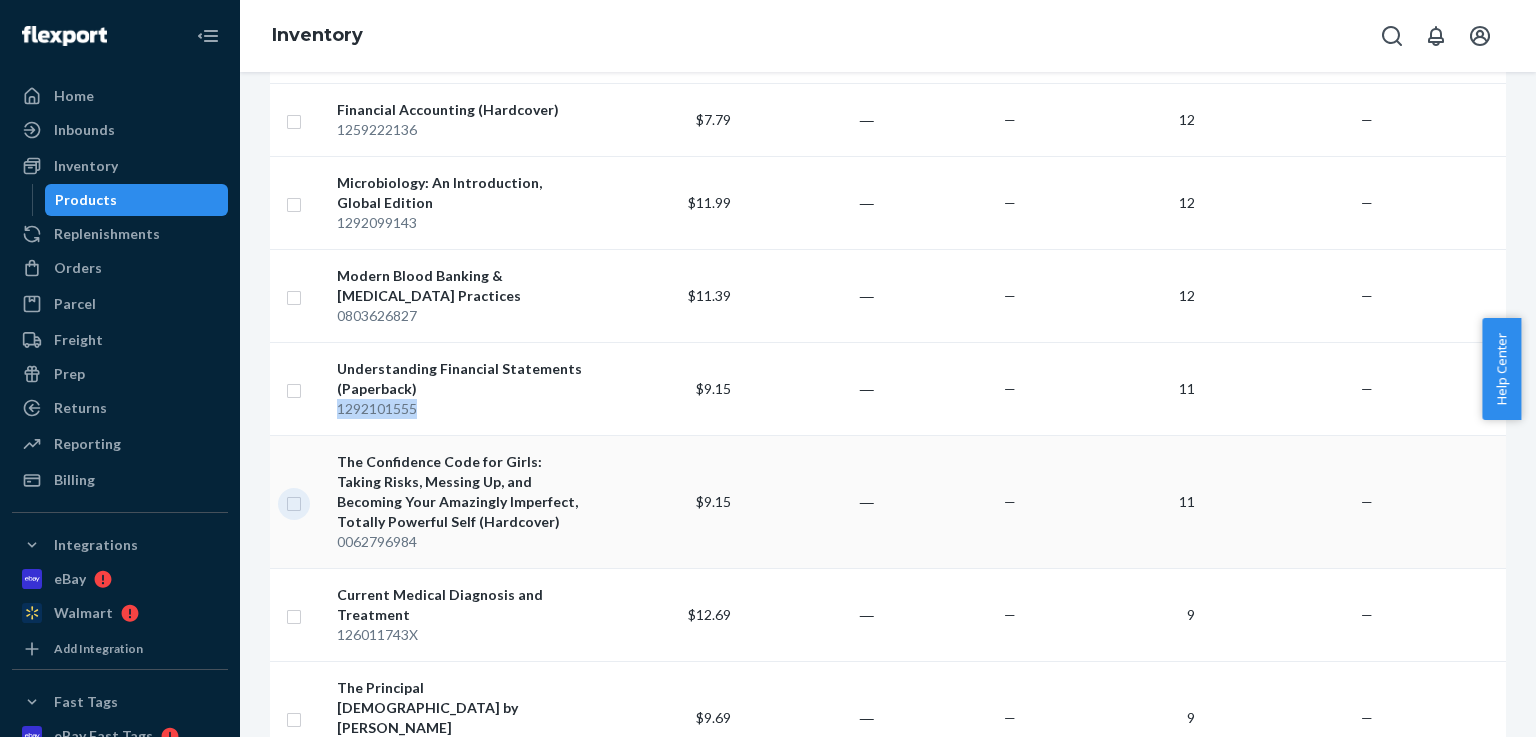 click at bounding box center [294, 501] 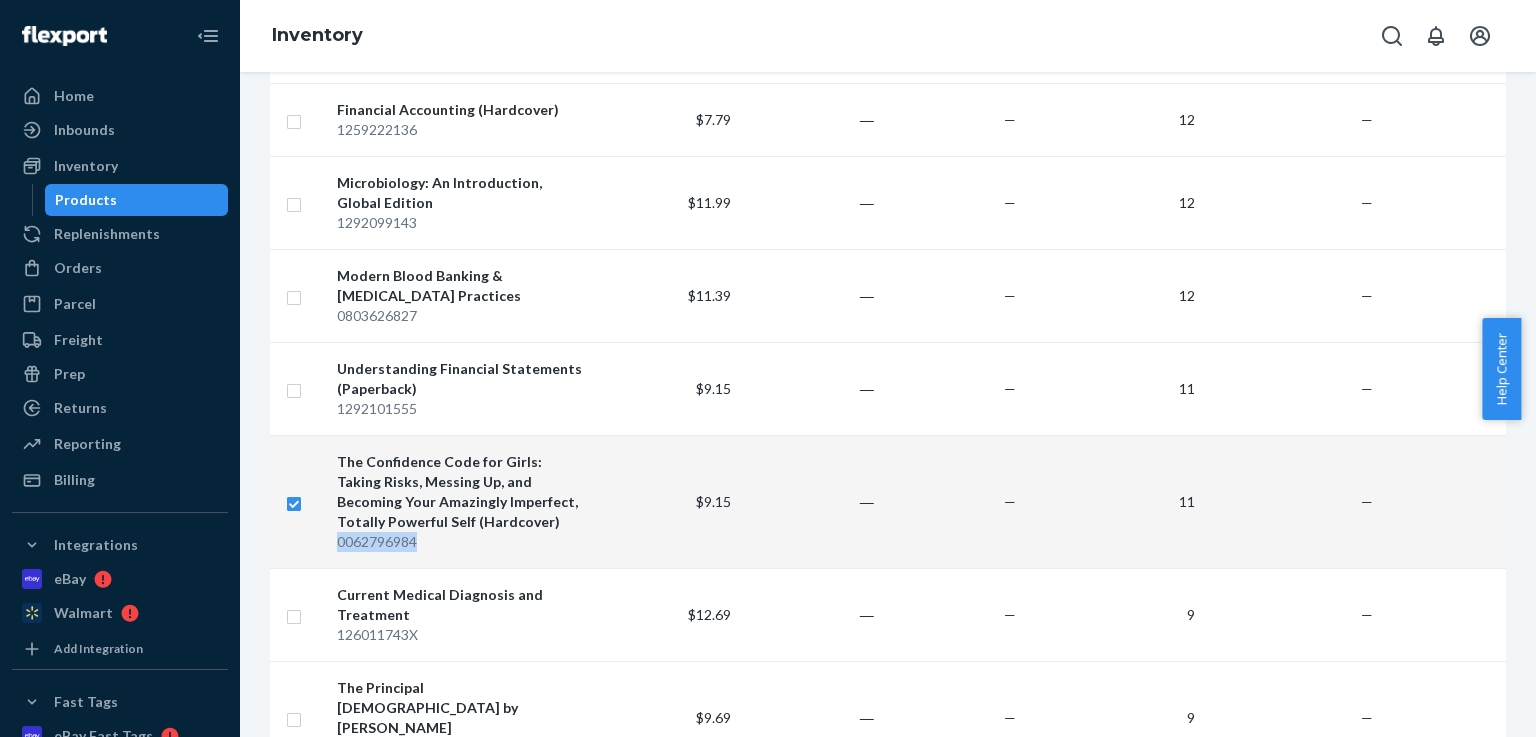 drag, startPoint x: 424, startPoint y: 542, endPoint x: 332, endPoint y: 540, distance: 92.021736 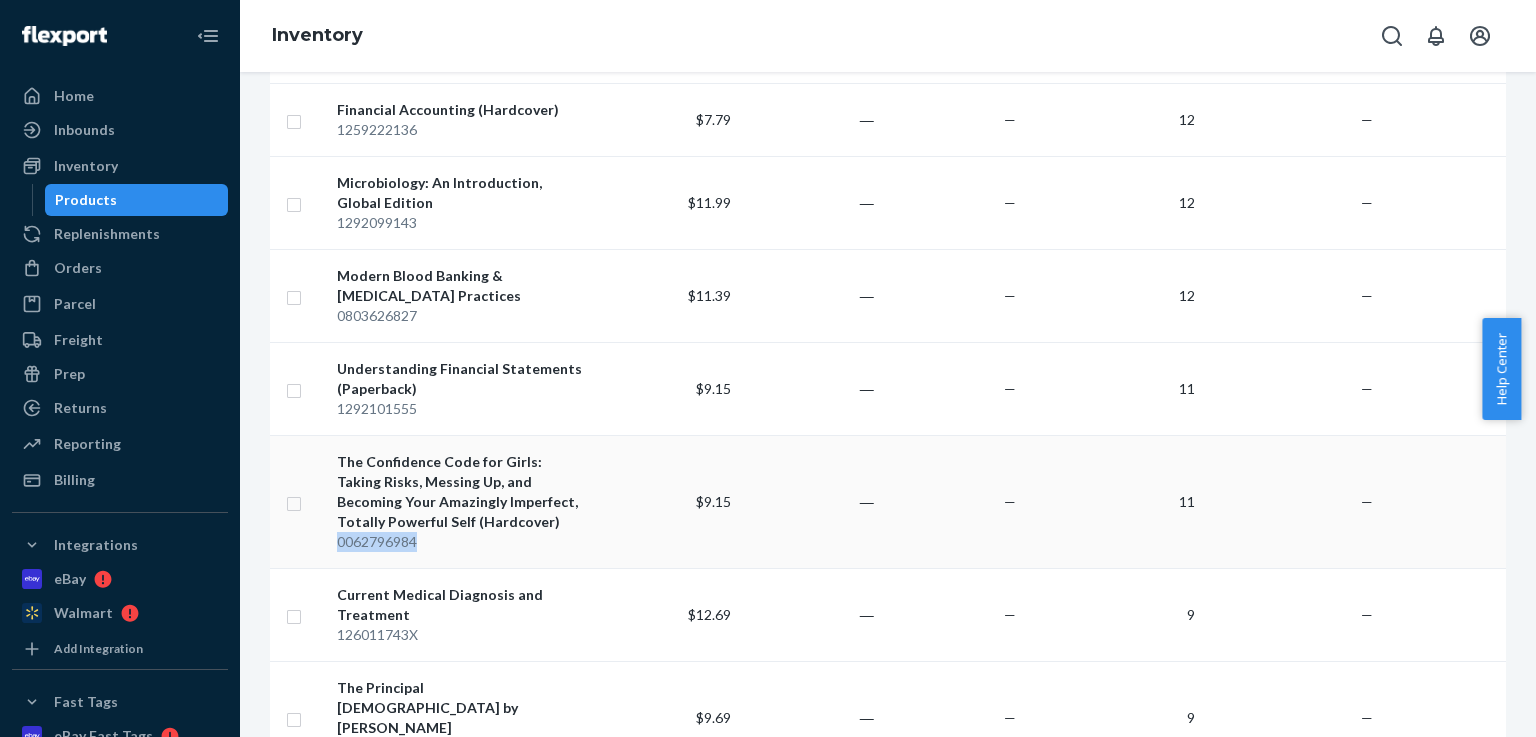copy on "0062796984" 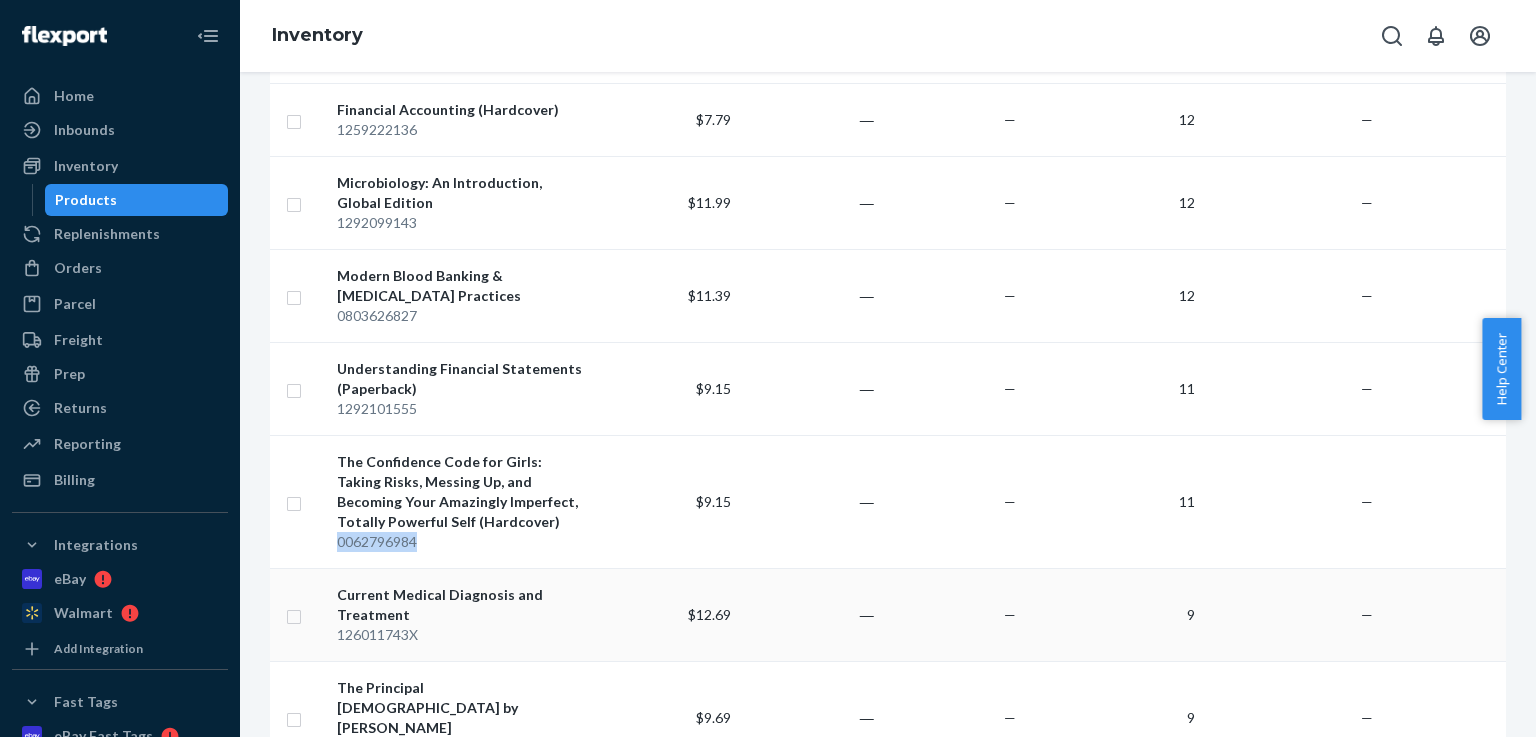 scroll, scrollTop: 800, scrollLeft: 0, axis: vertical 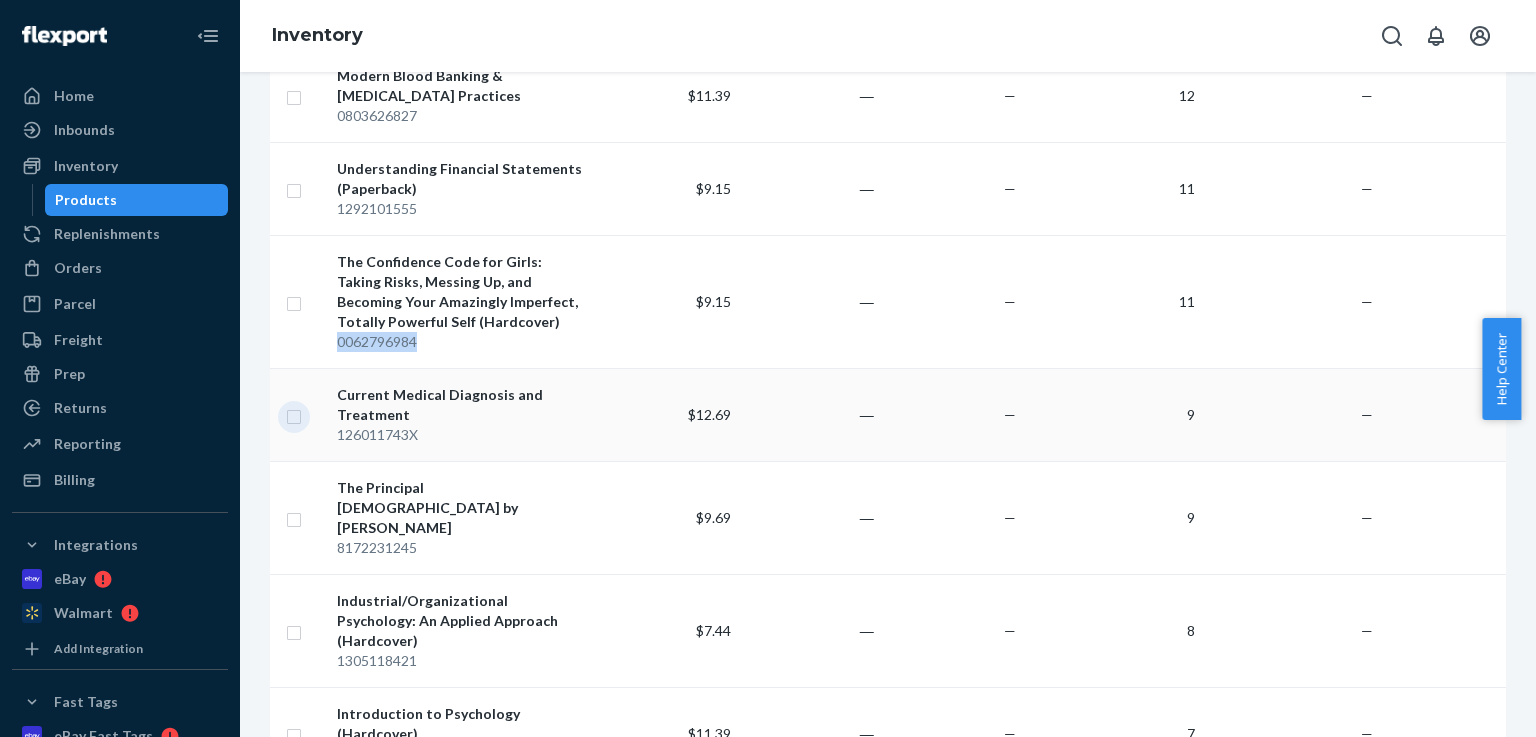 click at bounding box center [294, 414] 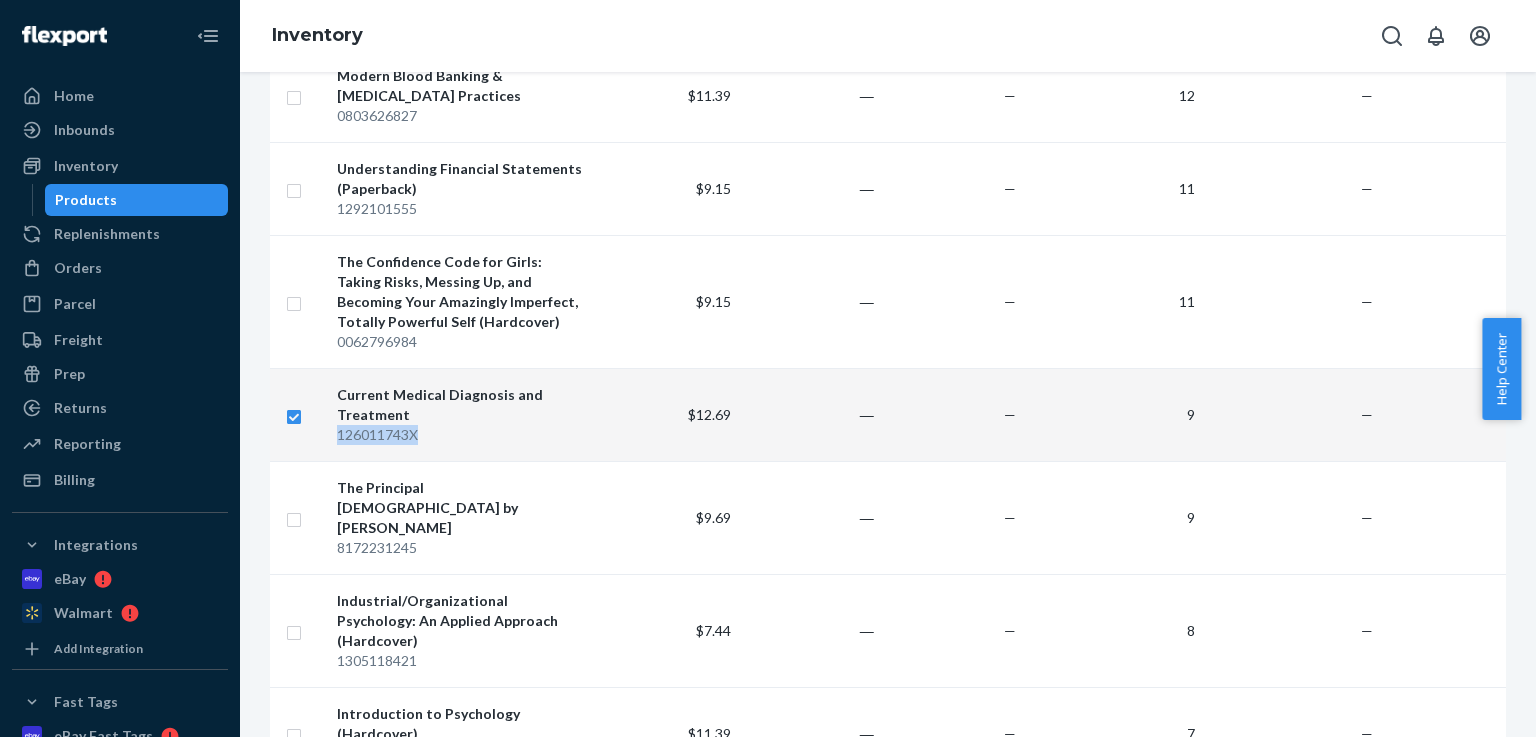 drag, startPoint x: 440, startPoint y: 437, endPoint x: 338, endPoint y: 443, distance: 102.176315 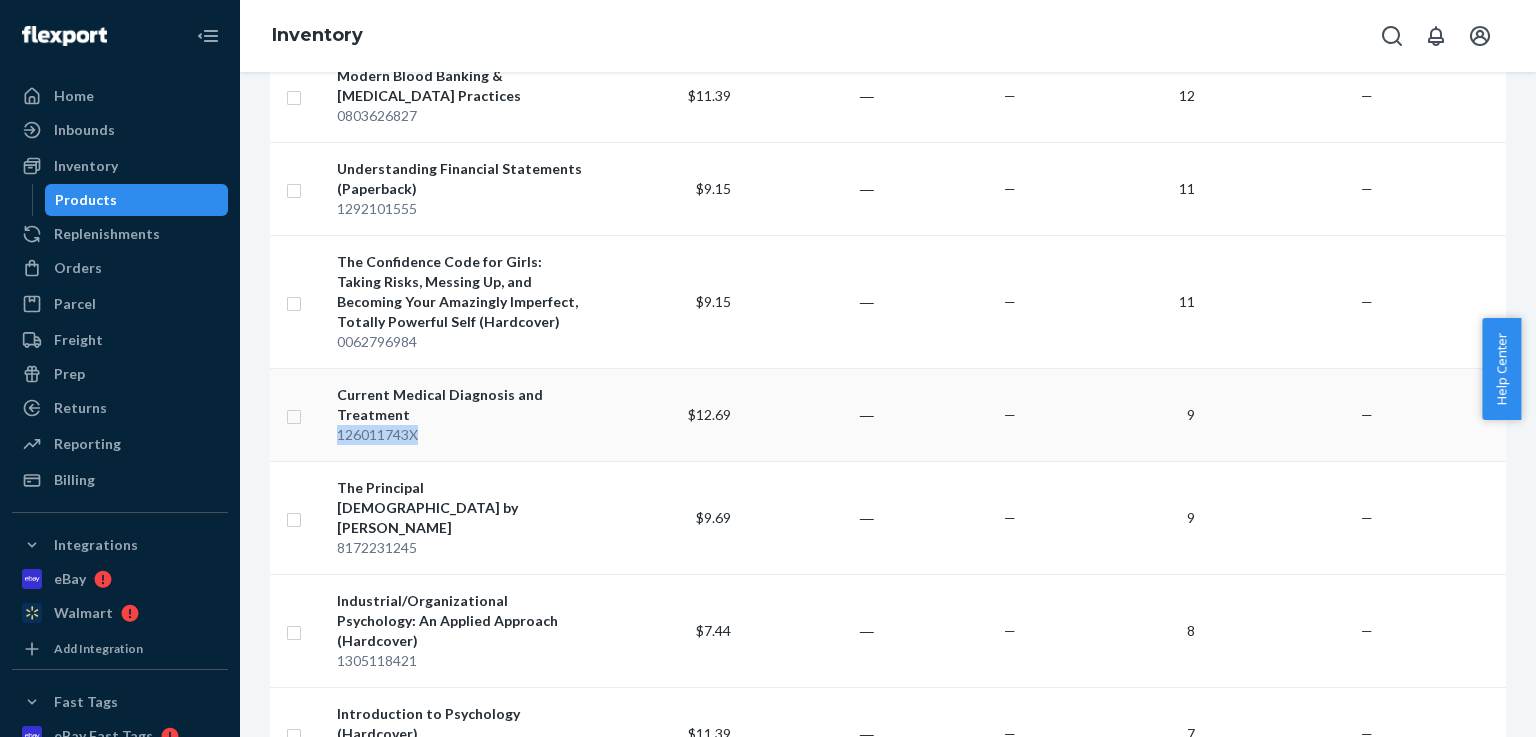 copy on "126011743X" 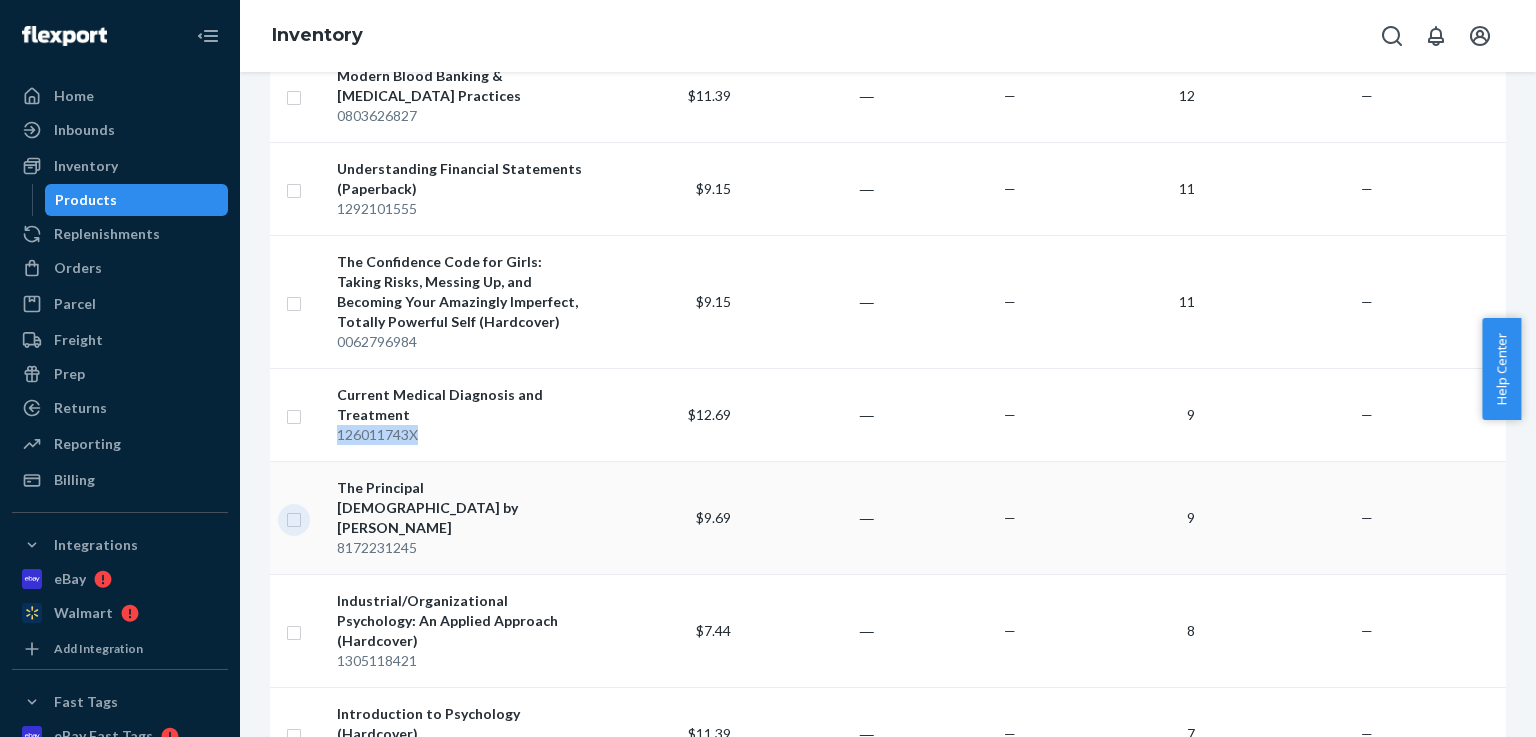 click at bounding box center [294, 517] 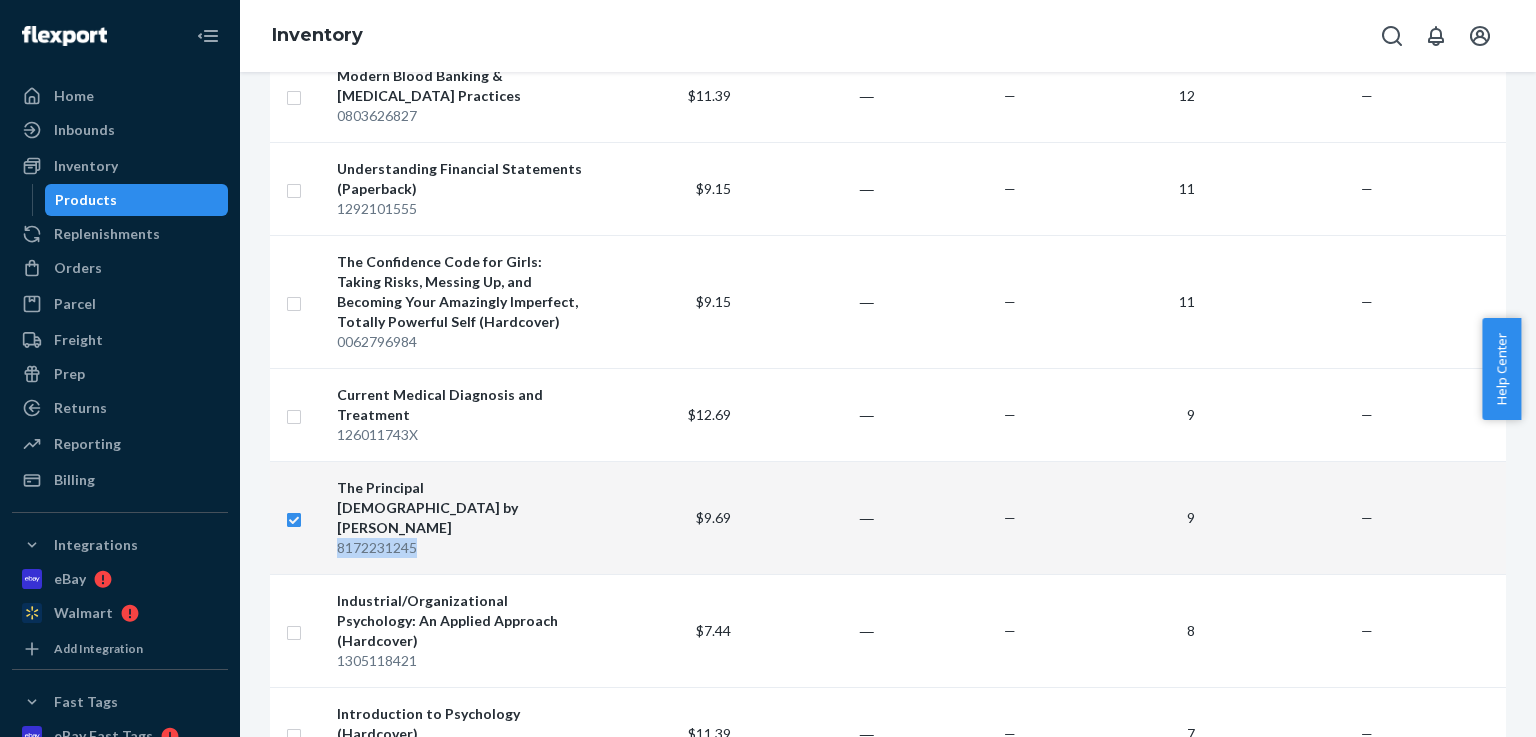 drag, startPoint x: 431, startPoint y: 529, endPoint x: 336, endPoint y: 520, distance: 95.42536 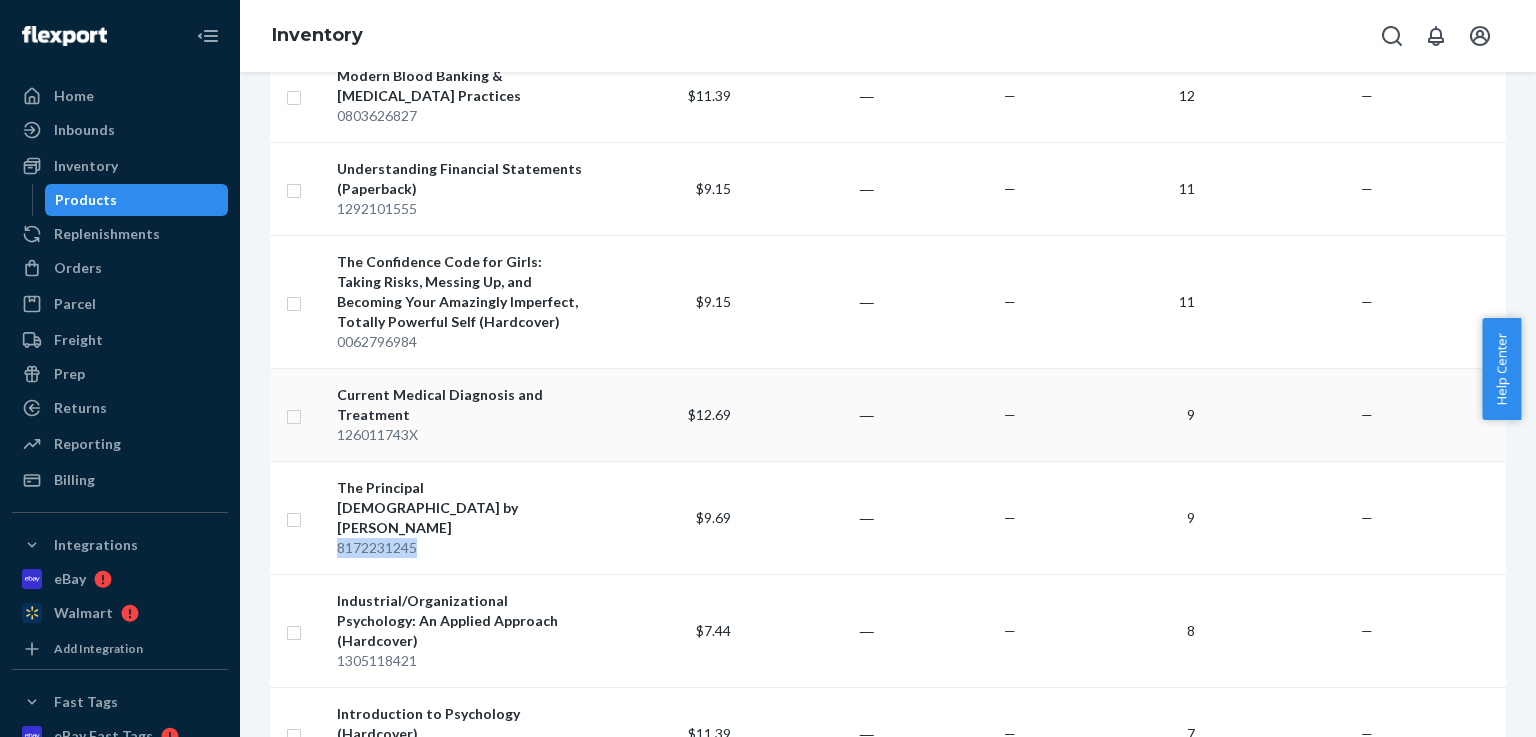 copy on "8172231245" 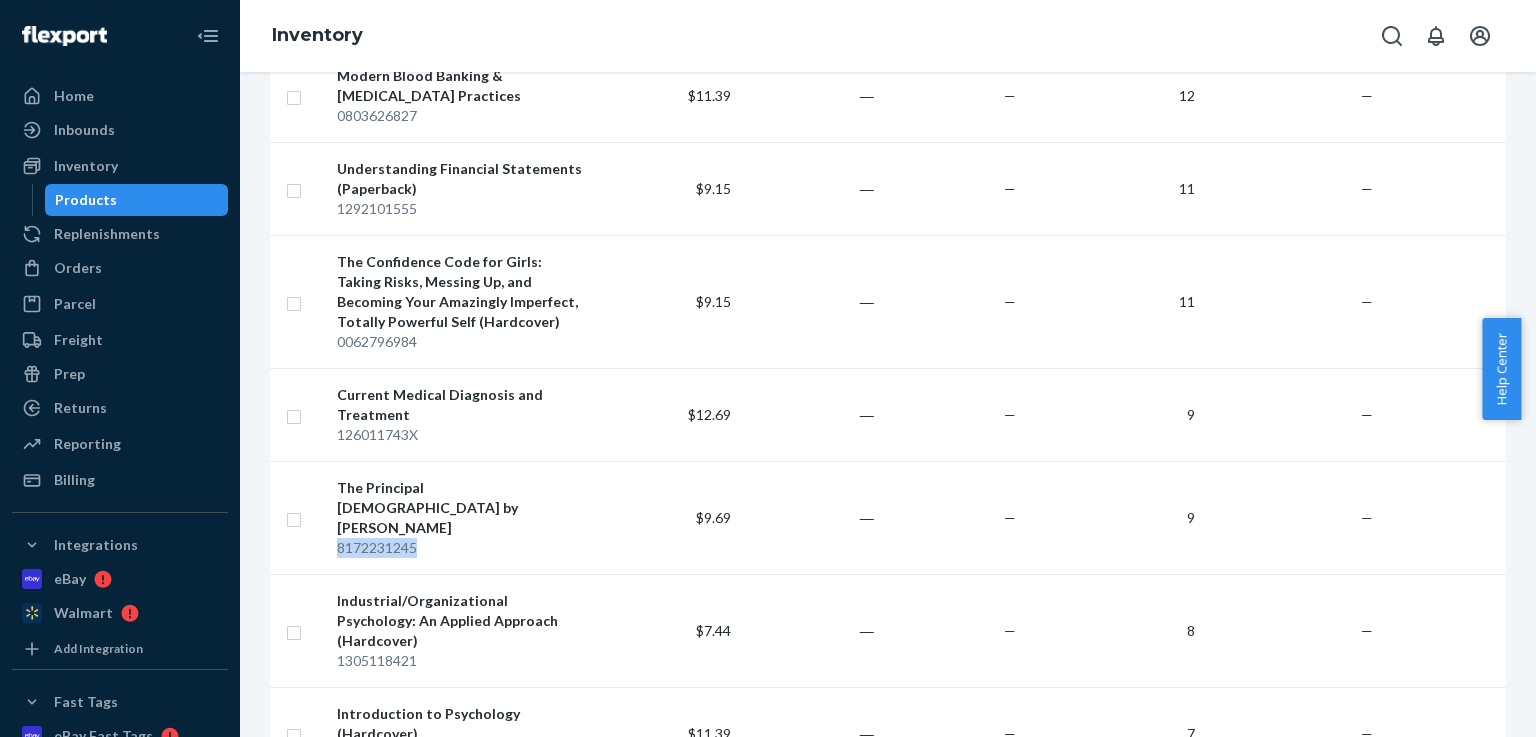 scroll, scrollTop: 1000, scrollLeft: 0, axis: vertical 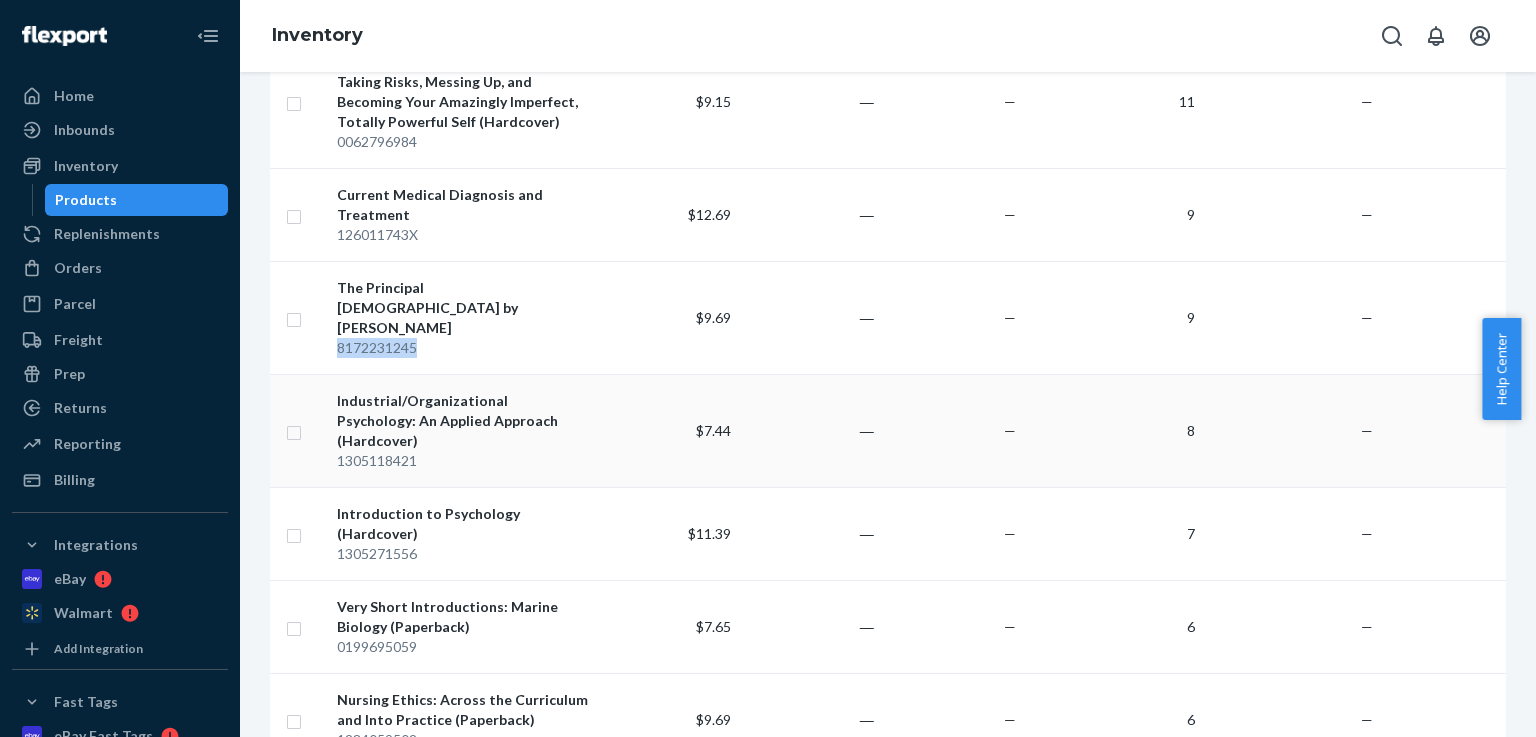 click at bounding box center (294, 430) 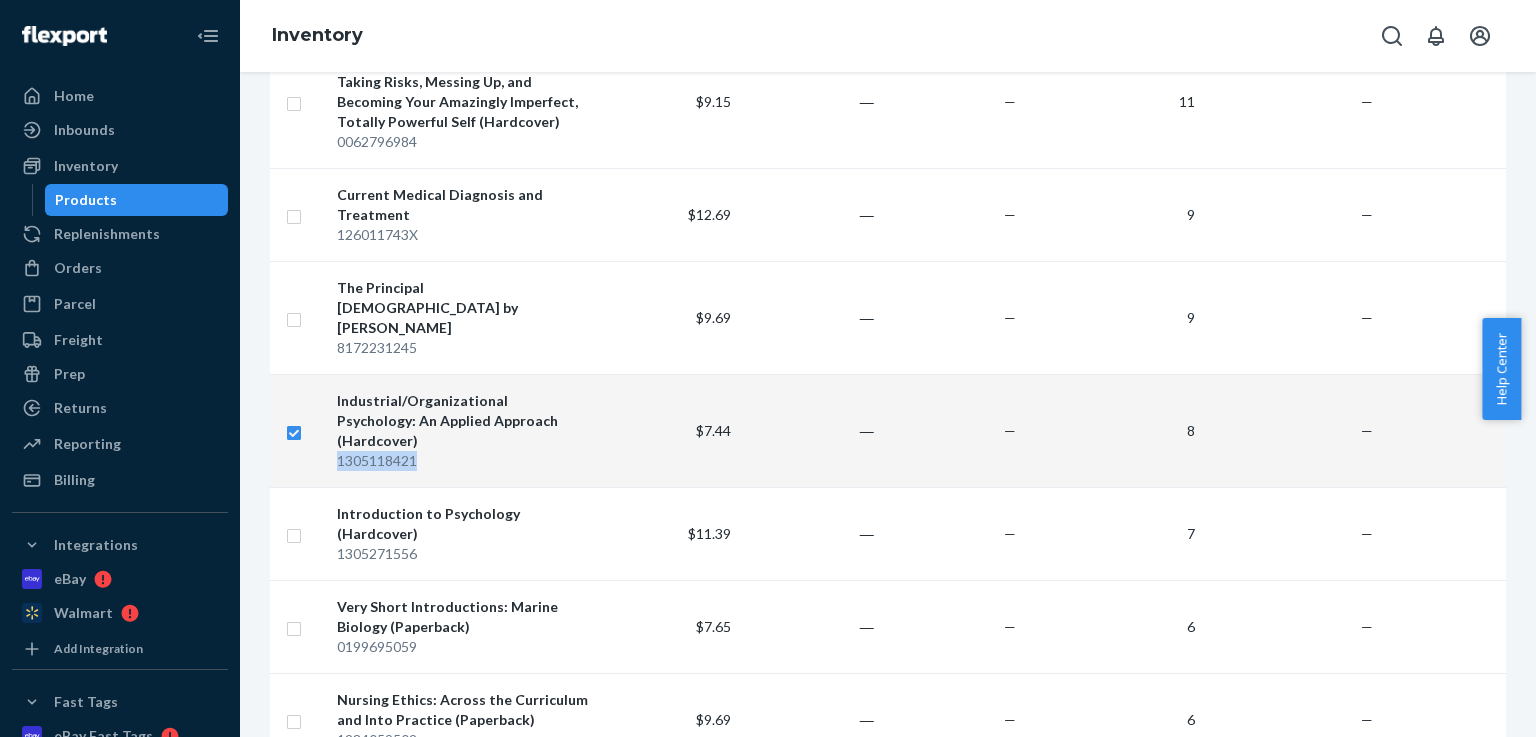 drag, startPoint x: 428, startPoint y: 414, endPoint x: 338, endPoint y: 417, distance: 90.04999 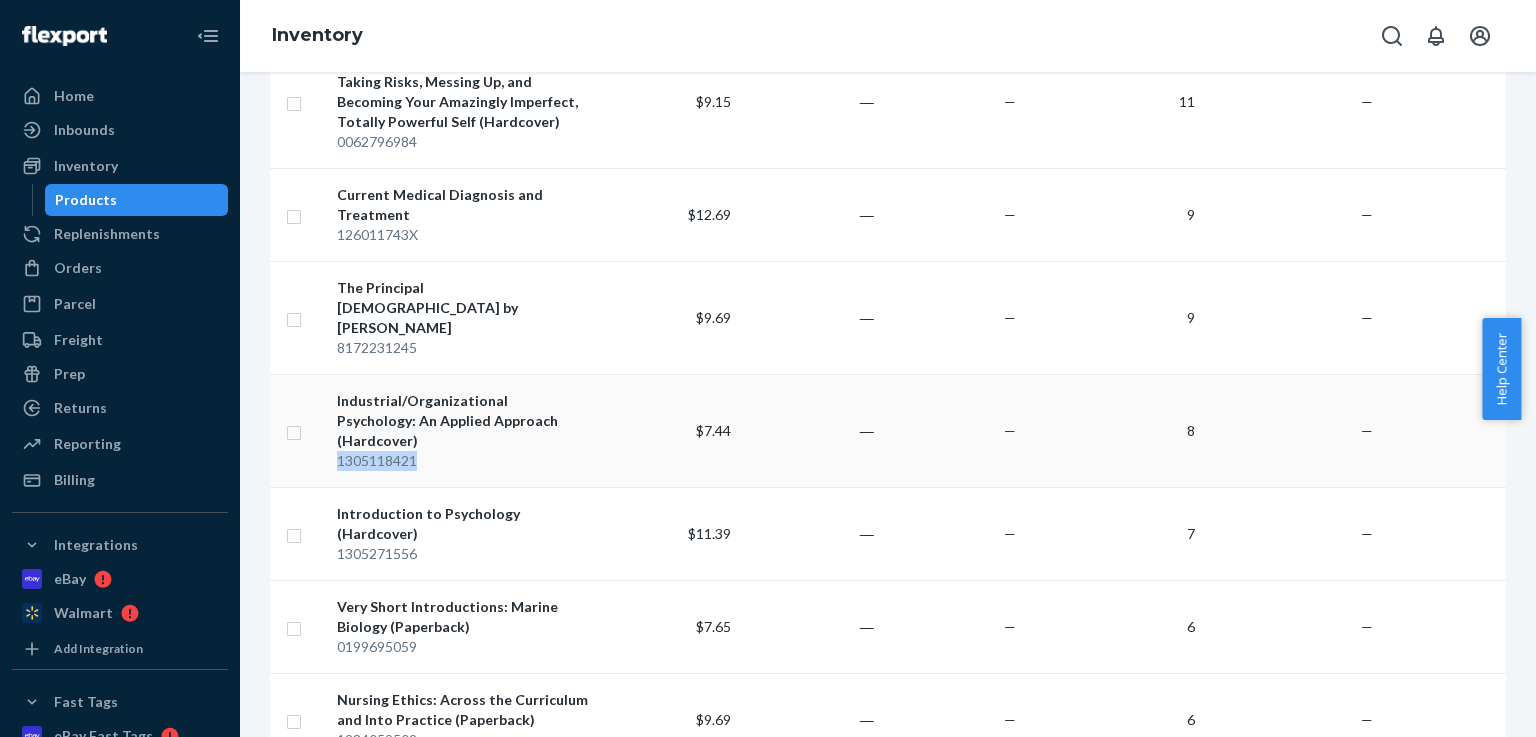 checkbox on "false" 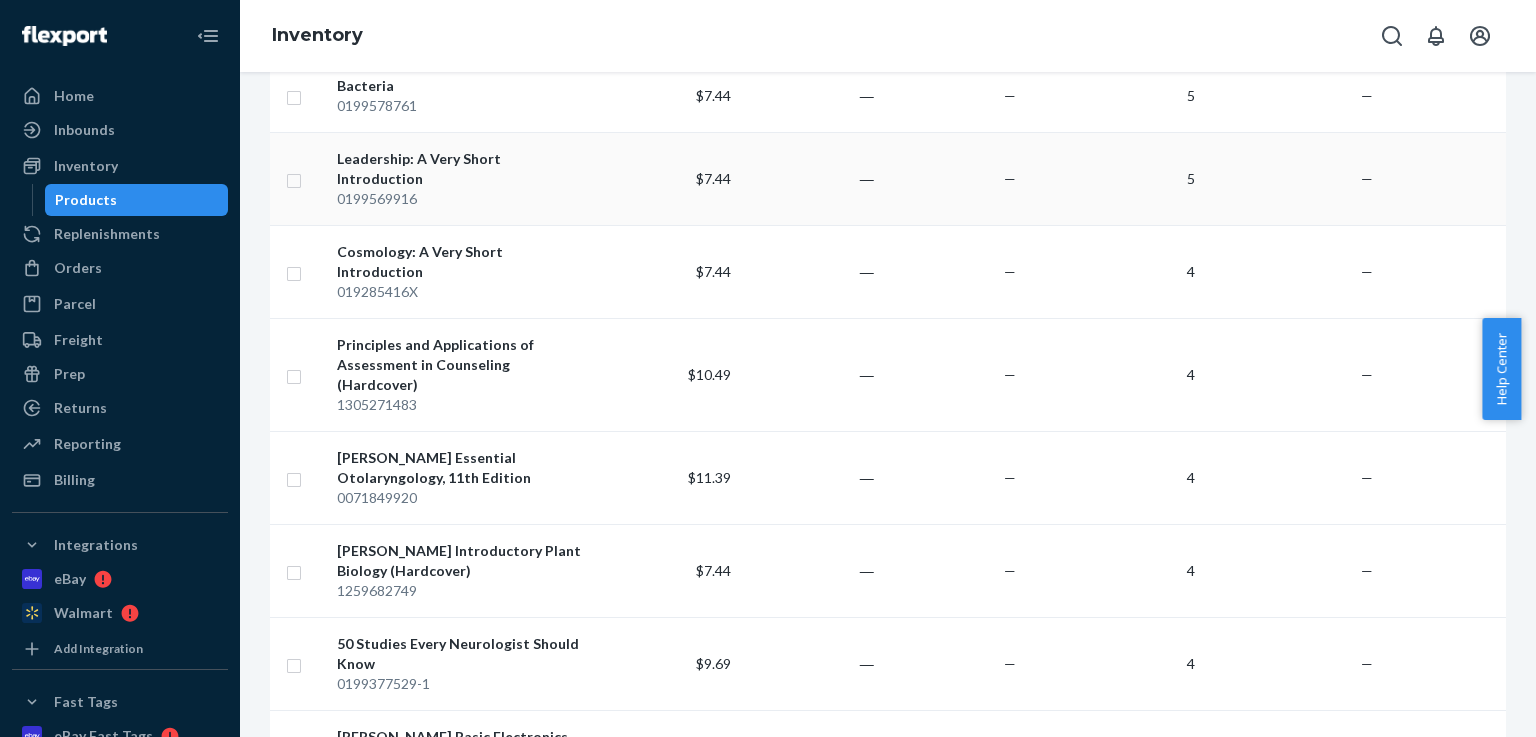 scroll, scrollTop: 2000, scrollLeft: 0, axis: vertical 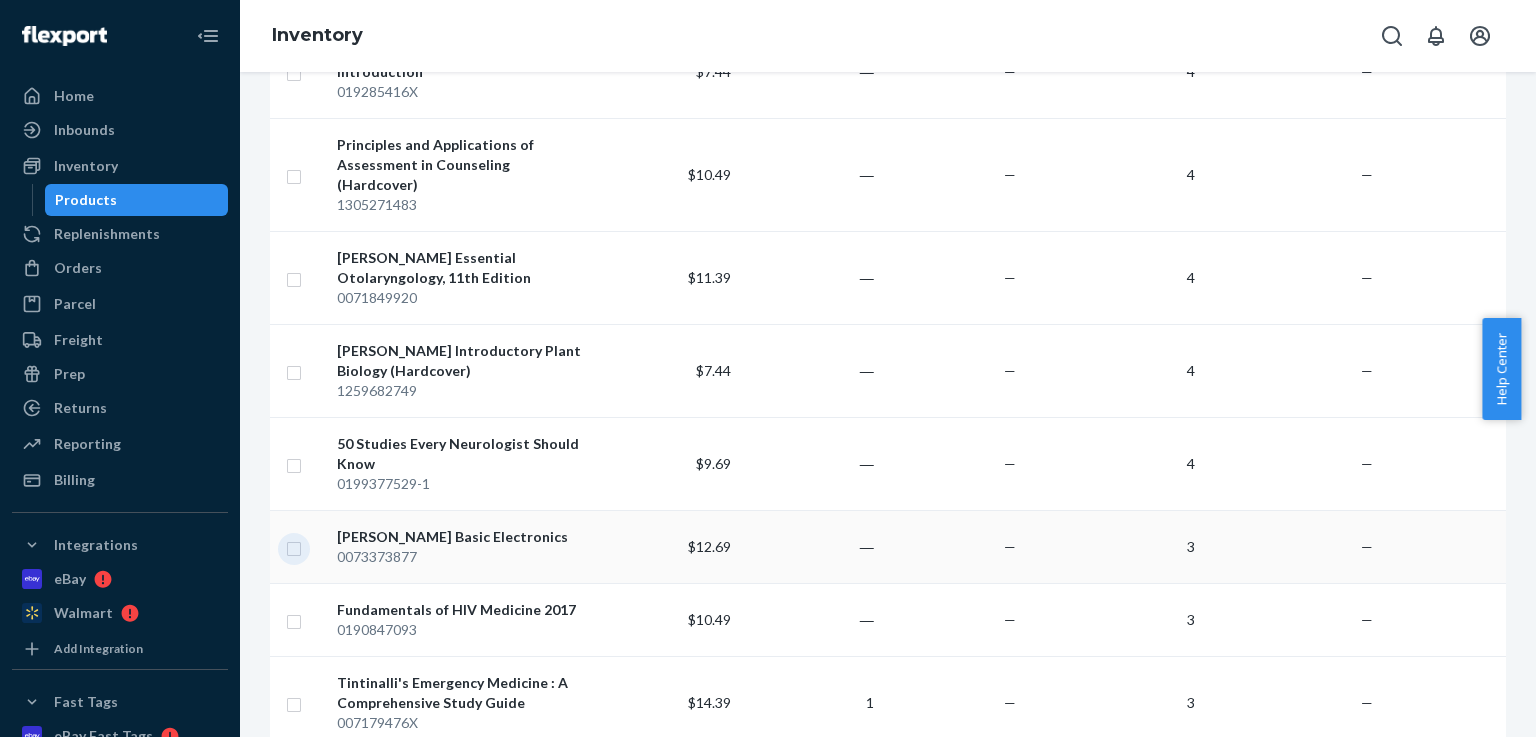 click at bounding box center (294, 546) 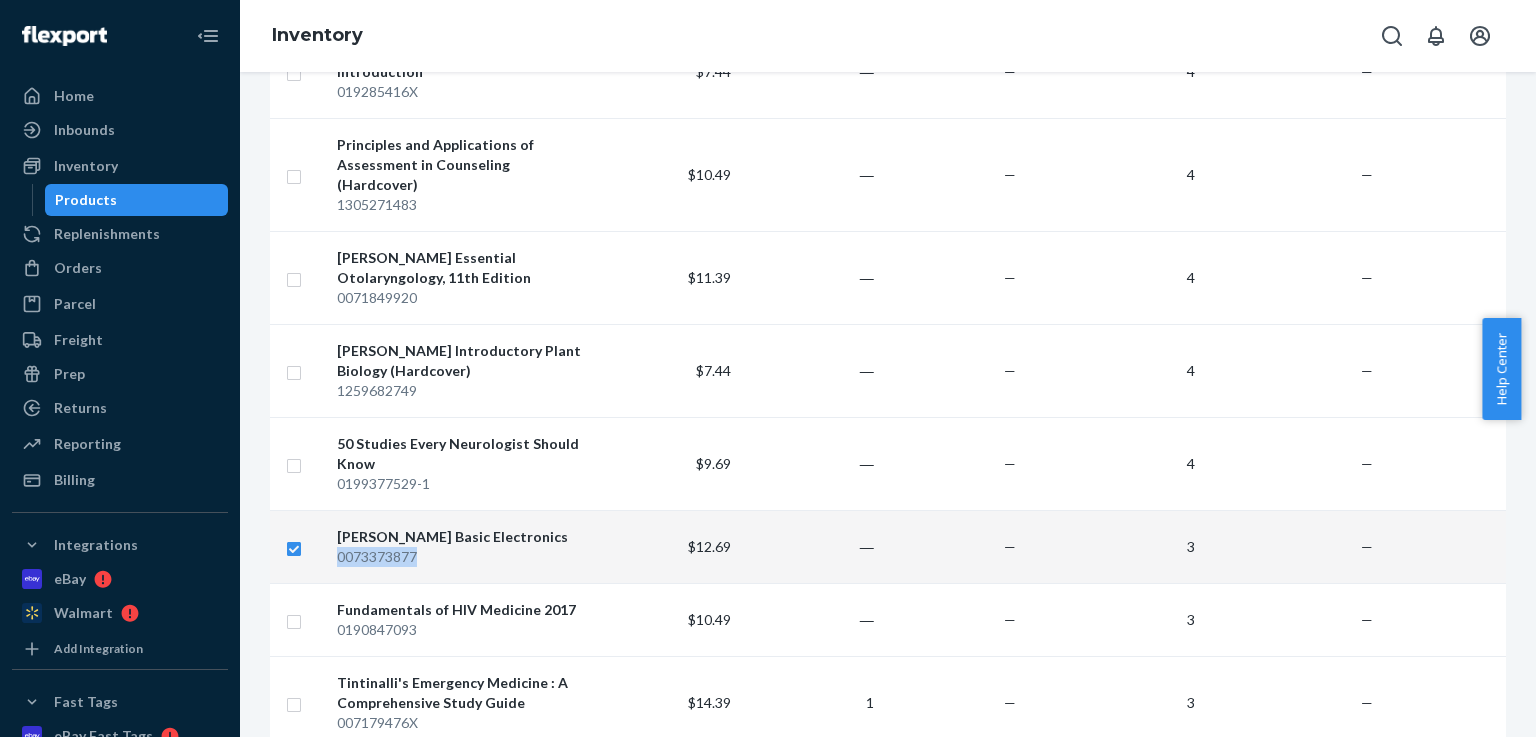 drag, startPoint x: 436, startPoint y: 437, endPoint x: 333, endPoint y: 434, distance: 103.04368 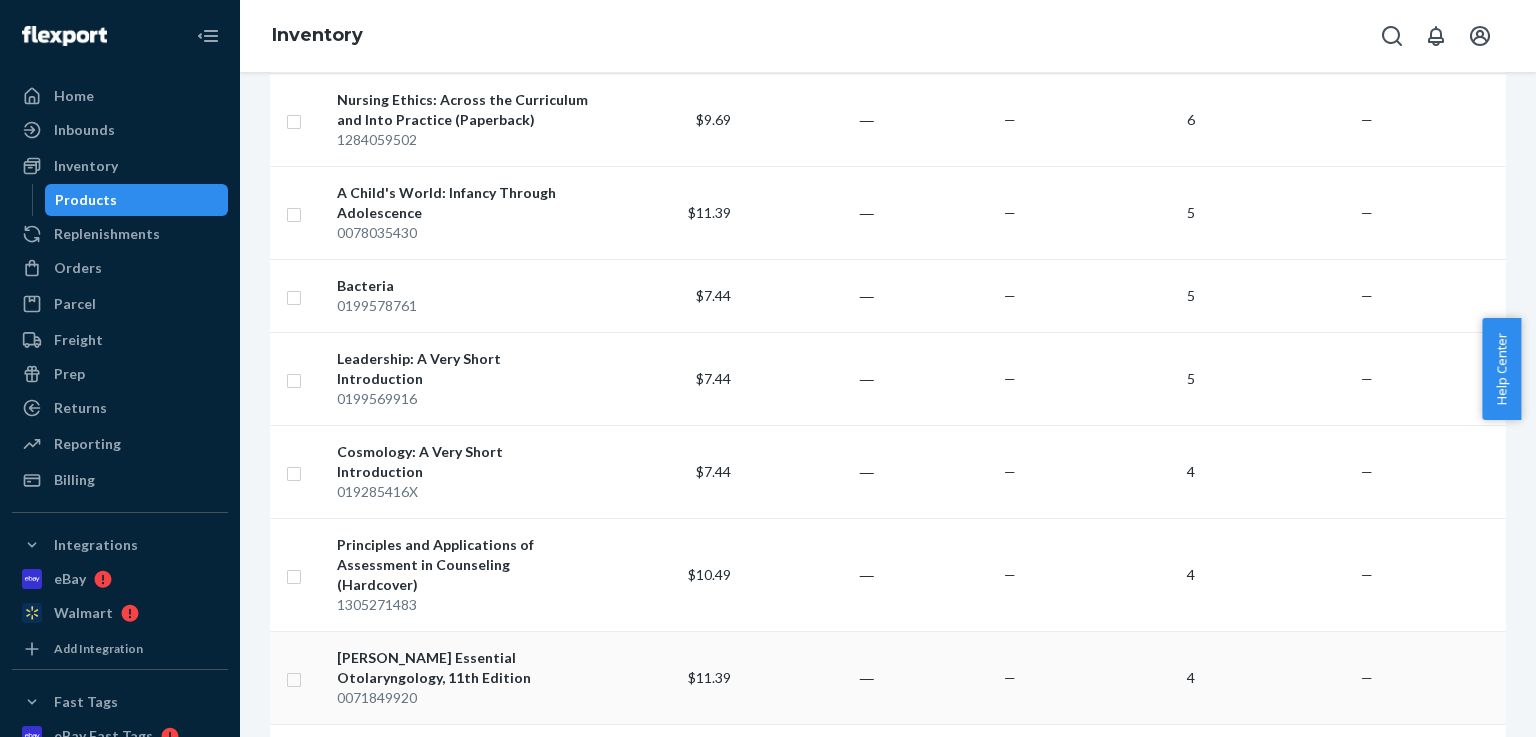 scroll, scrollTop: 2000, scrollLeft: 0, axis: vertical 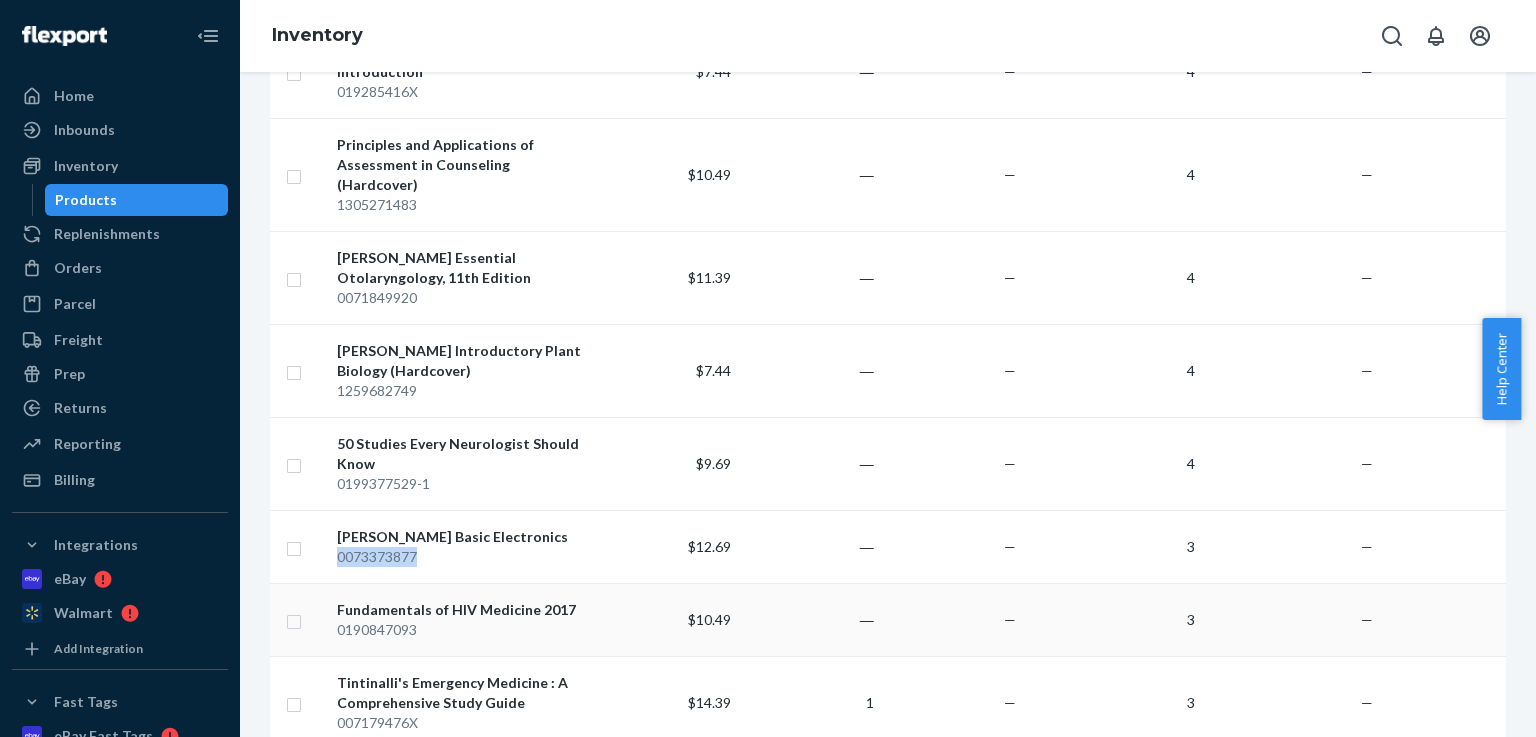 click at bounding box center [294, 619] 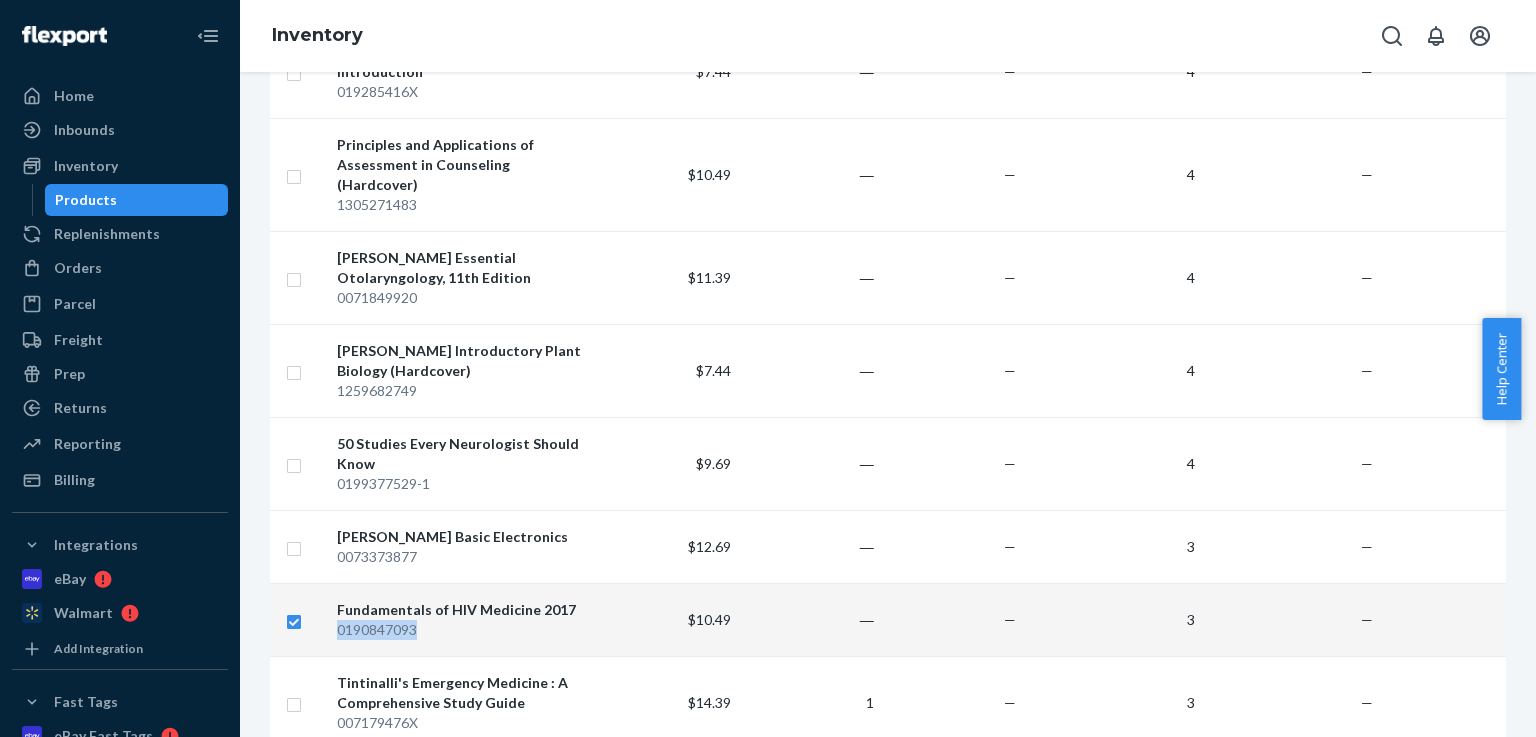 drag, startPoint x: 427, startPoint y: 509, endPoint x: 334, endPoint y: 515, distance: 93.193344 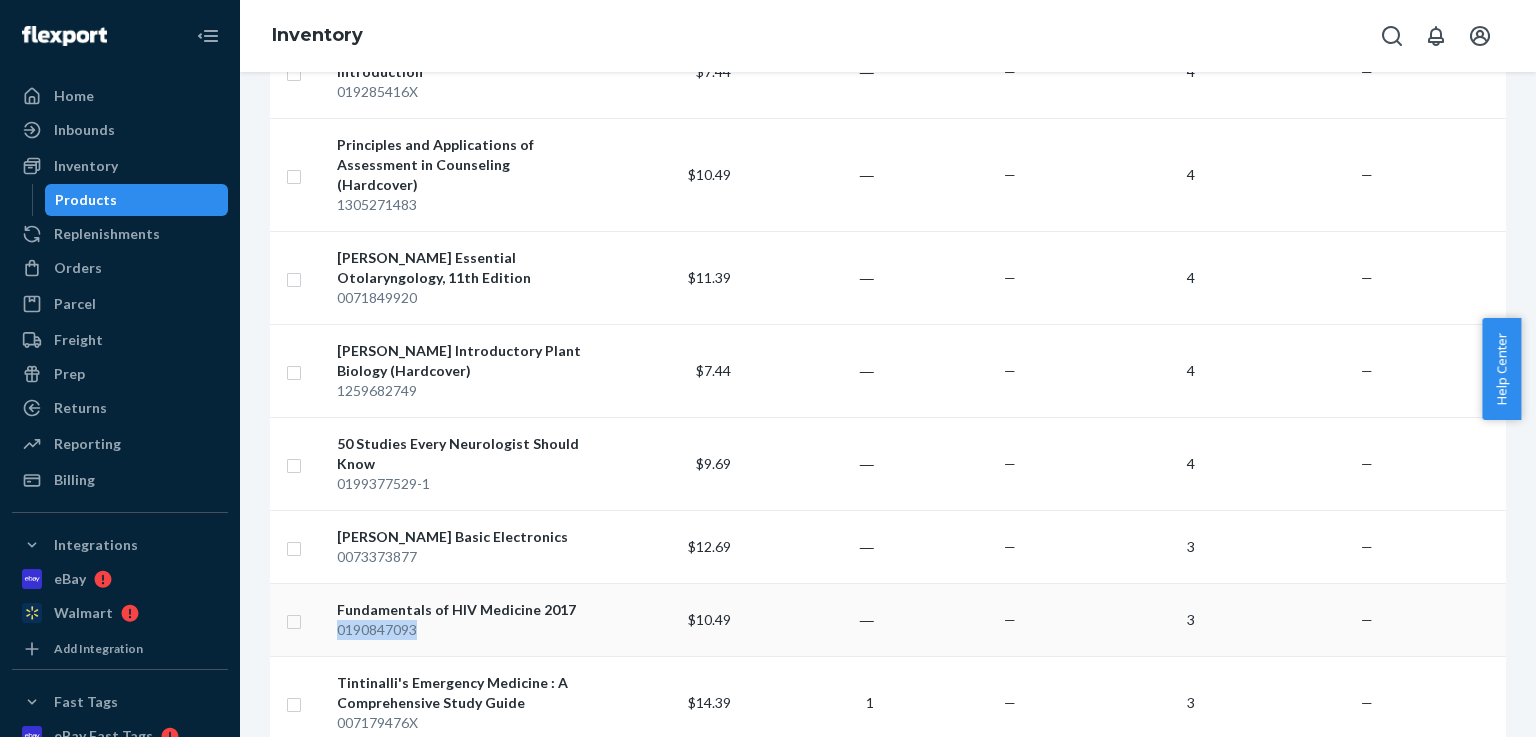 scroll, scrollTop: 2200, scrollLeft: 0, axis: vertical 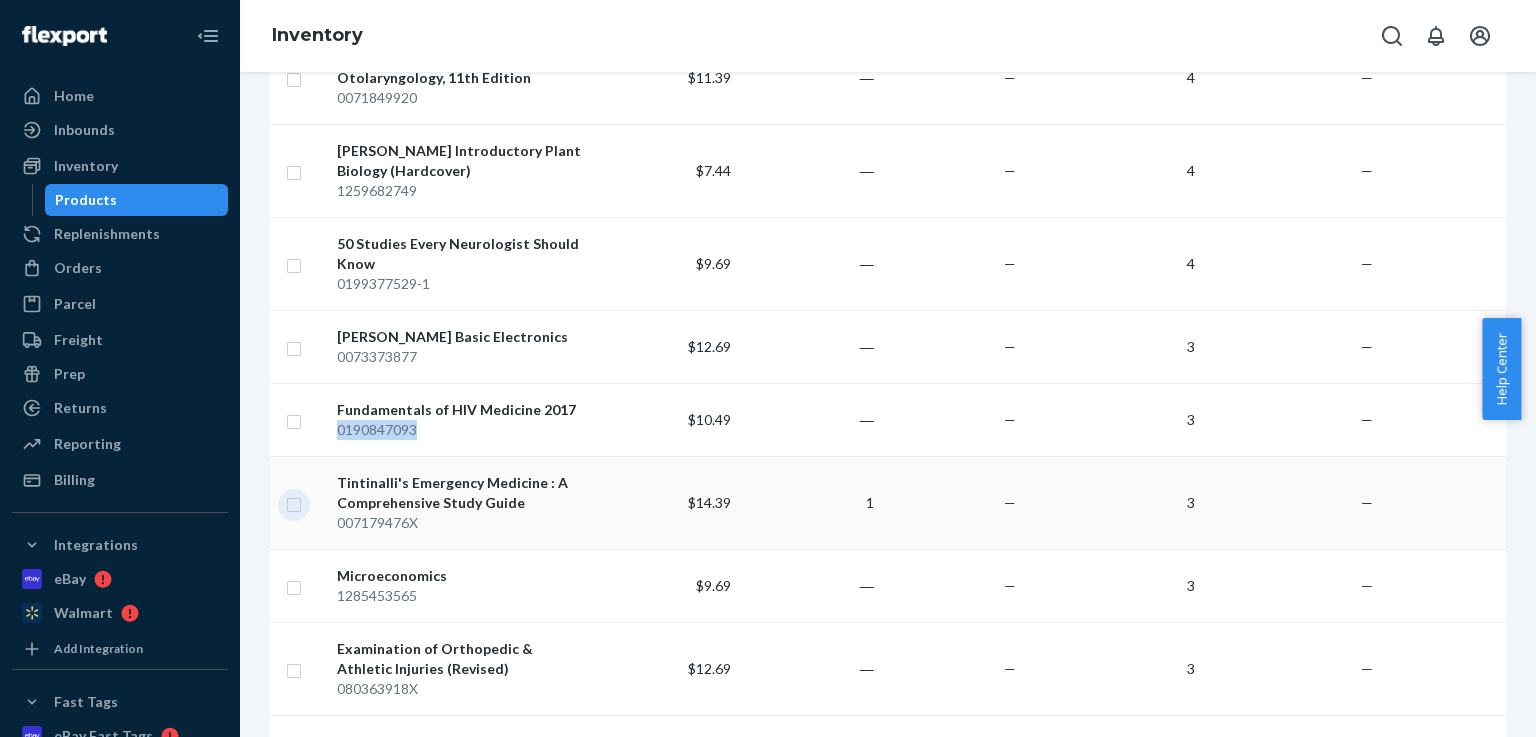 click at bounding box center [294, 502] 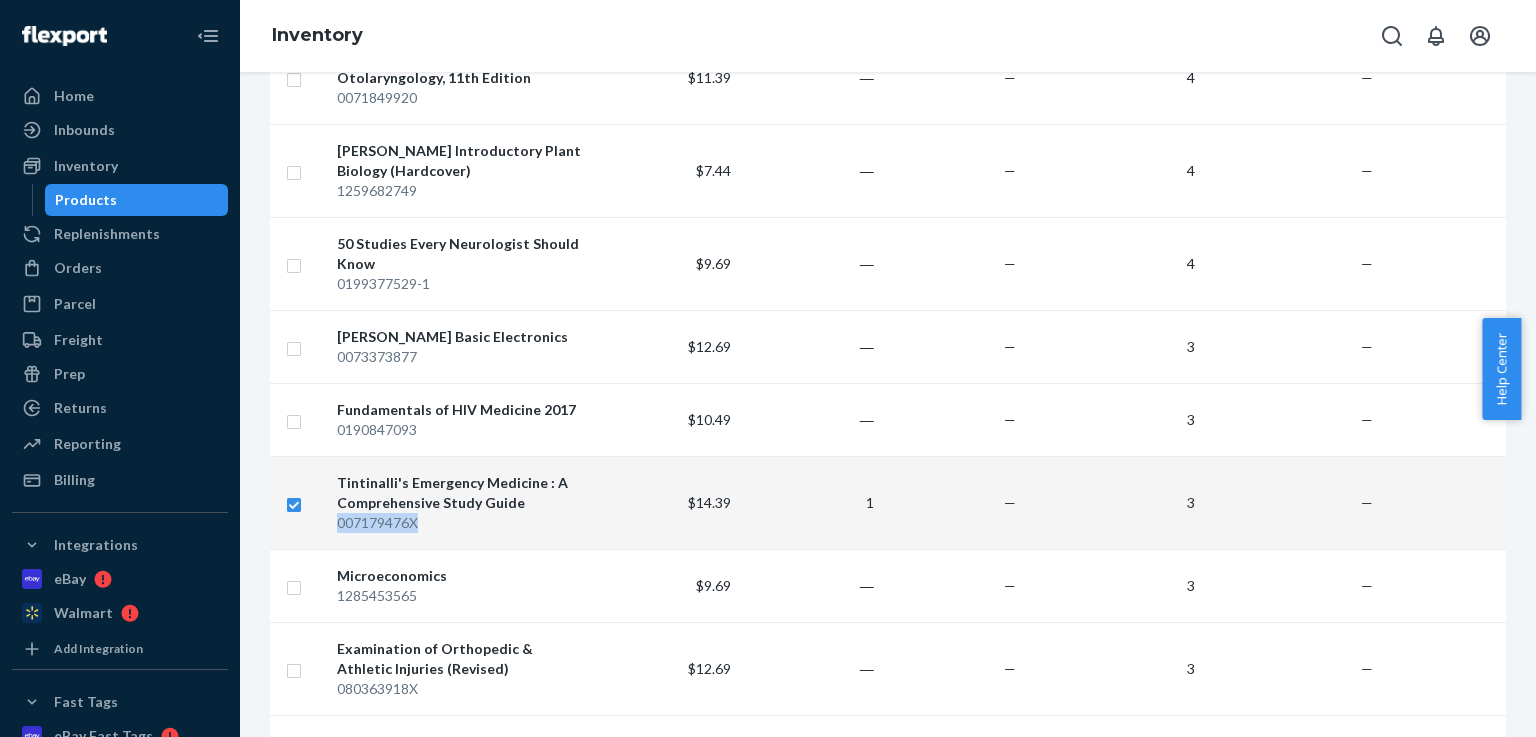 drag, startPoint x: 438, startPoint y: 401, endPoint x: 338, endPoint y: 407, distance: 100.17984 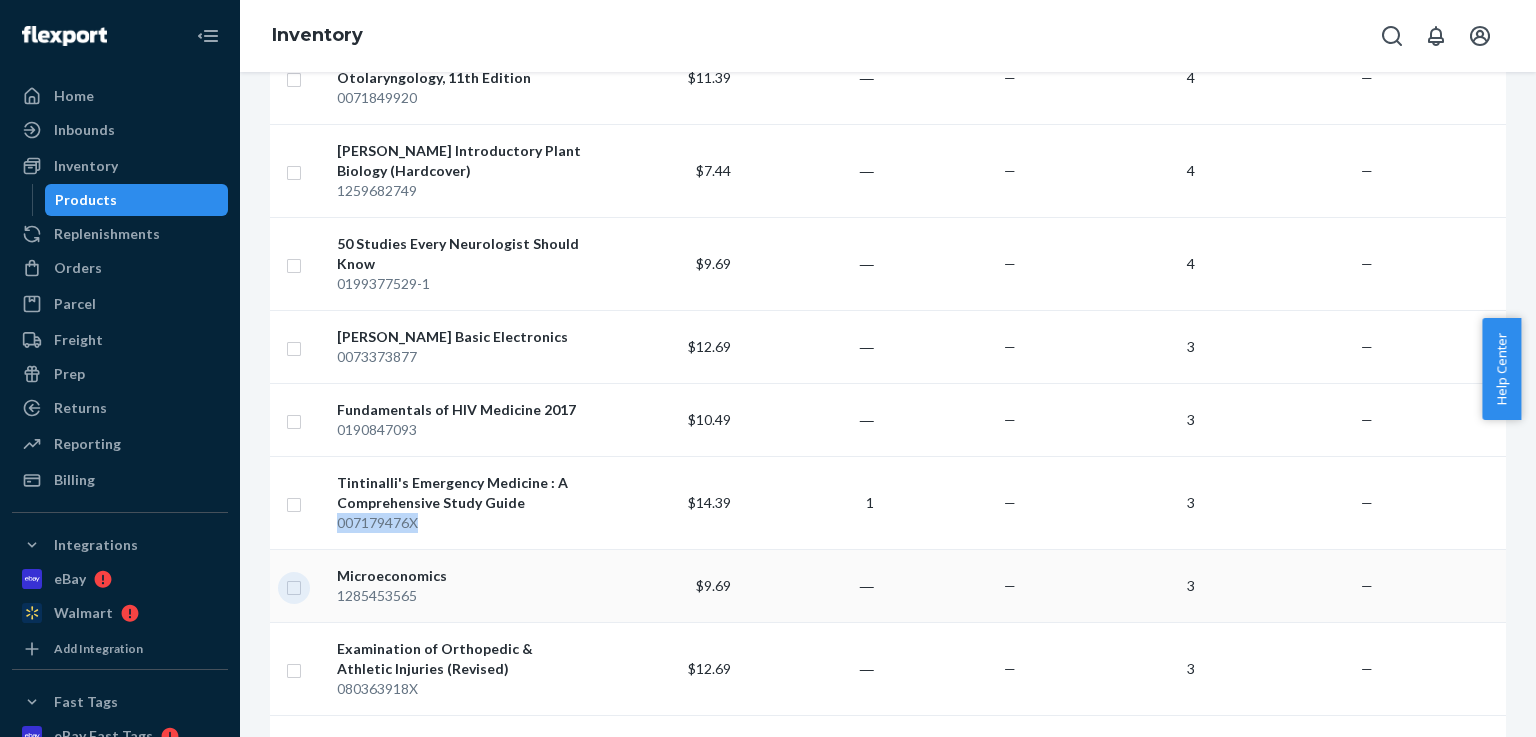 click at bounding box center [294, 585] 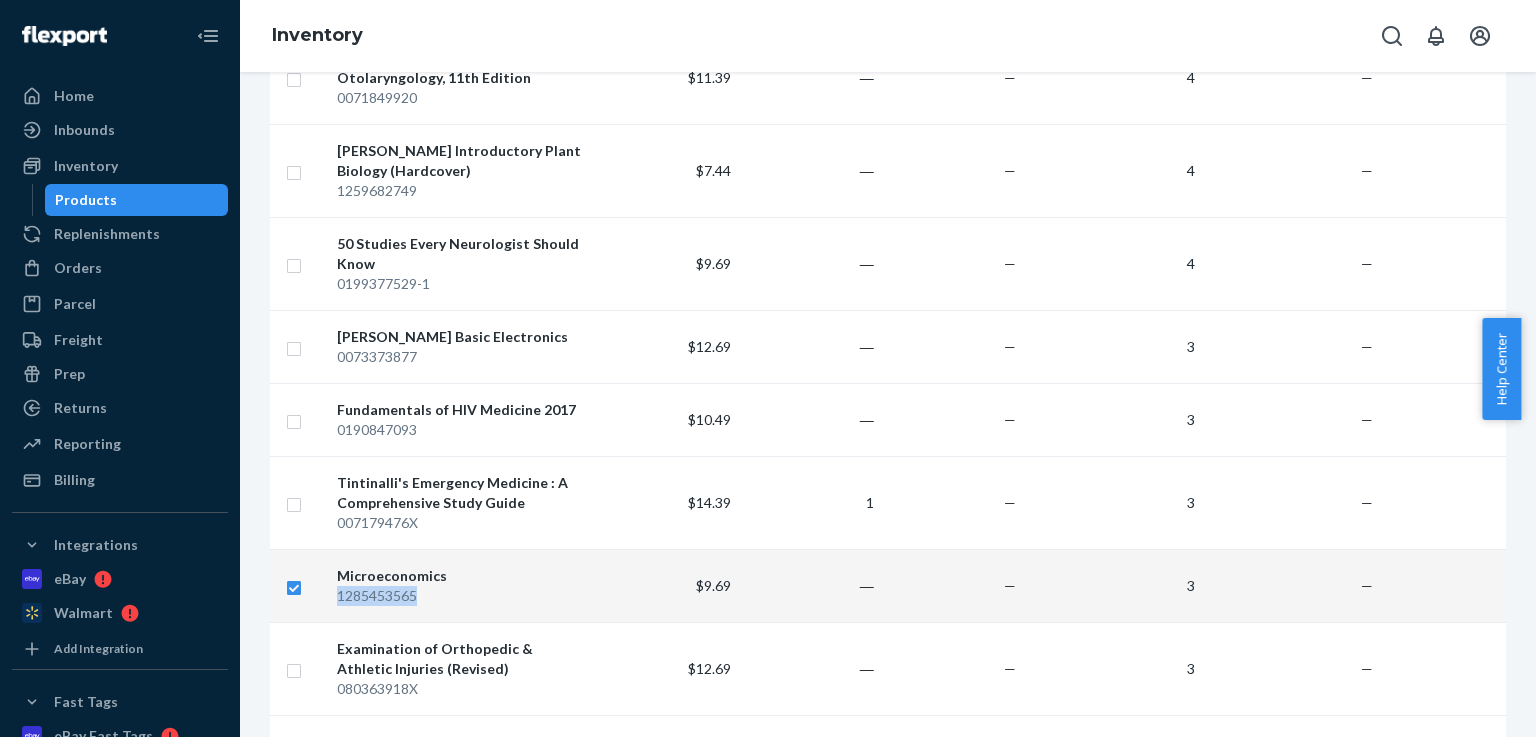 drag, startPoint x: 436, startPoint y: 471, endPoint x: 339, endPoint y: 464, distance: 97.25225 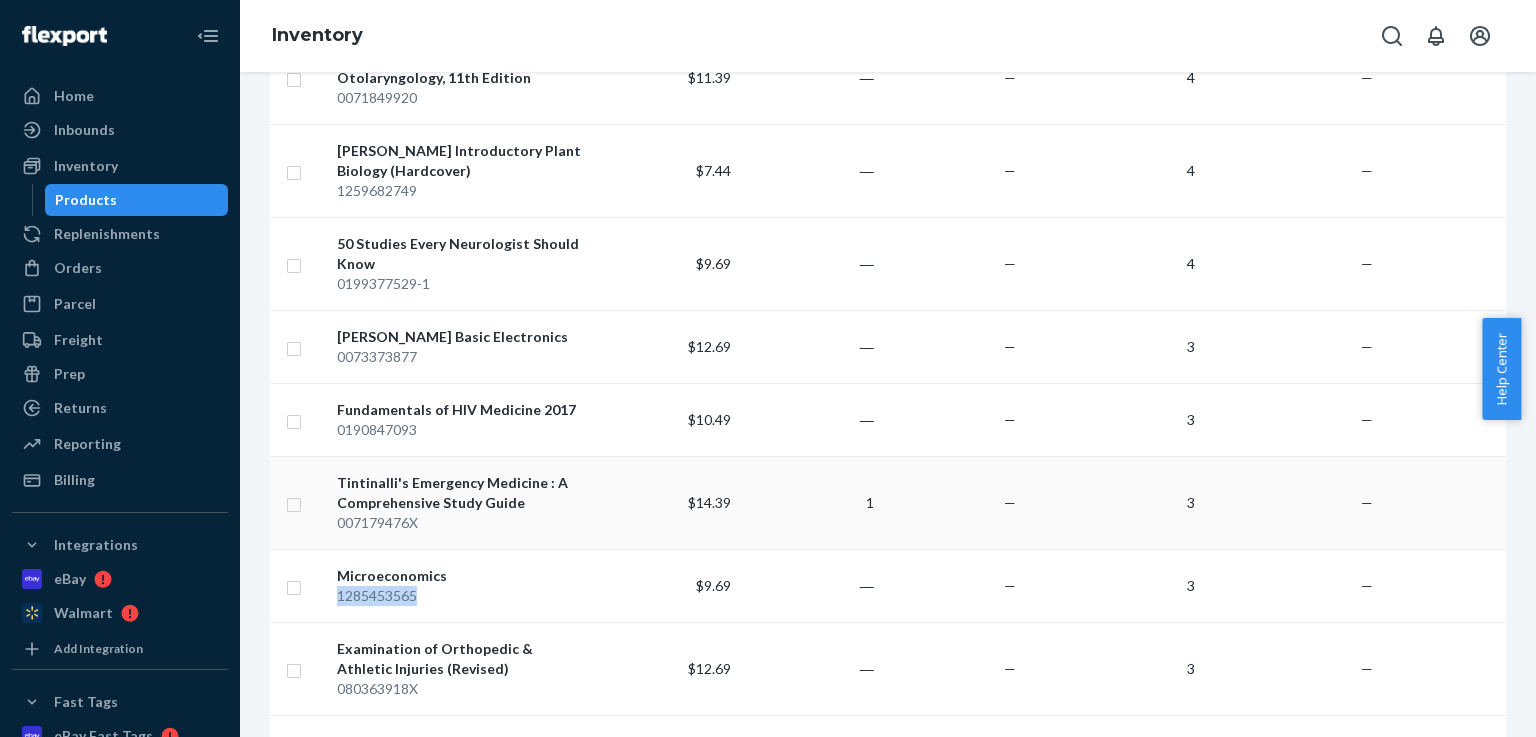 scroll, scrollTop: 2400, scrollLeft: 0, axis: vertical 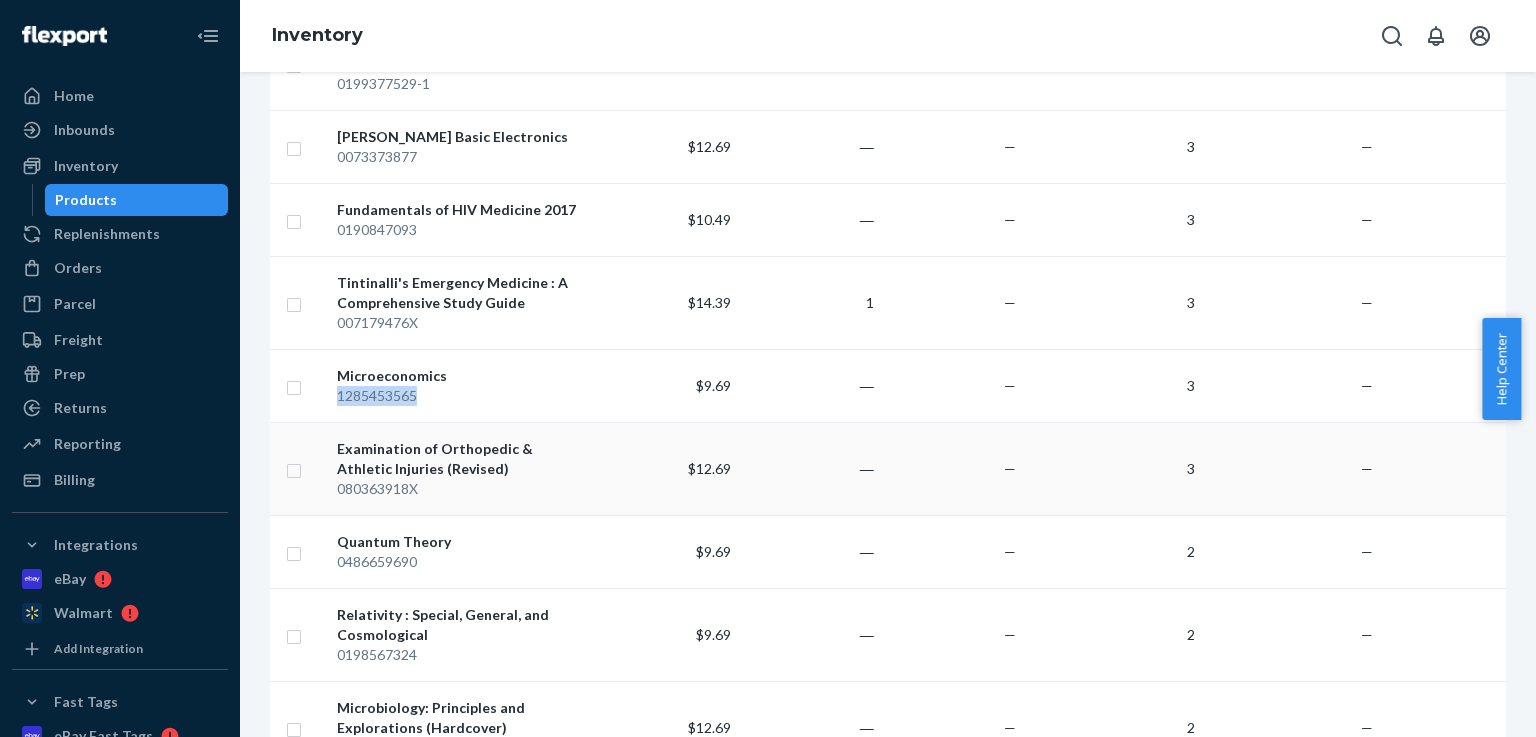 click at bounding box center [294, 468] 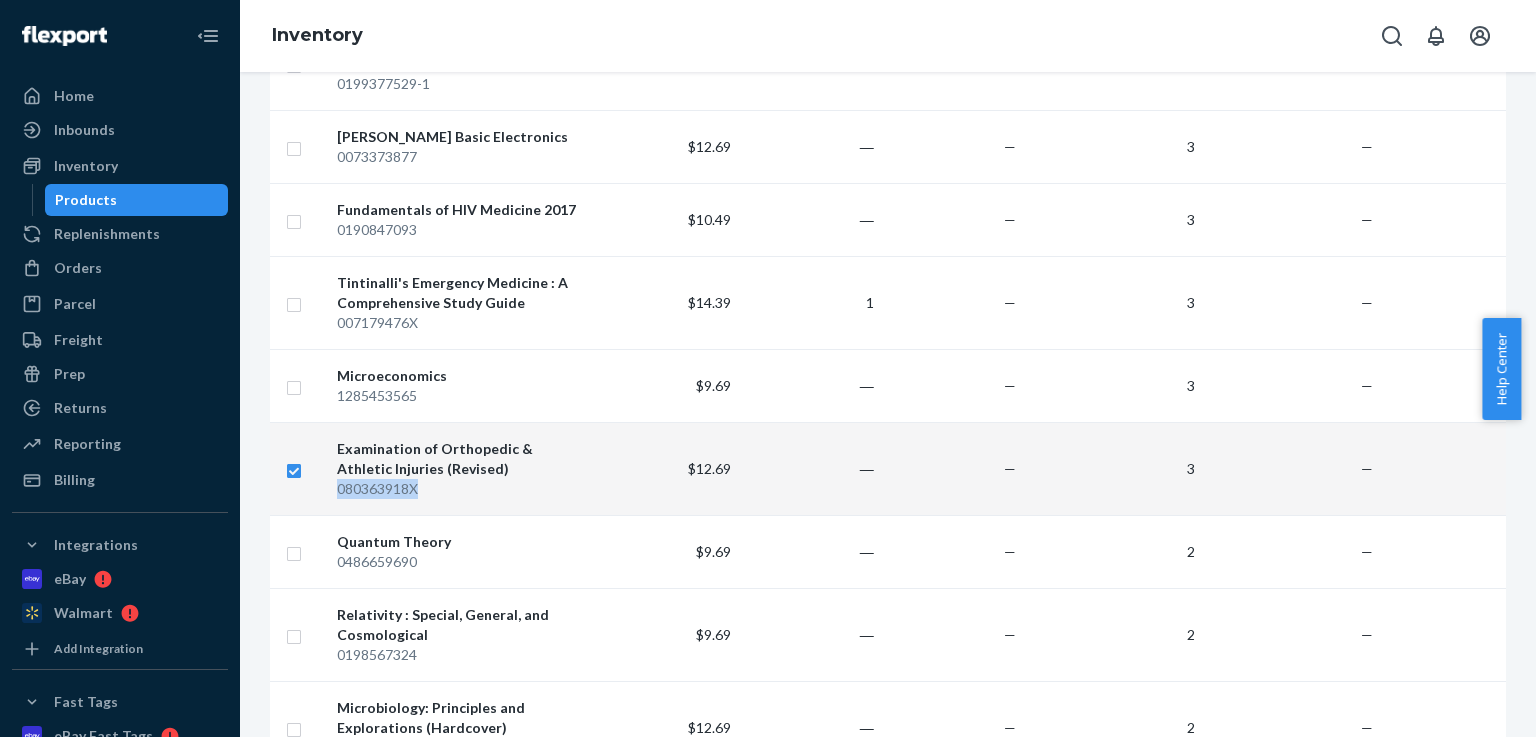 drag, startPoint x: 436, startPoint y: 361, endPoint x: 331, endPoint y: 358, distance: 105.04285 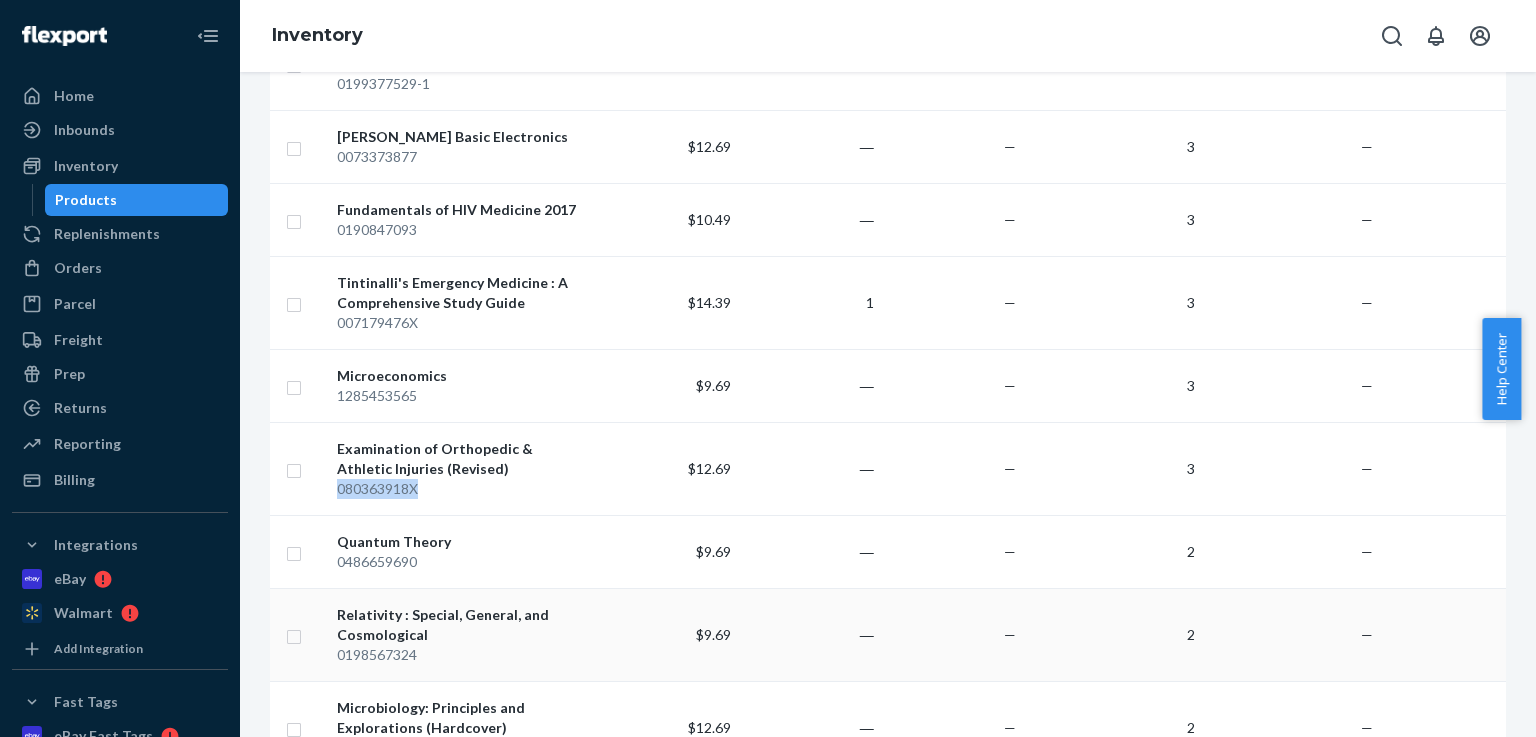 scroll, scrollTop: 2600, scrollLeft: 0, axis: vertical 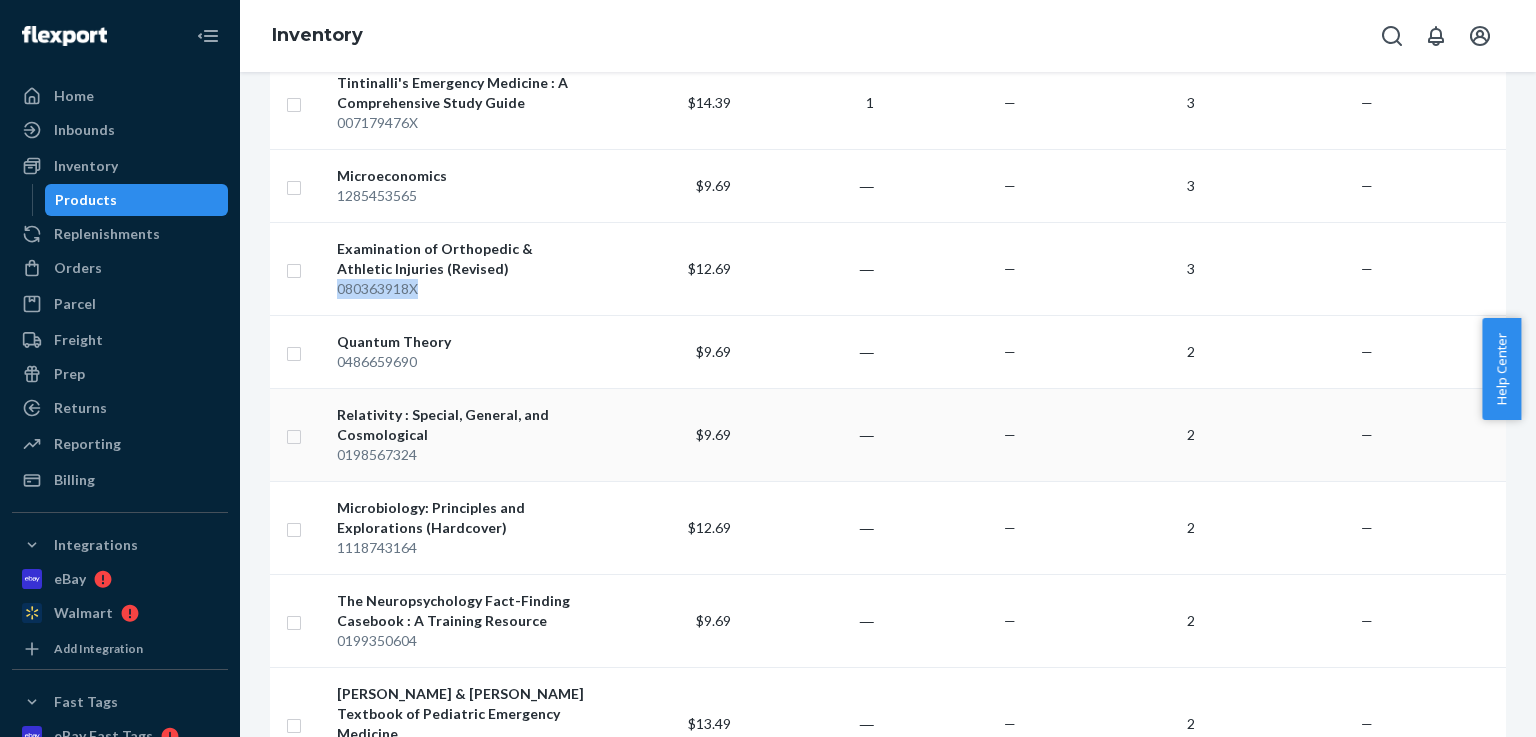 click at bounding box center (294, 434) 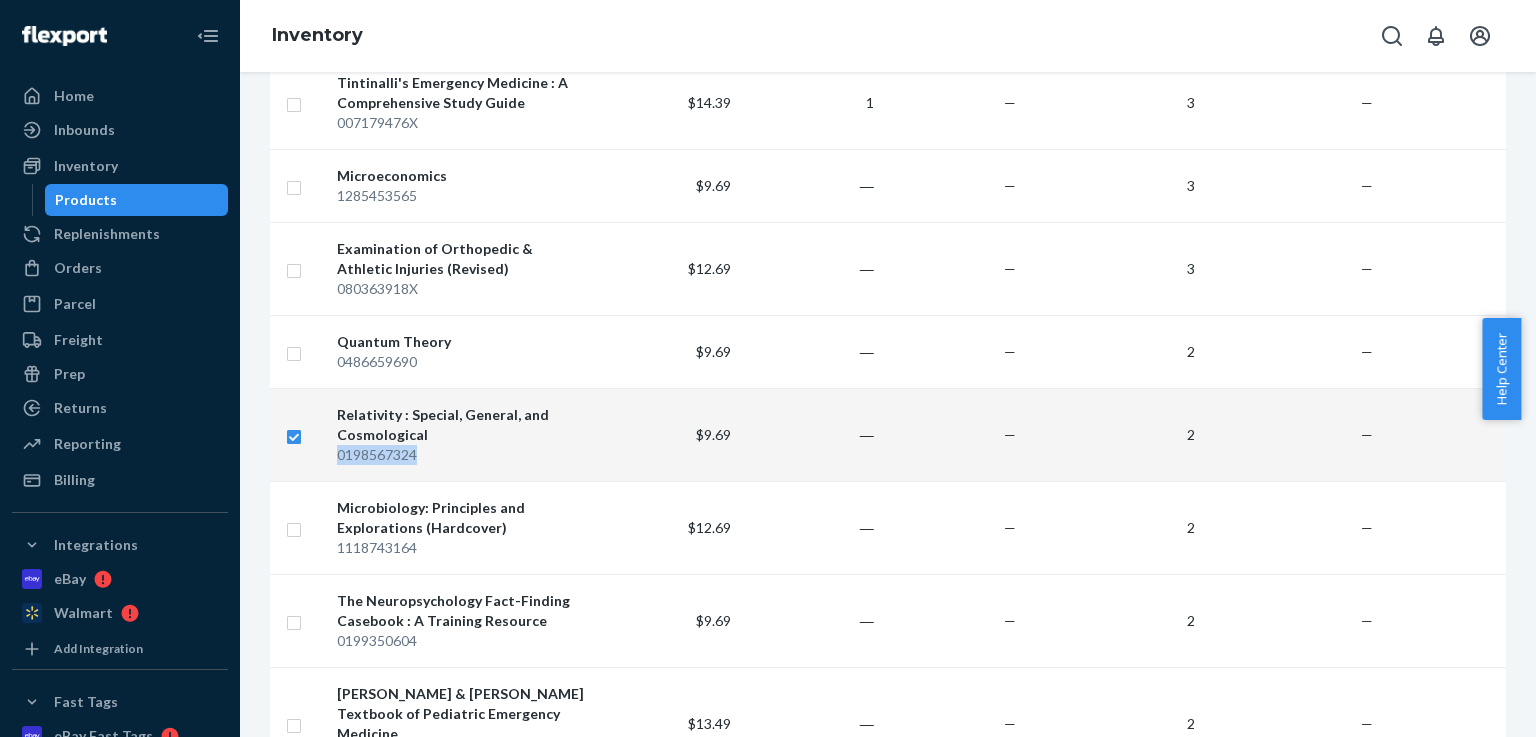 drag, startPoint x: 435, startPoint y: 337, endPoint x: 334, endPoint y: 335, distance: 101.0198 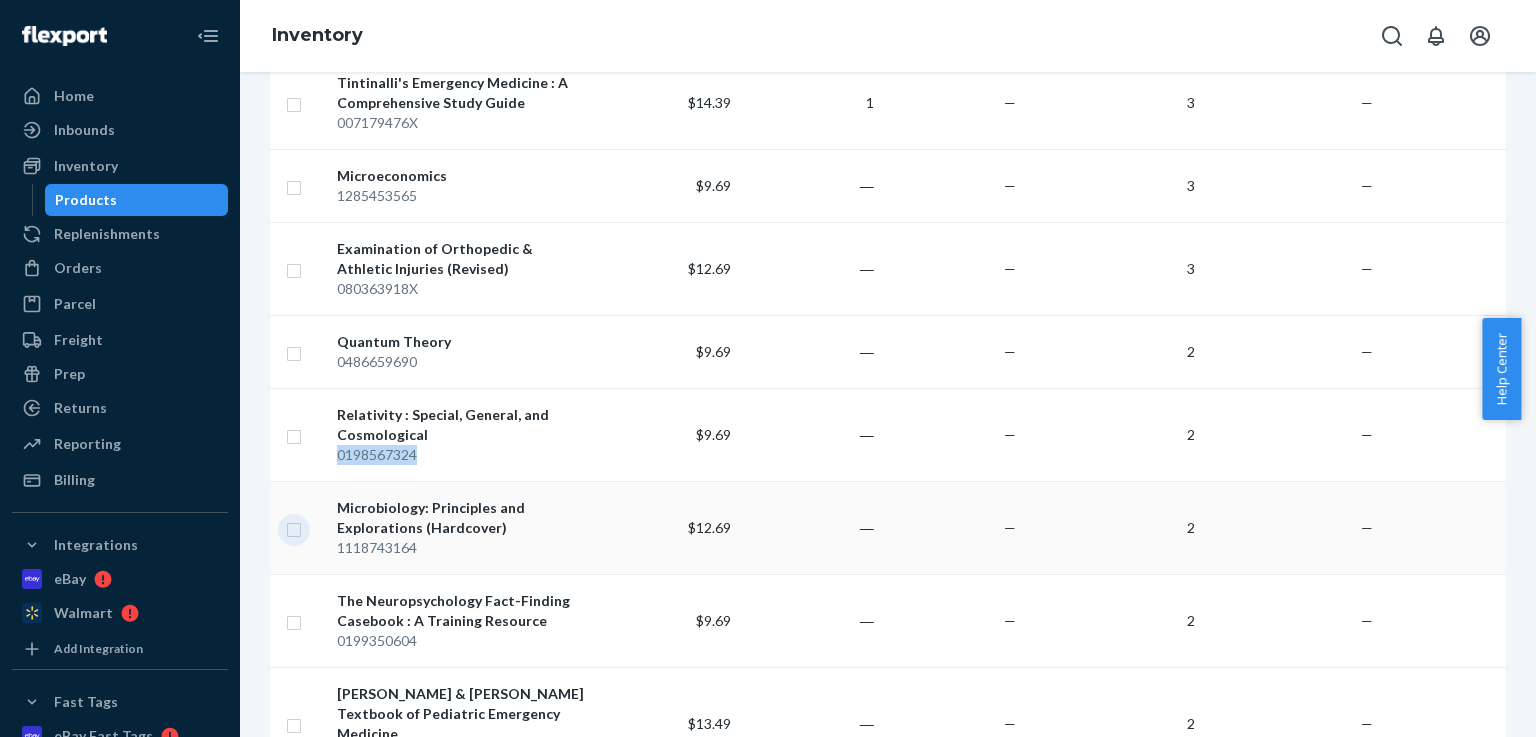 click at bounding box center (294, 527) 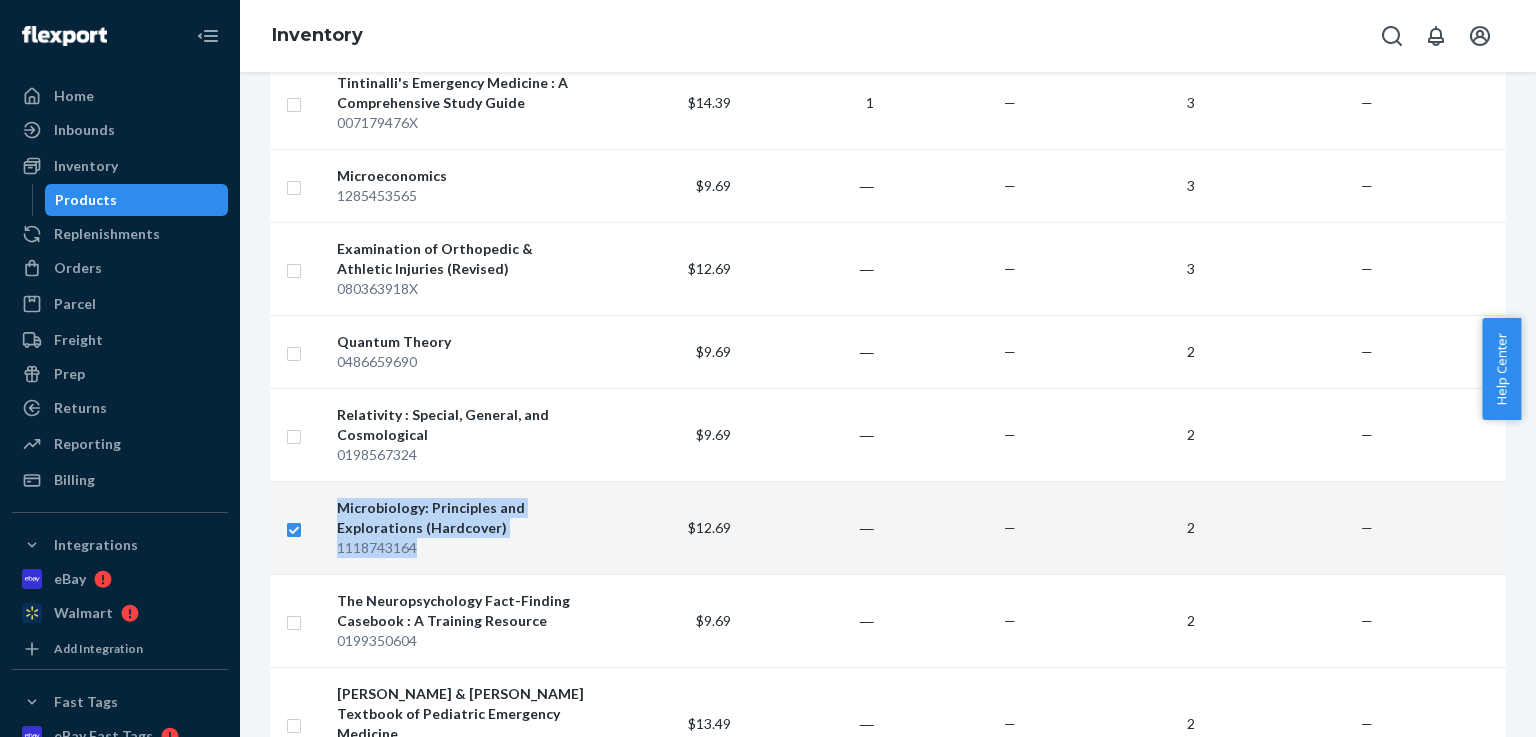 drag, startPoint x: 327, startPoint y: 417, endPoint x: 421, endPoint y: 420, distance: 94.04786 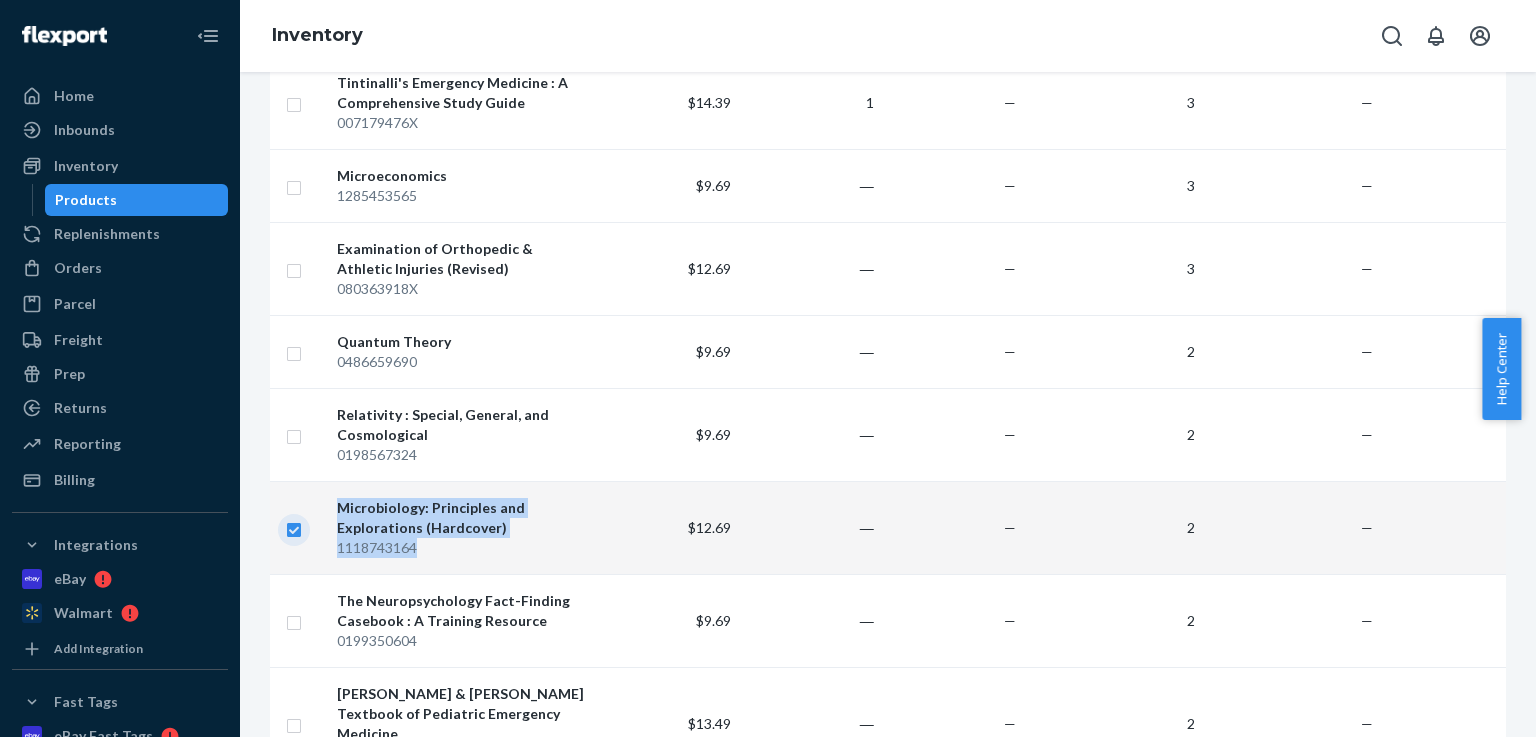 click at bounding box center [294, 527] 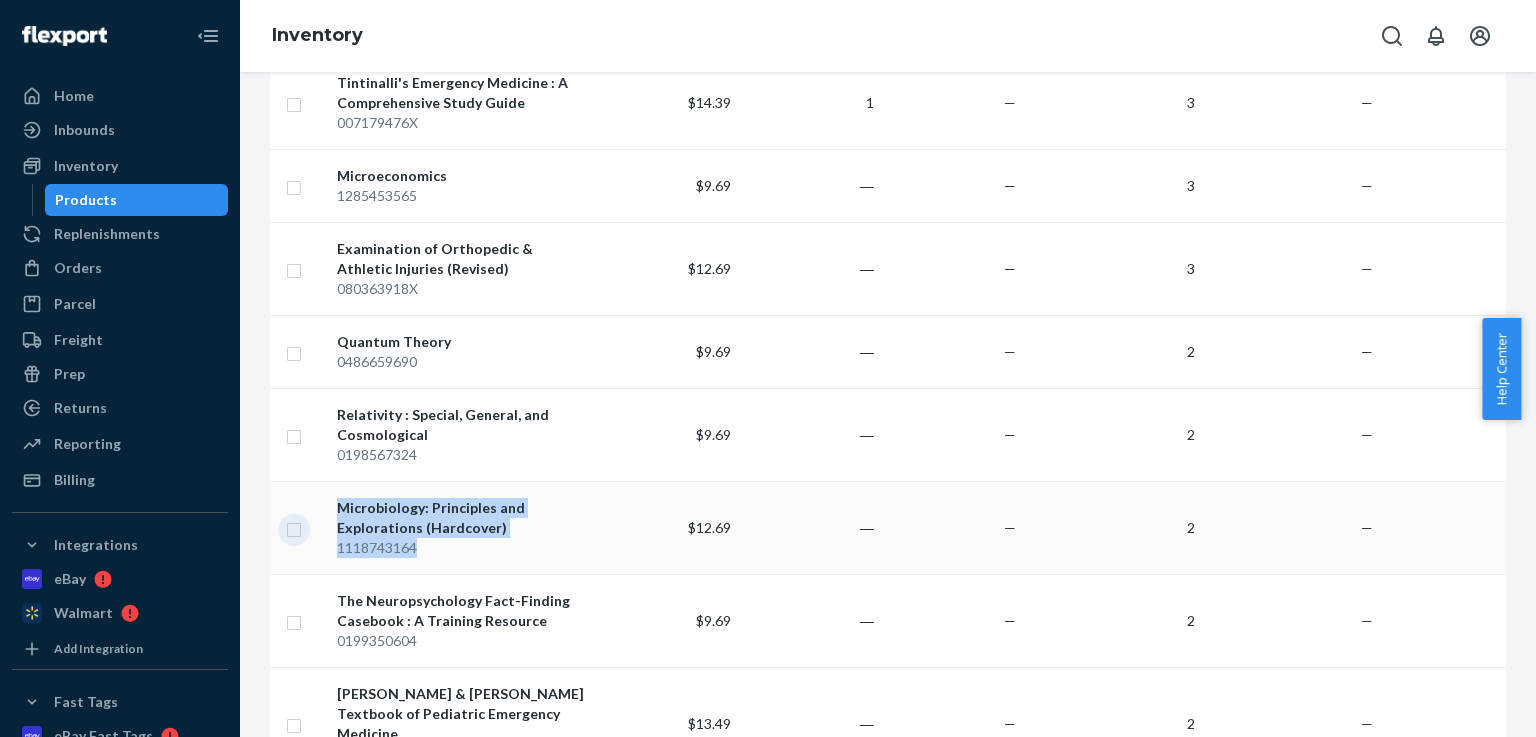 click at bounding box center [294, 527] 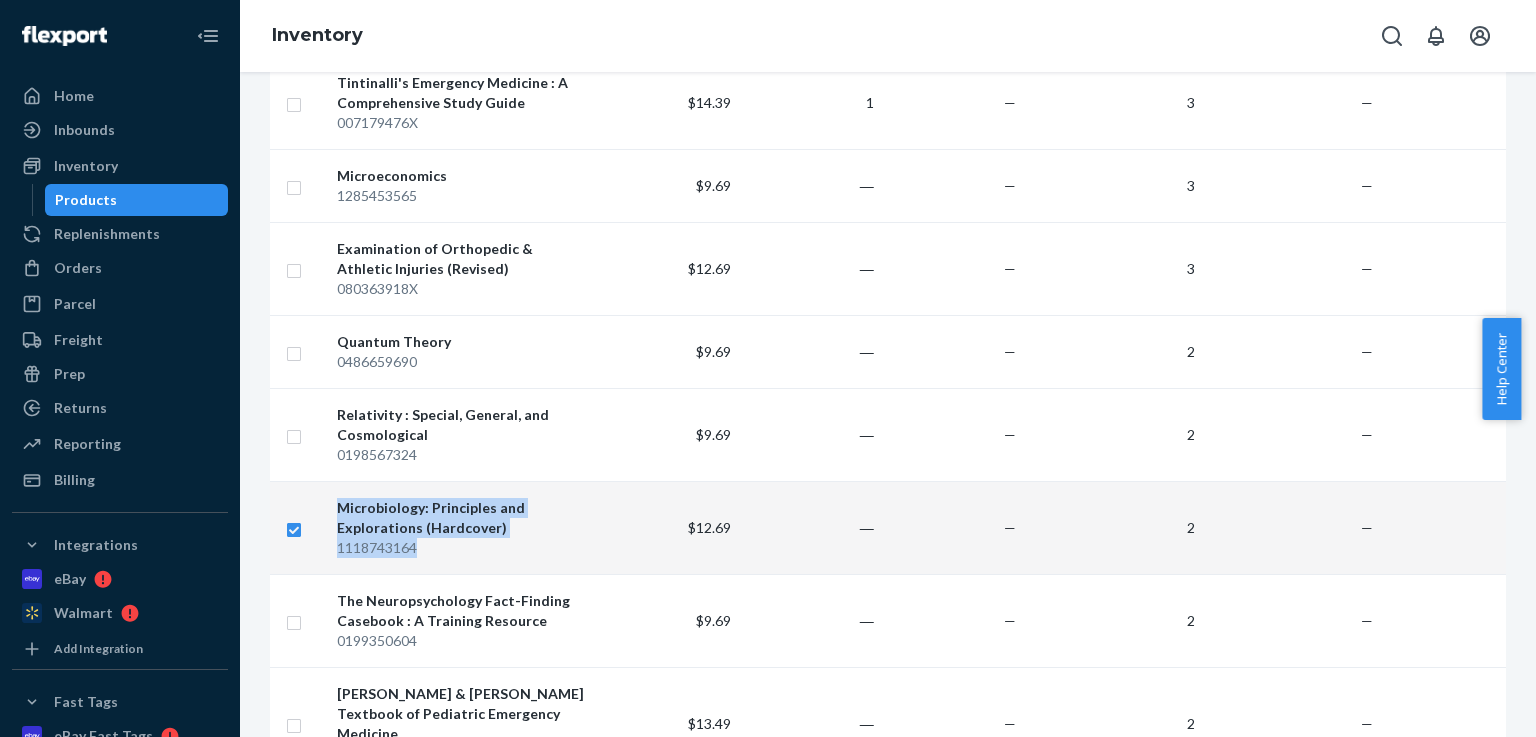 click on "Microbiology: Principles and Explorations (Hardcover) 1118743164" at bounding box center (462, 527) 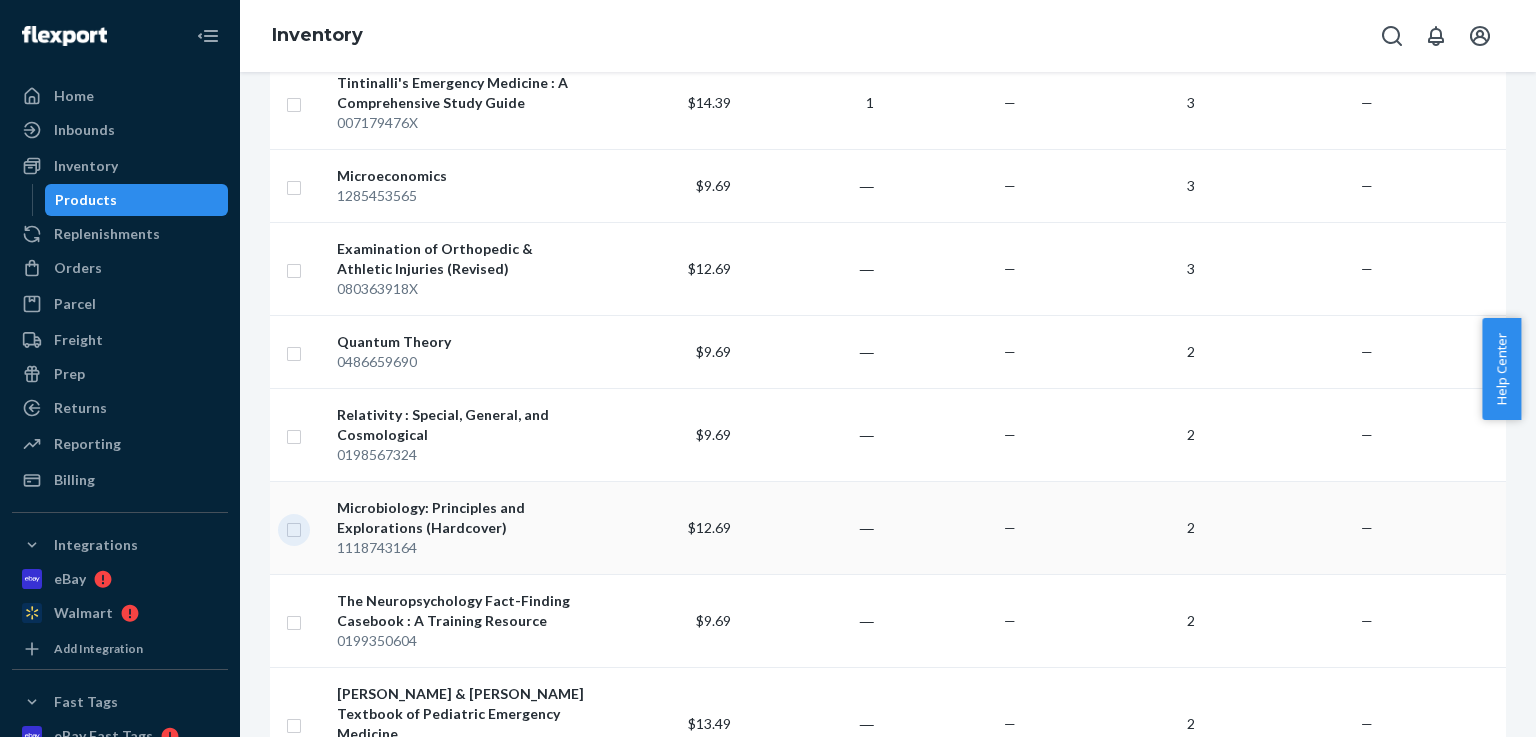click at bounding box center [294, 527] 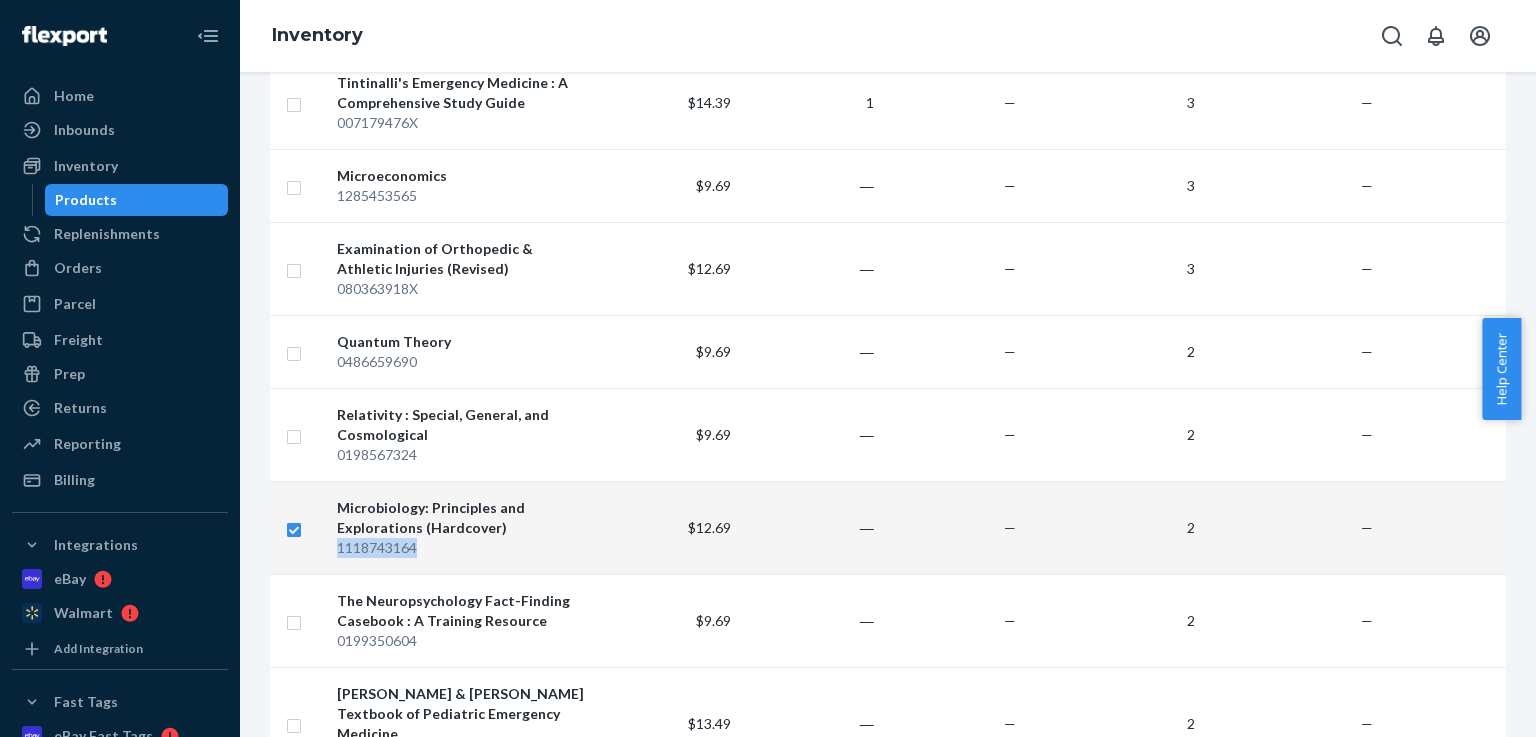 drag, startPoint x: 434, startPoint y: 421, endPoint x: 337, endPoint y: 424, distance: 97.04638 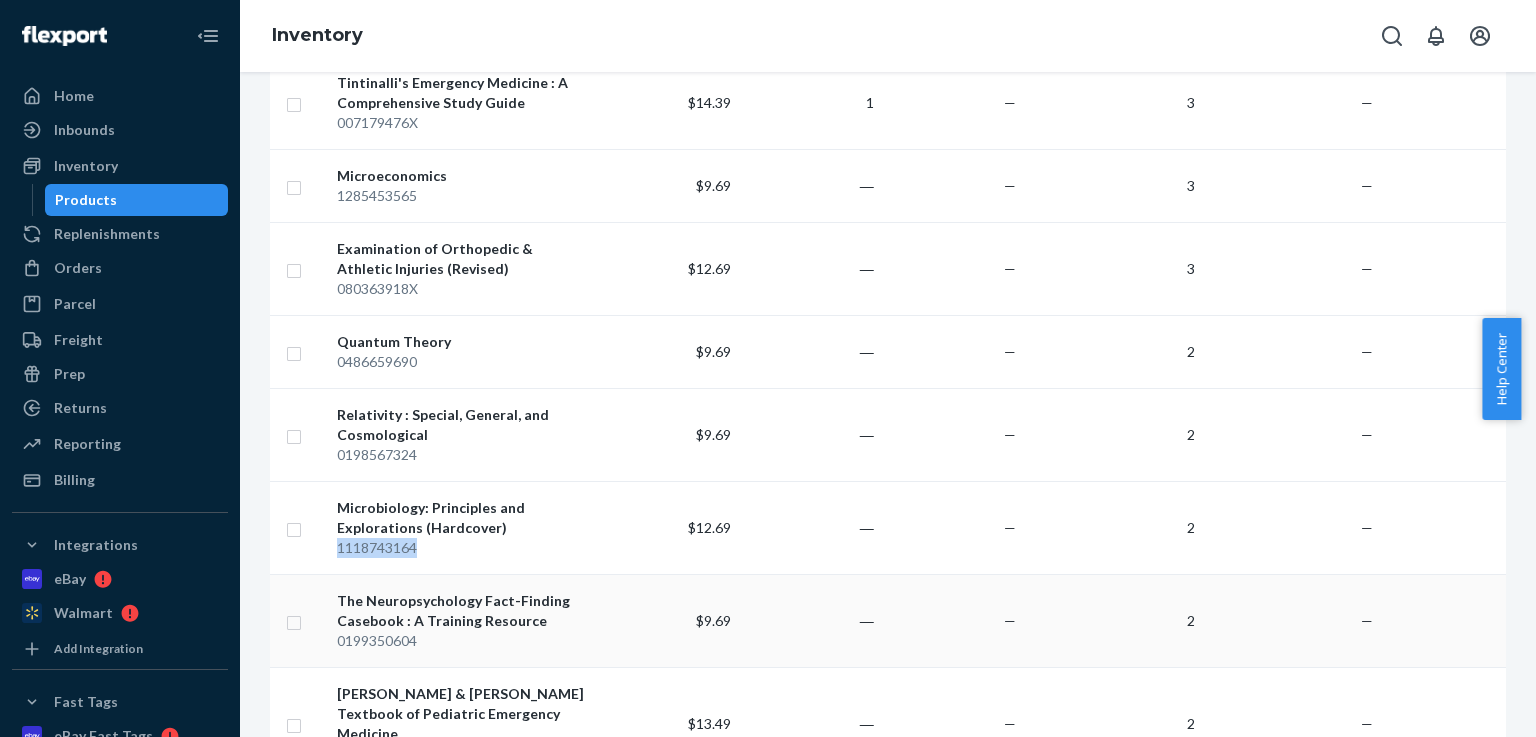 drag, startPoint x: 291, startPoint y: 493, endPoint x: 348, endPoint y: 515, distance: 61.09828 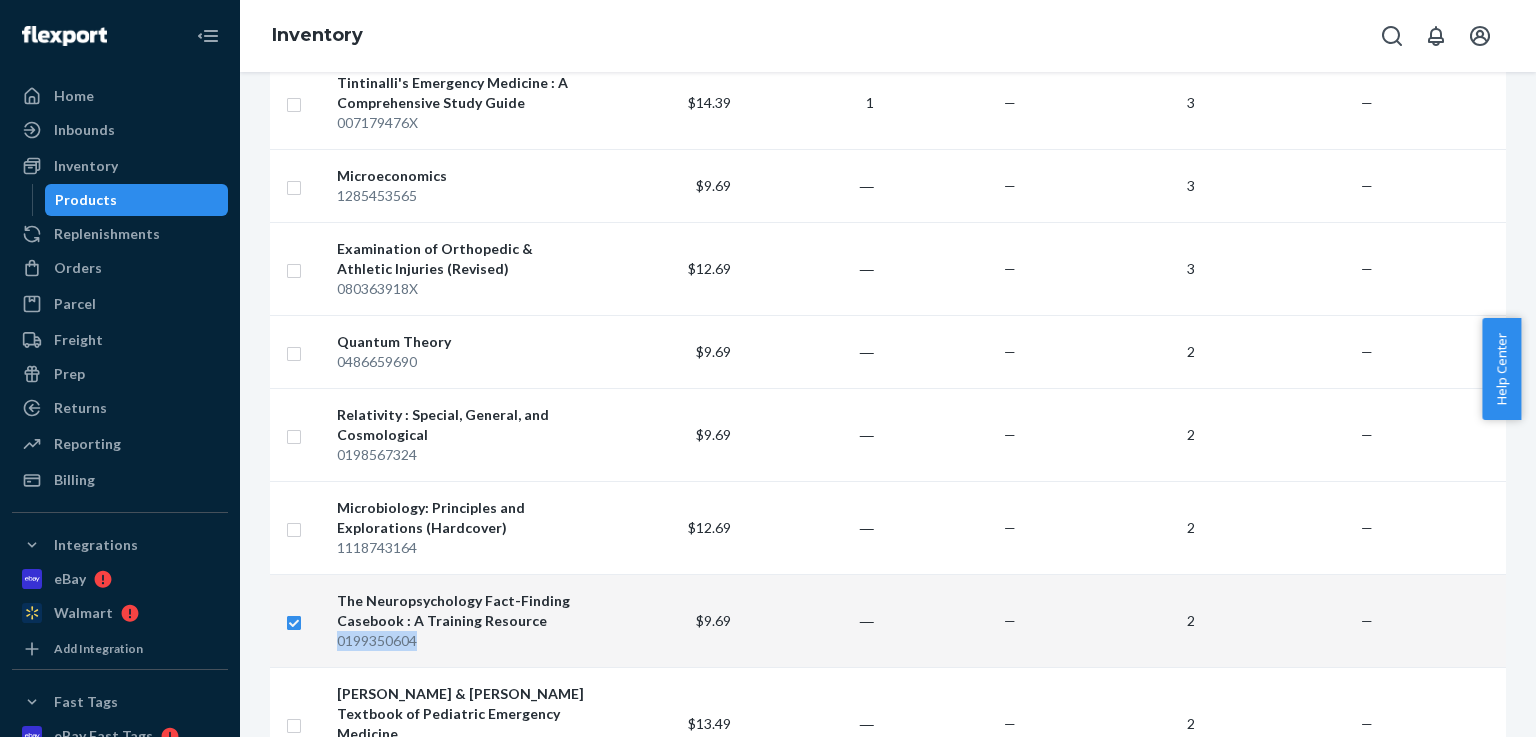 drag, startPoint x: 332, startPoint y: 516, endPoint x: 423, endPoint y: 517, distance: 91.00549 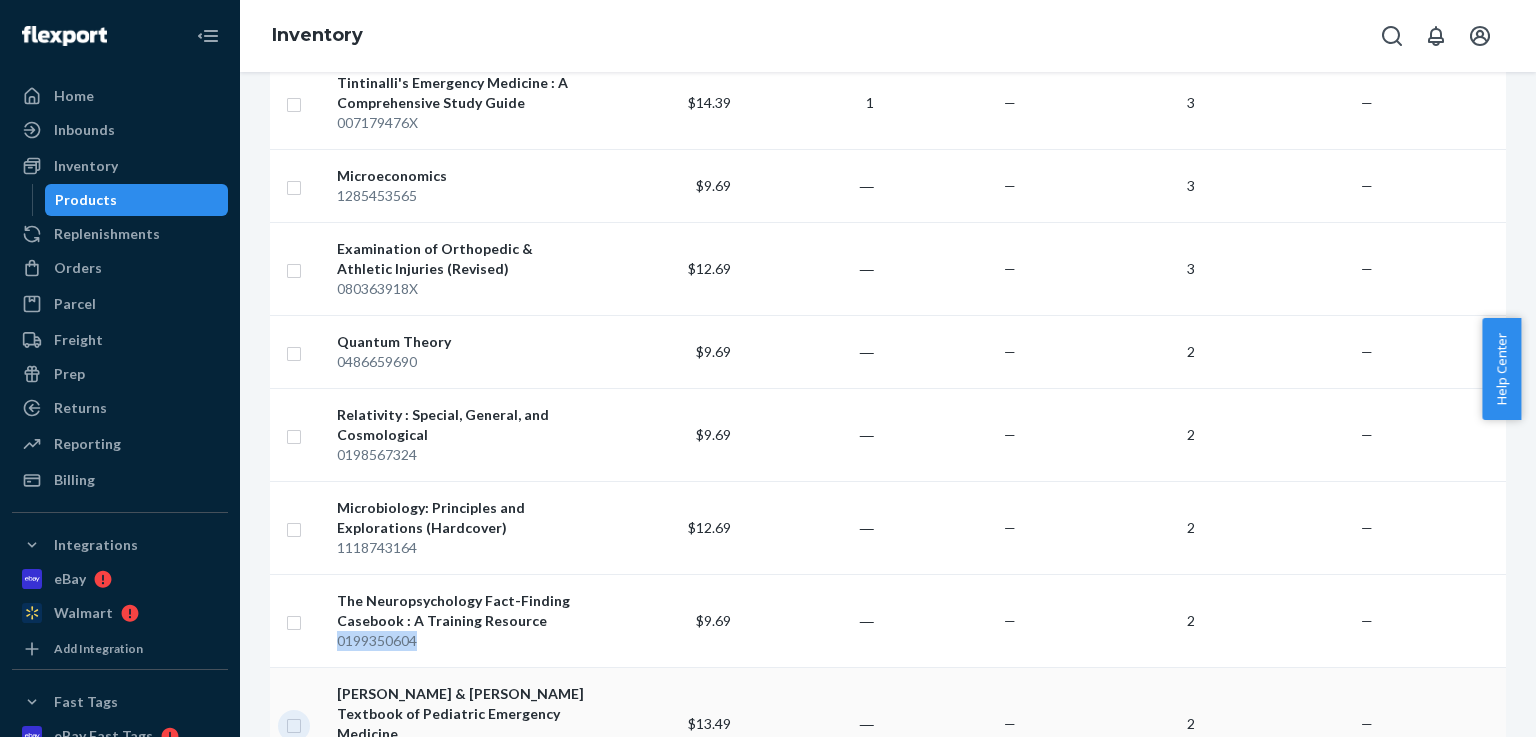 click at bounding box center [294, 723] 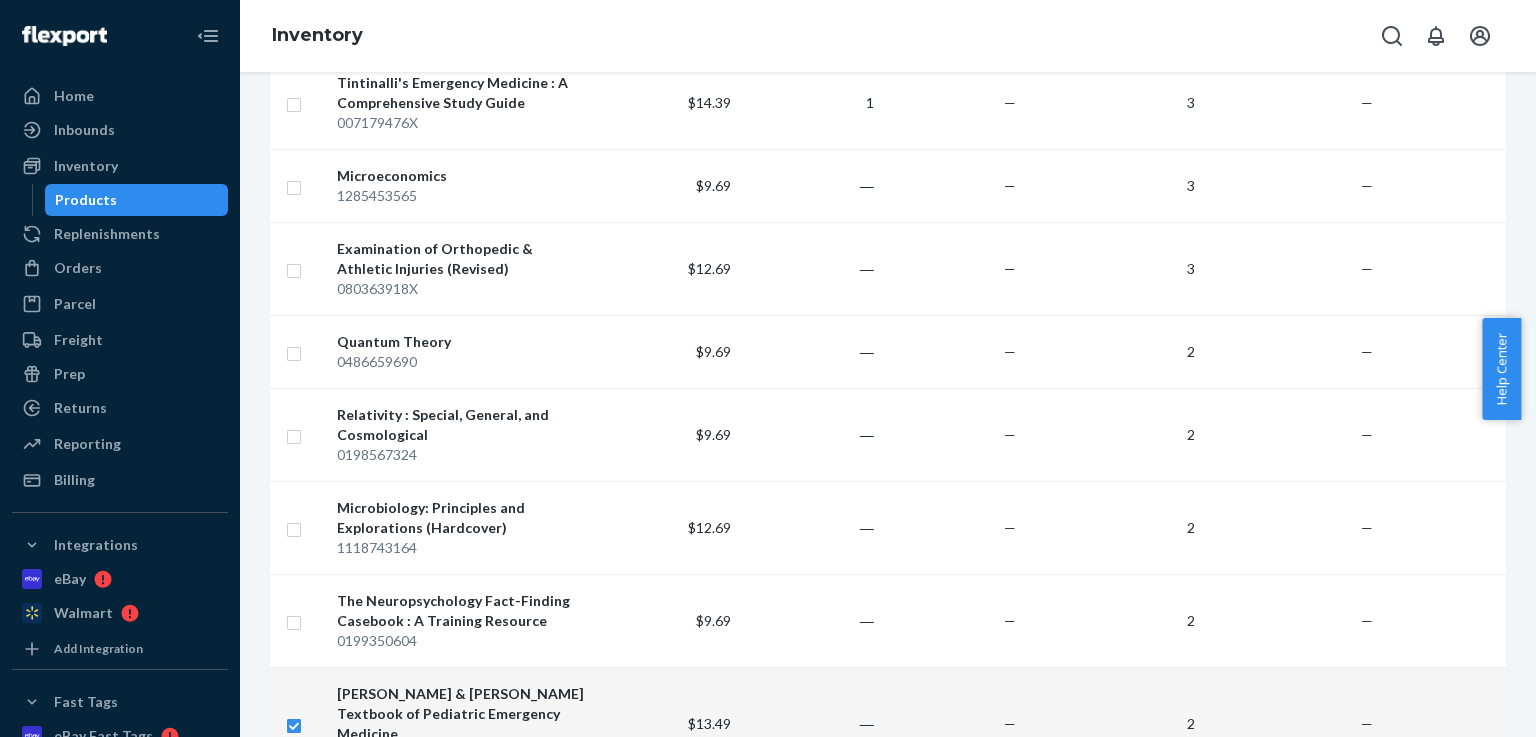 drag, startPoint x: 334, startPoint y: 610, endPoint x: 419, endPoint y: 611, distance: 85.00588 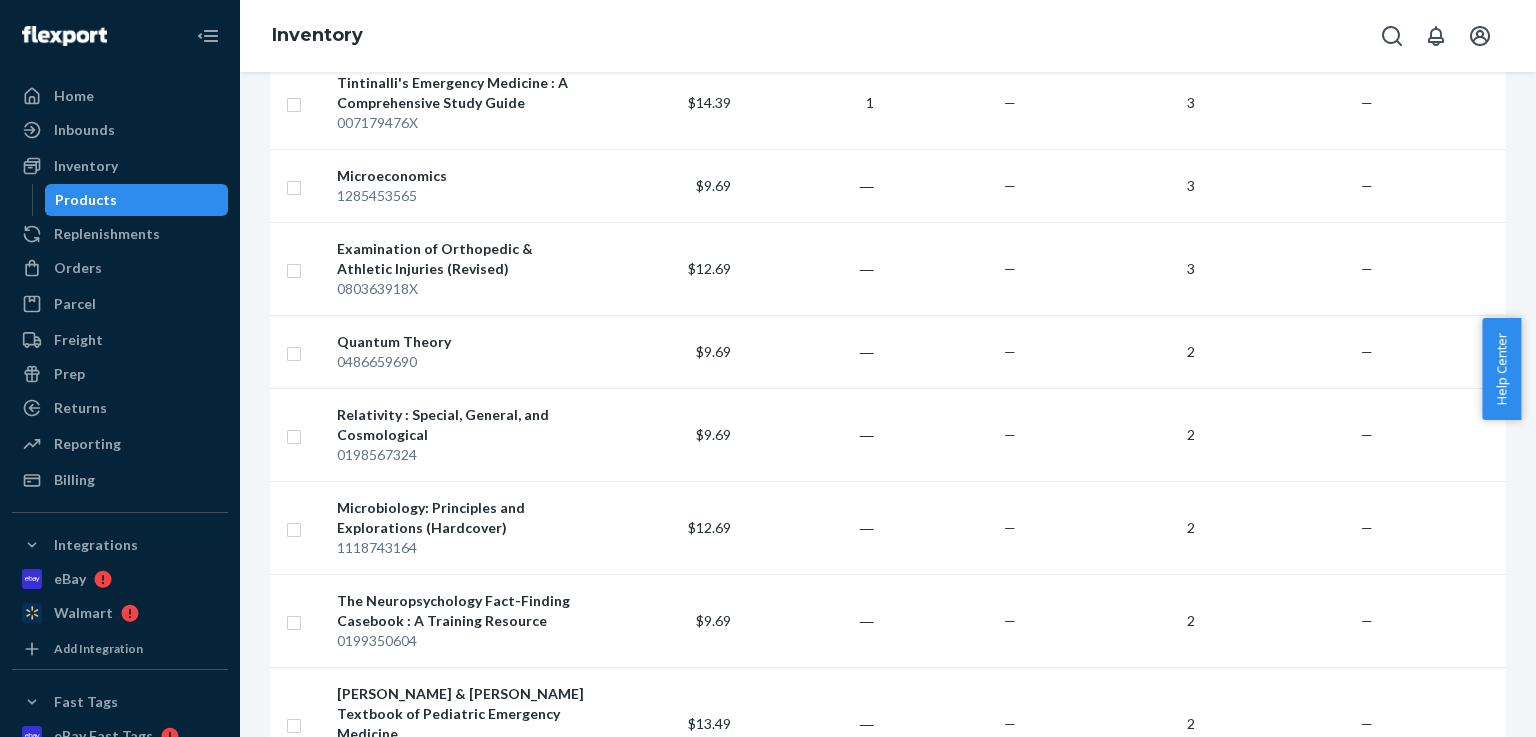 scroll, scrollTop: 2800, scrollLeft: 0, axis: vertical 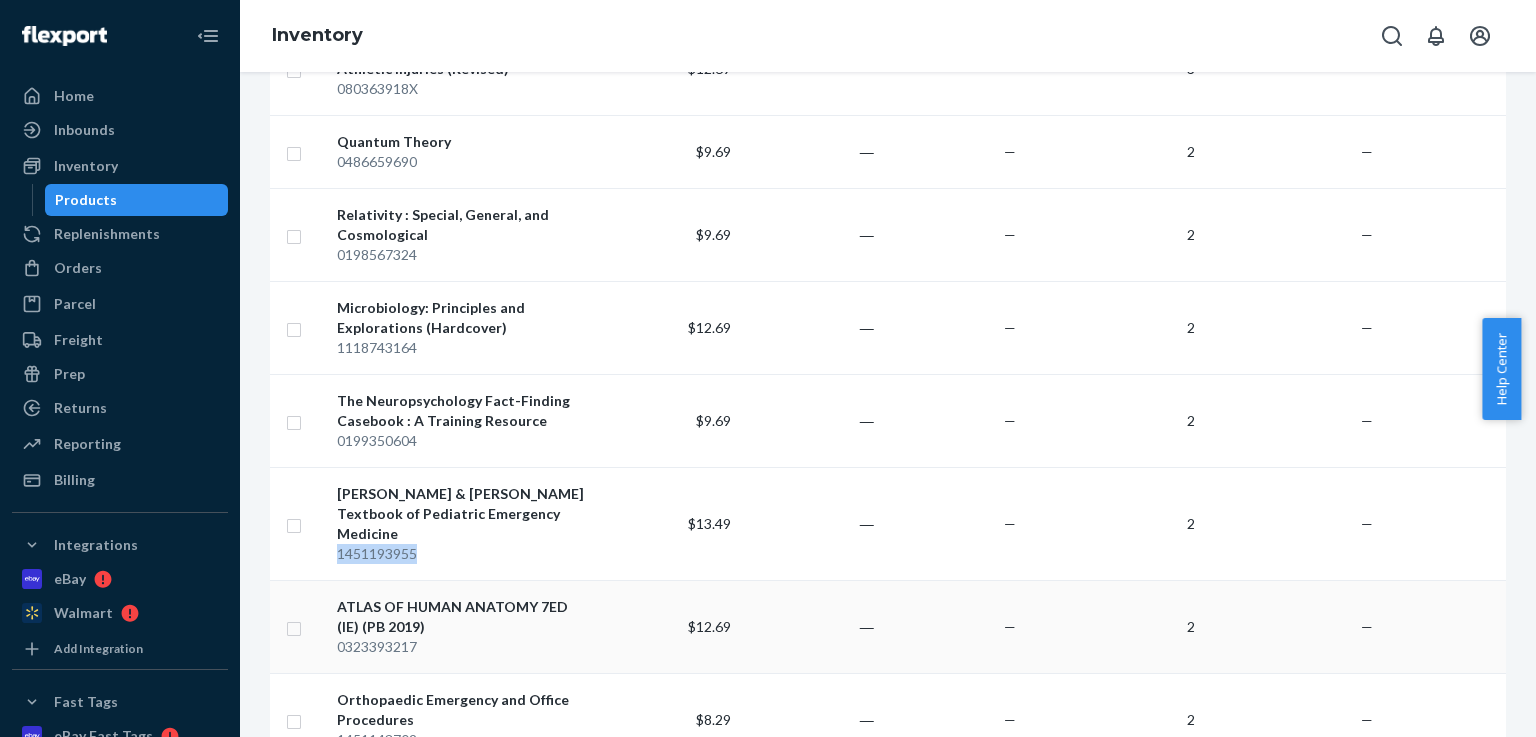 click at bounding box center (294, 626) 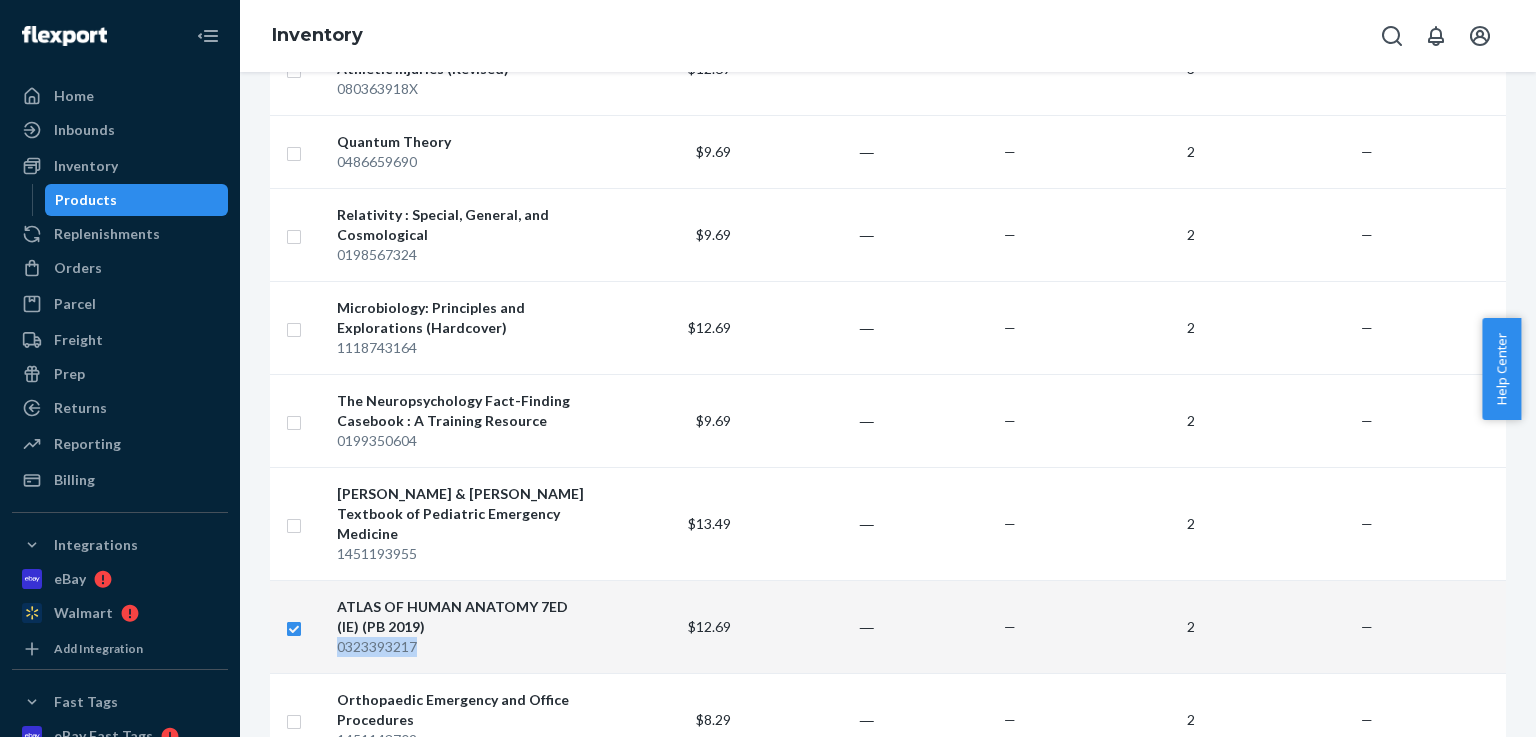 drag, startPoint x: 367, startPoint y: 504, endPoint x: 475, endPoint y: 505, distance: 108.00463 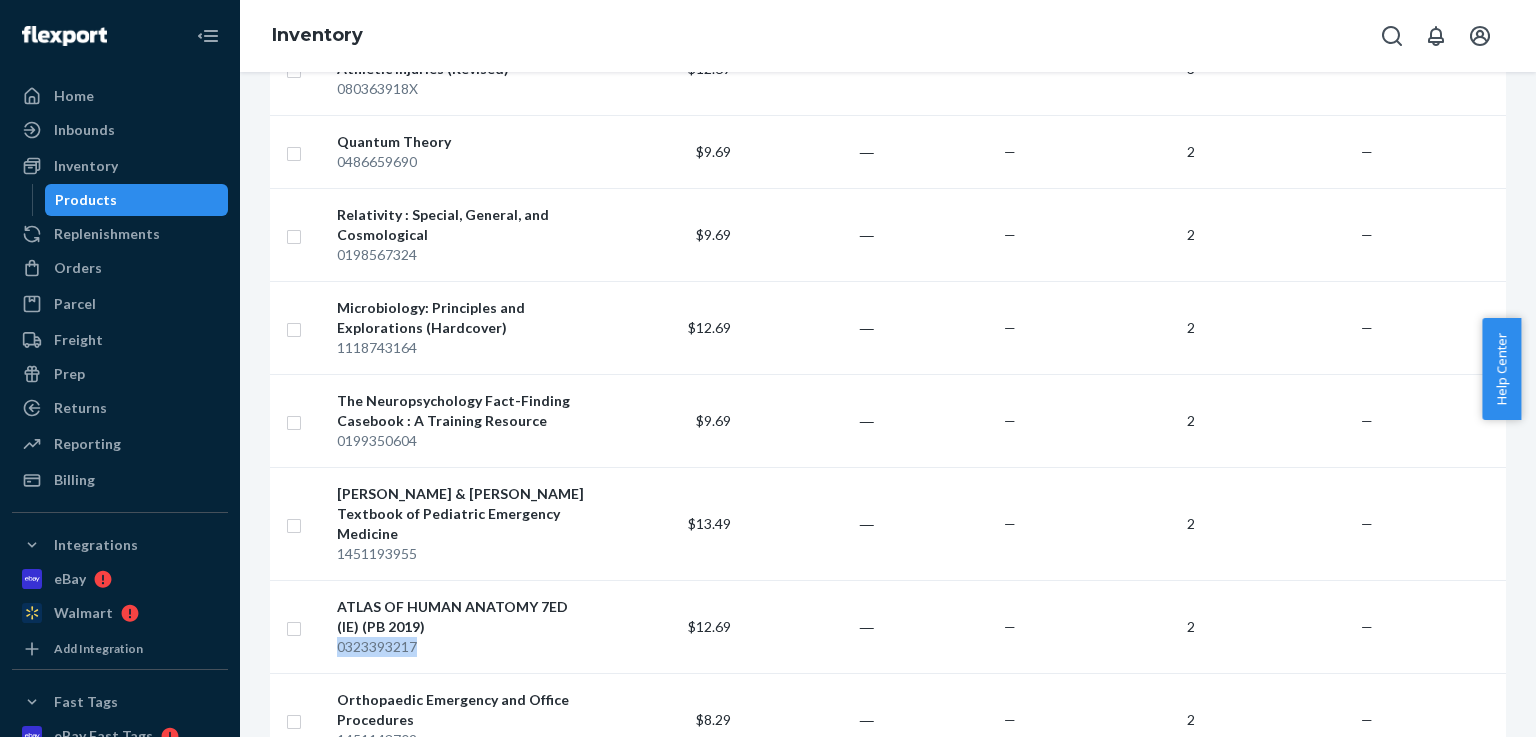 scroll, scrollTop: 3000, scrollLeft: 0, axis: vertical 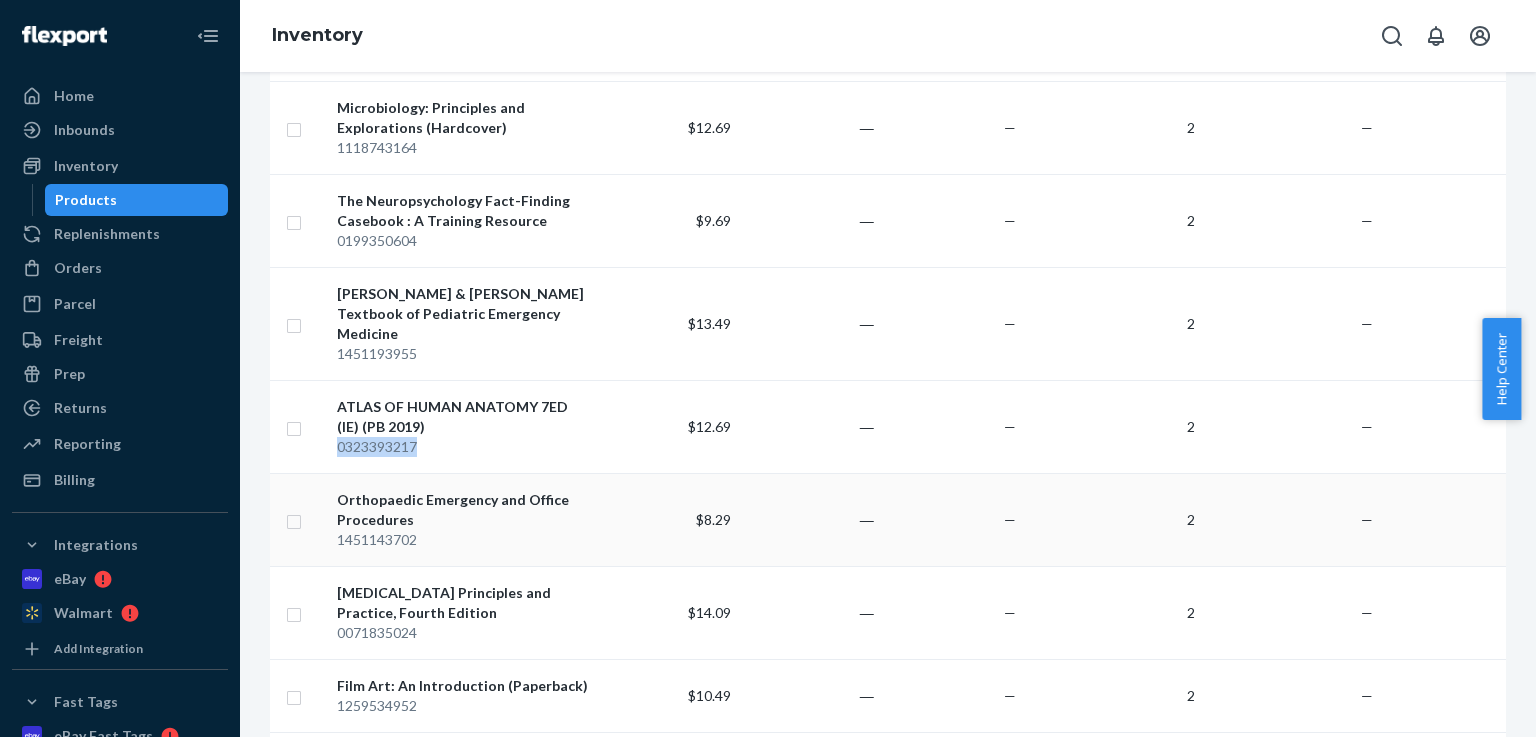 click at bounding box center [294, 519] 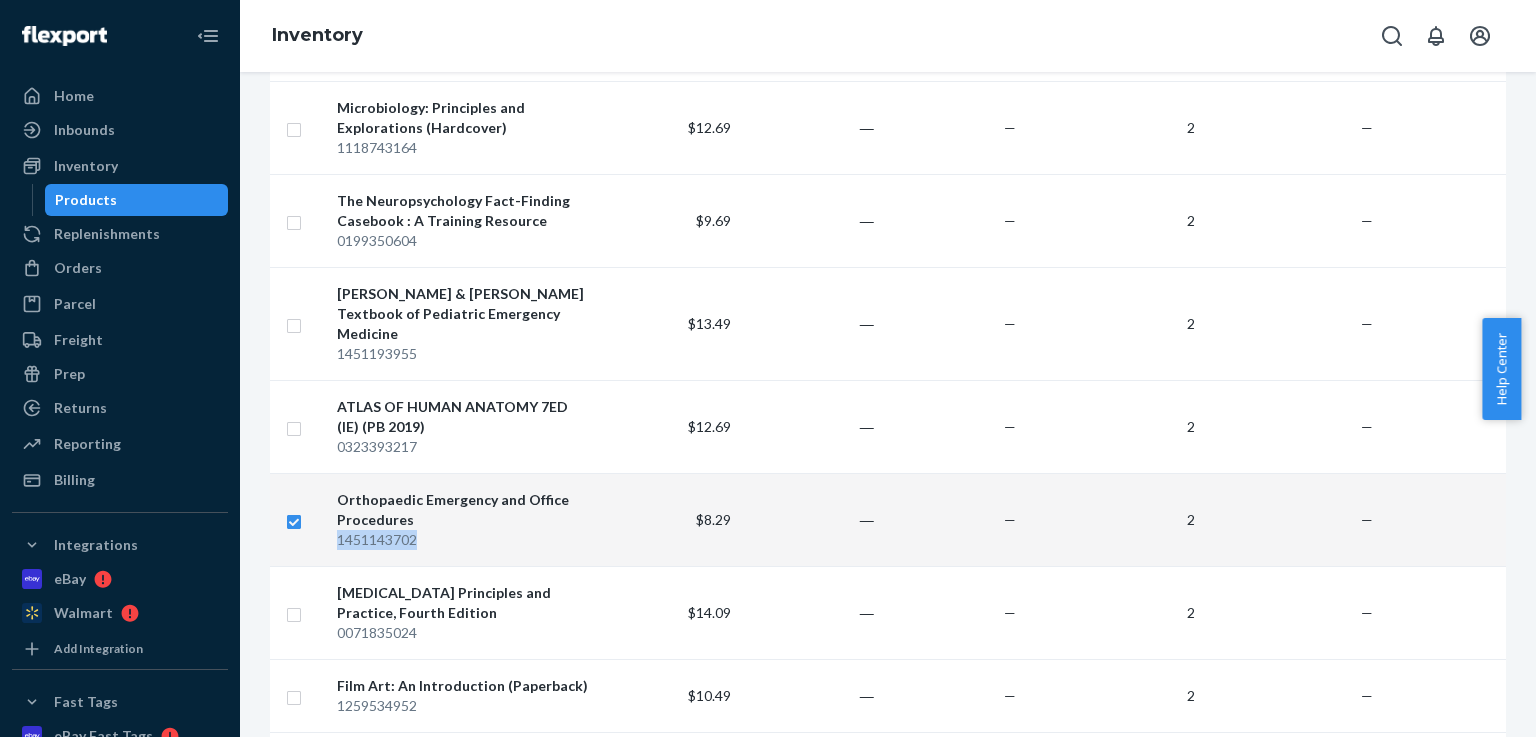 drag, startPoint x: 360, startPoint y: 405, endPoint x: 422, endPoint y: 393, distance: 63.15061 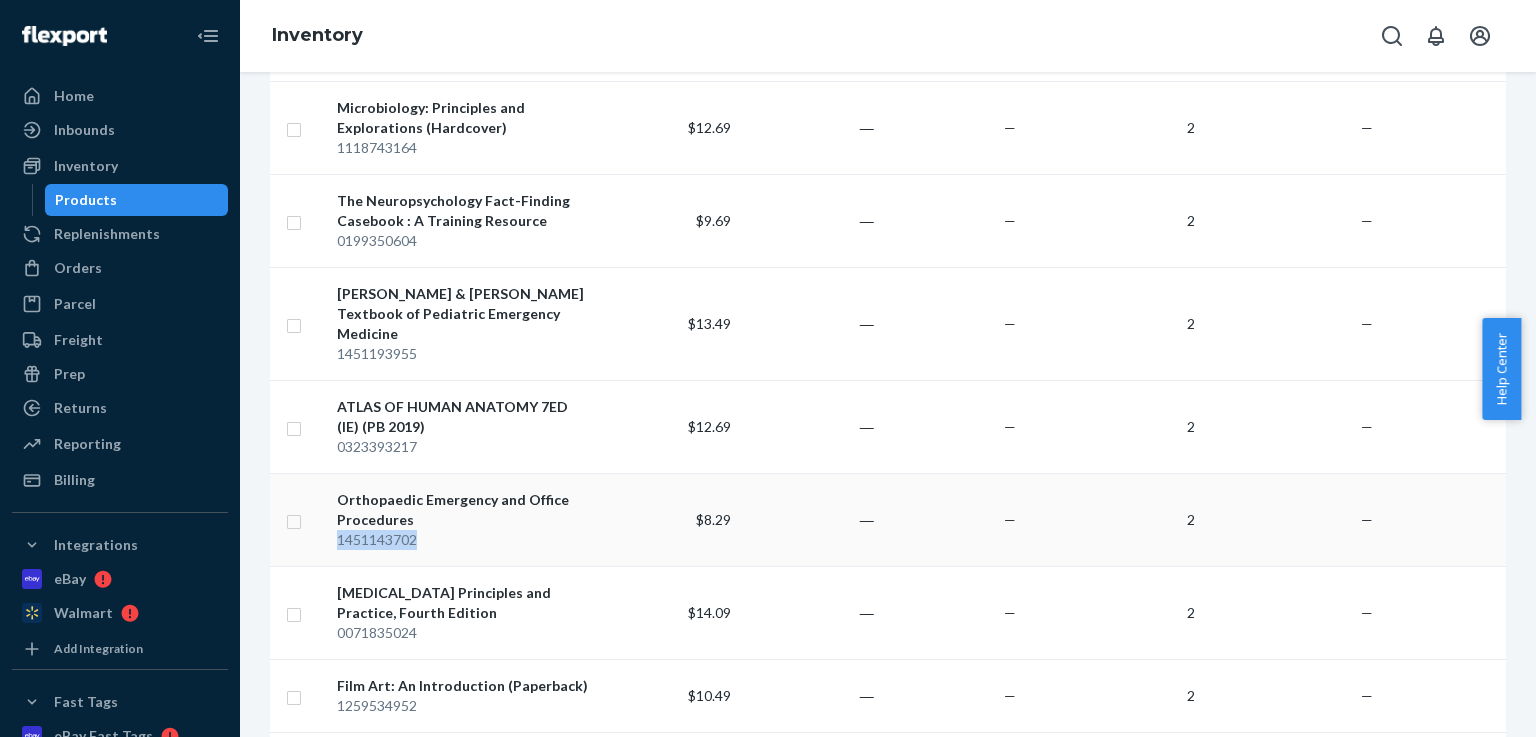 checkbox on "false" 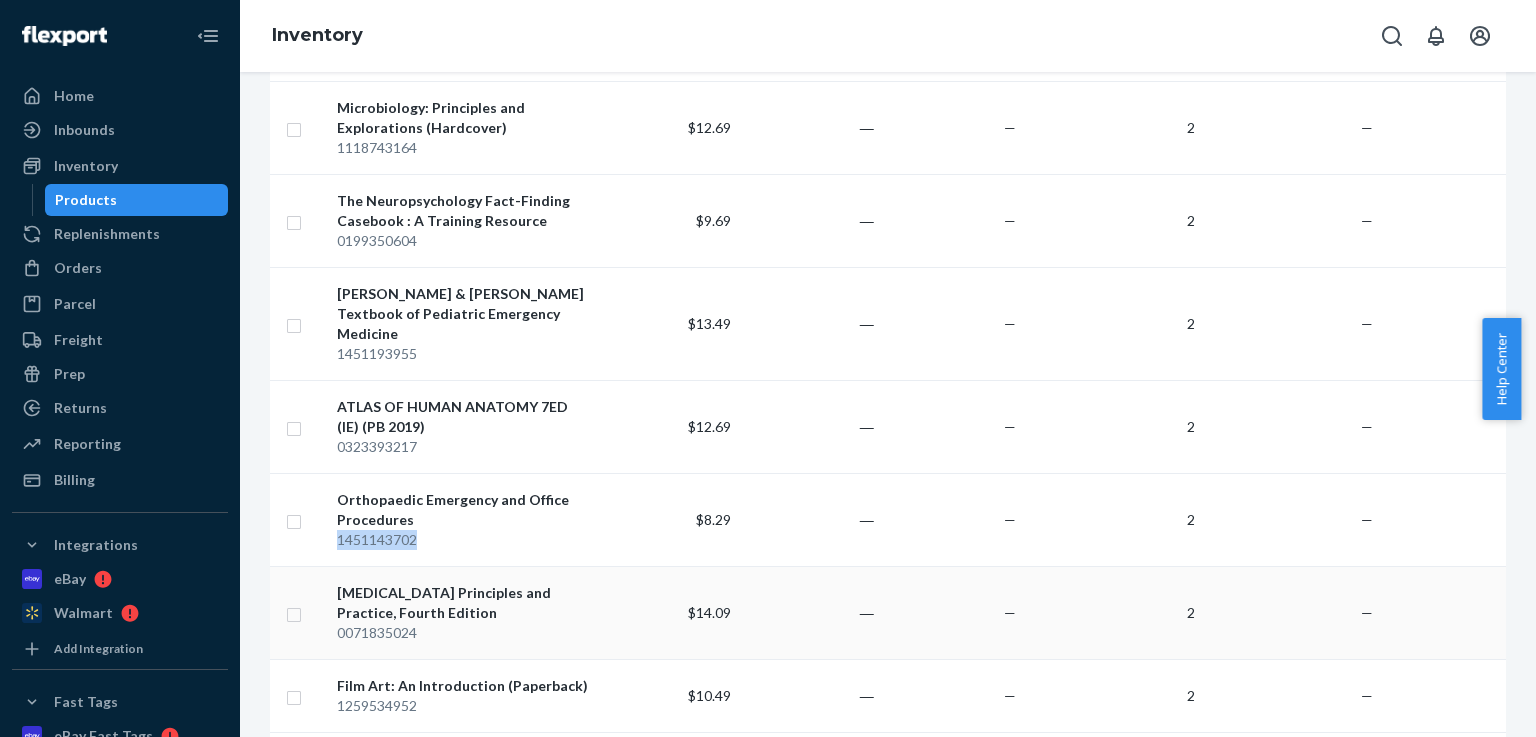 click at bounding box center [294, 612] 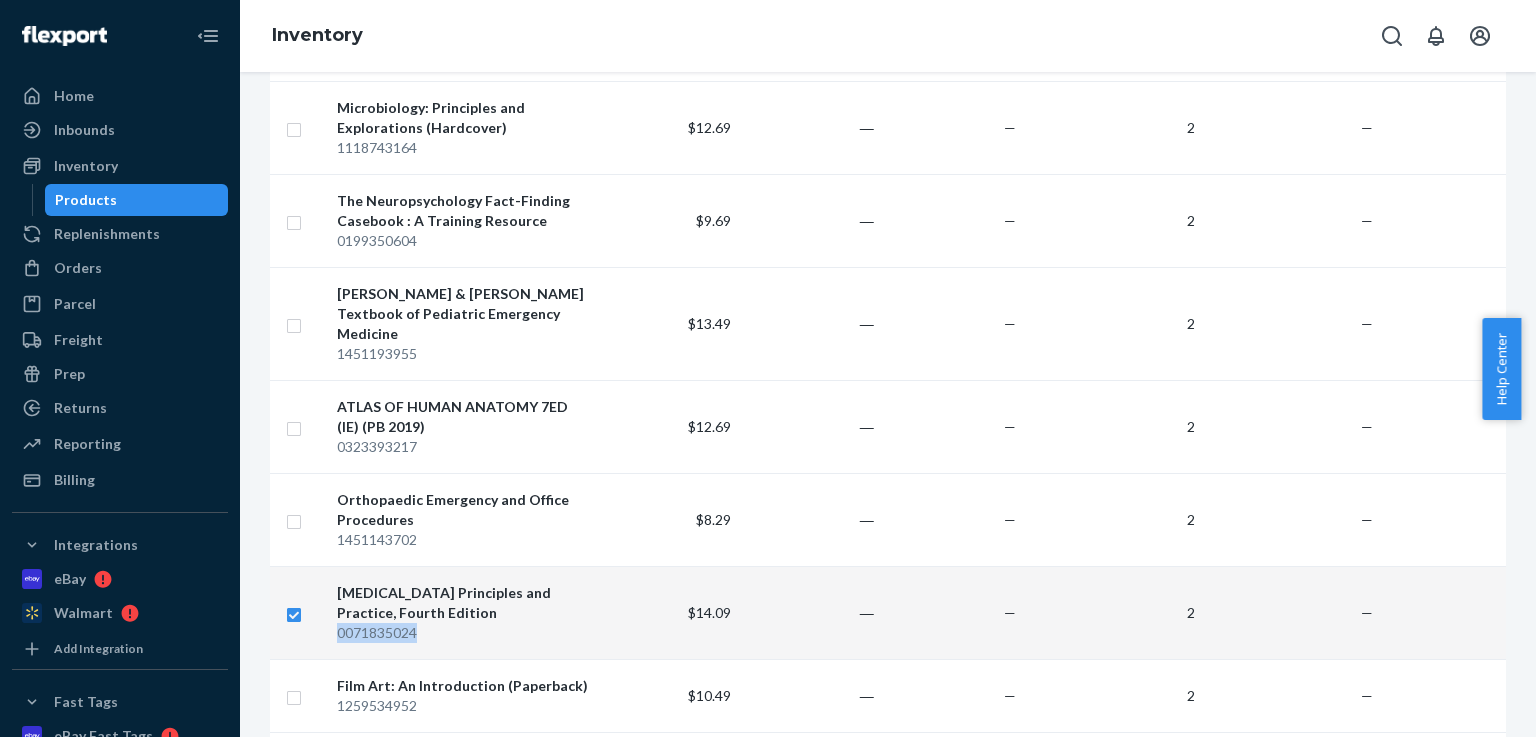 drag, startPoint x: 330, startPoint y: 488, endPoint x: 437, endPoint y: 485, distance: 107.042046 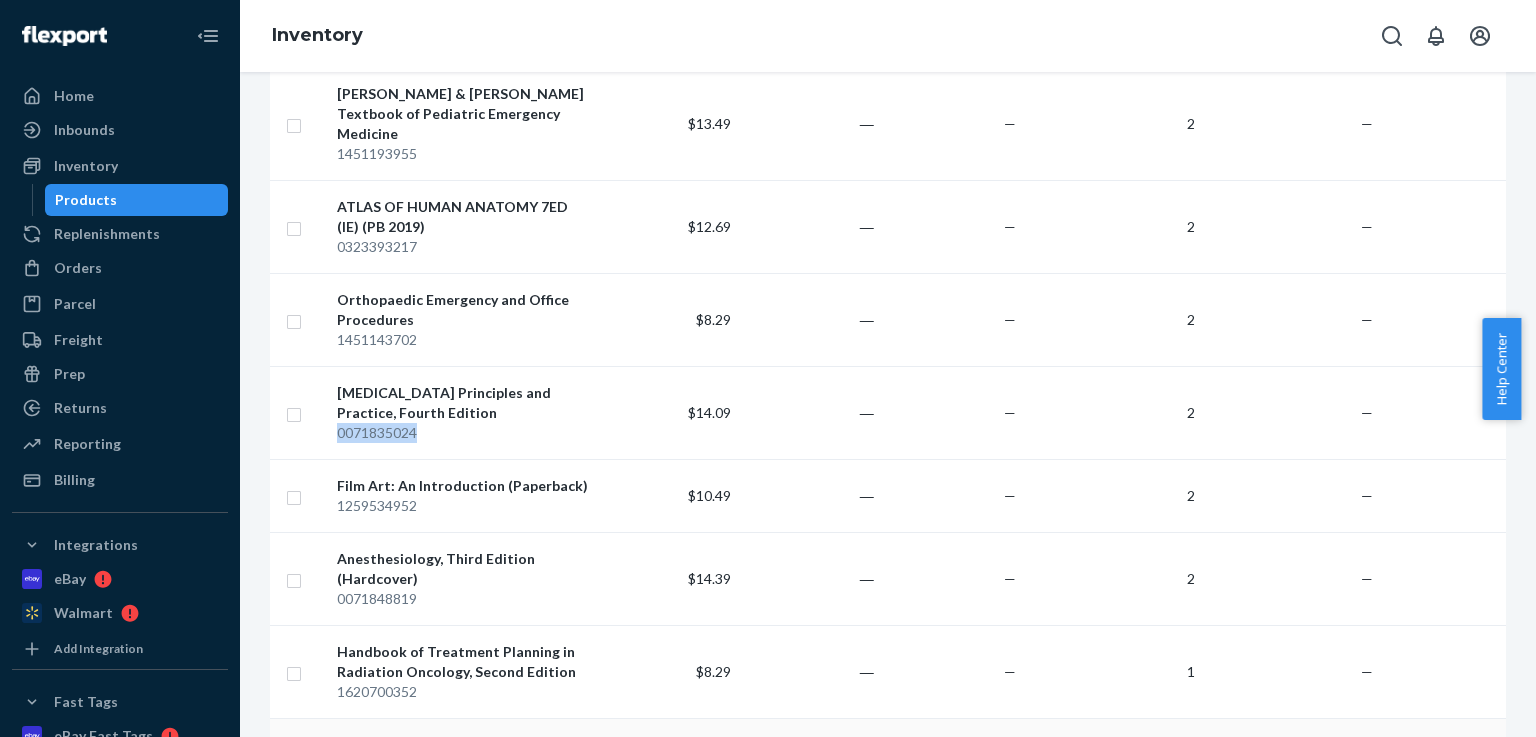 scroll, scrollTop: 3400, scrollLeft: 0, axis: vertical 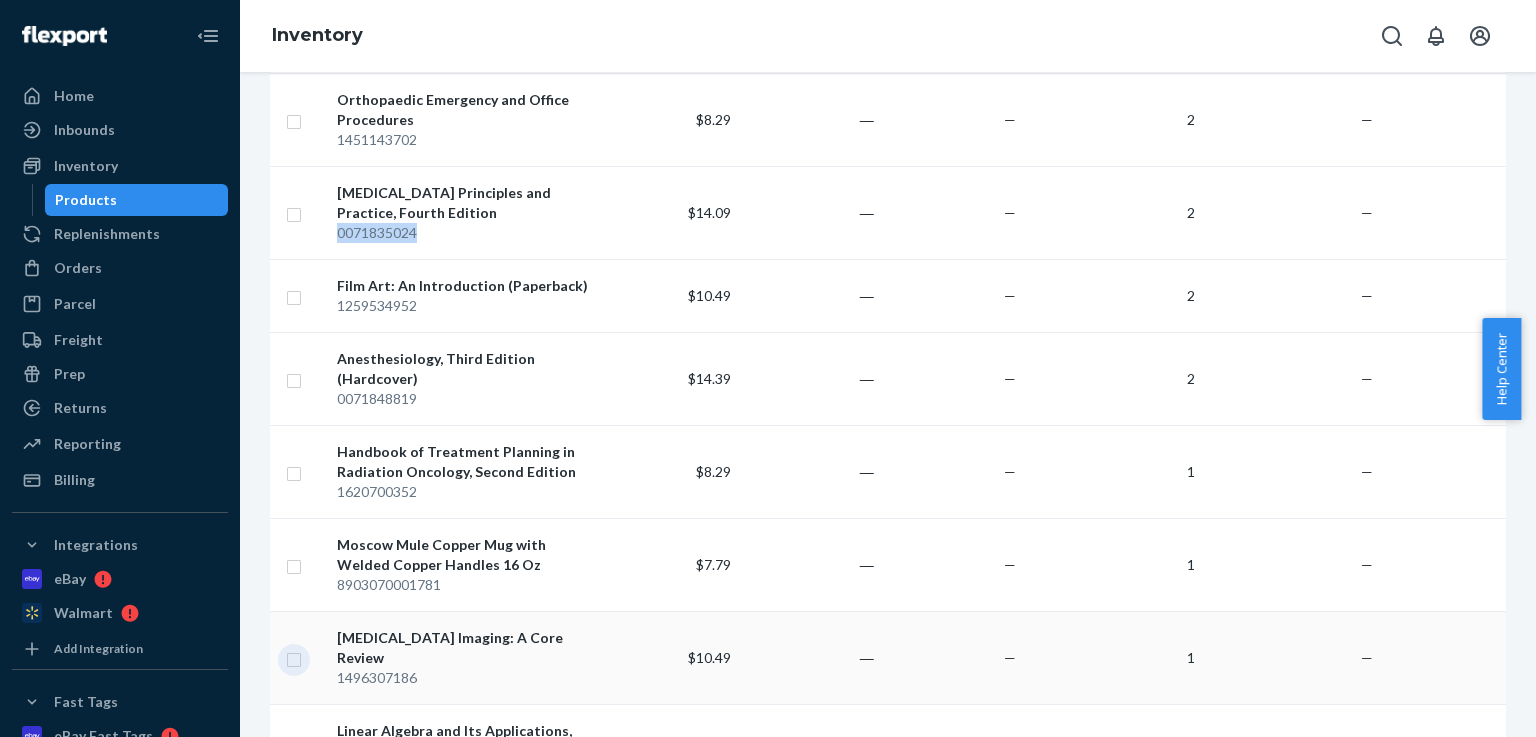 click at bounding box center (294, 657) 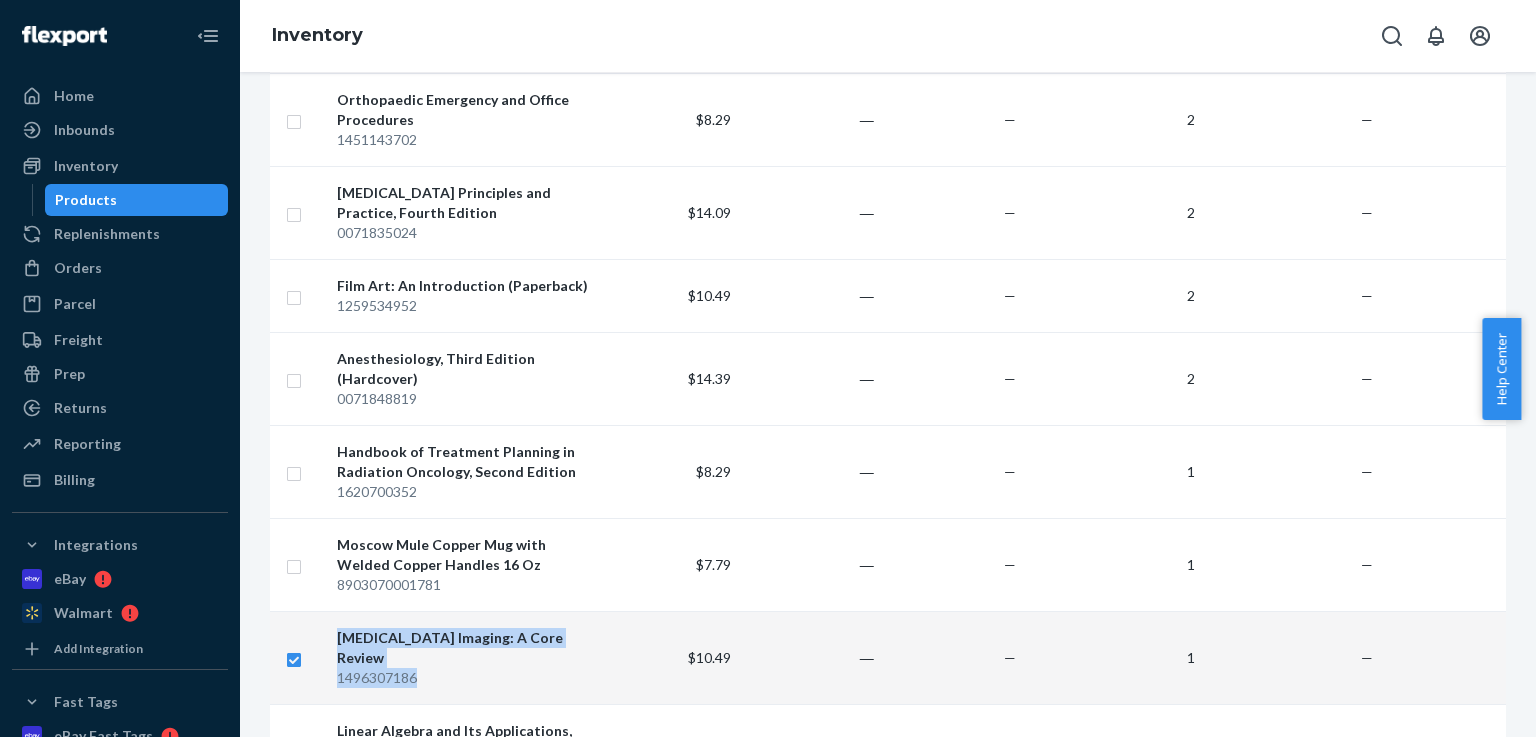 drag, startPoint x: 328, startPoint y: 527, endPoint x: 449, endPoint y: 536, distance: 121.33425 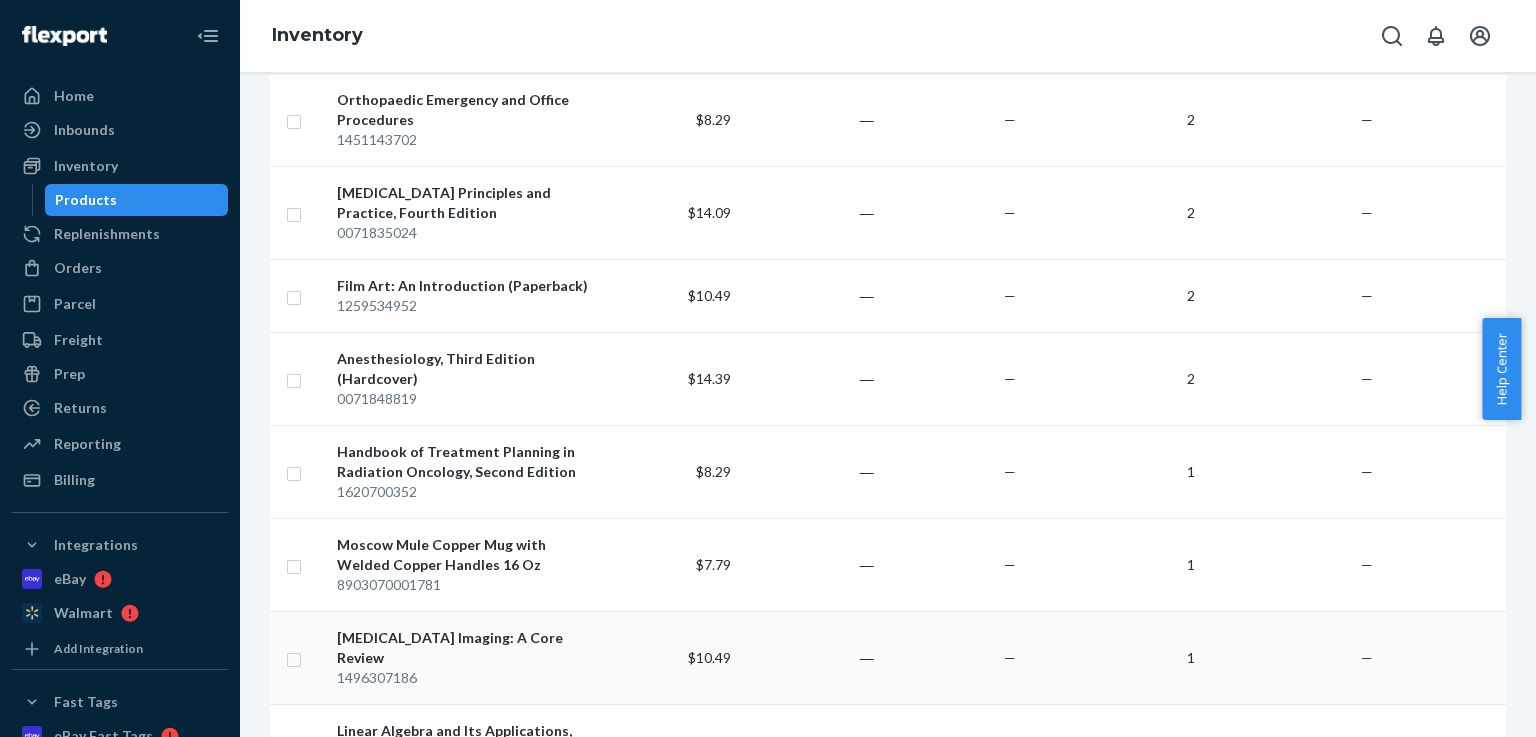 click at bounding box center [299, 657] 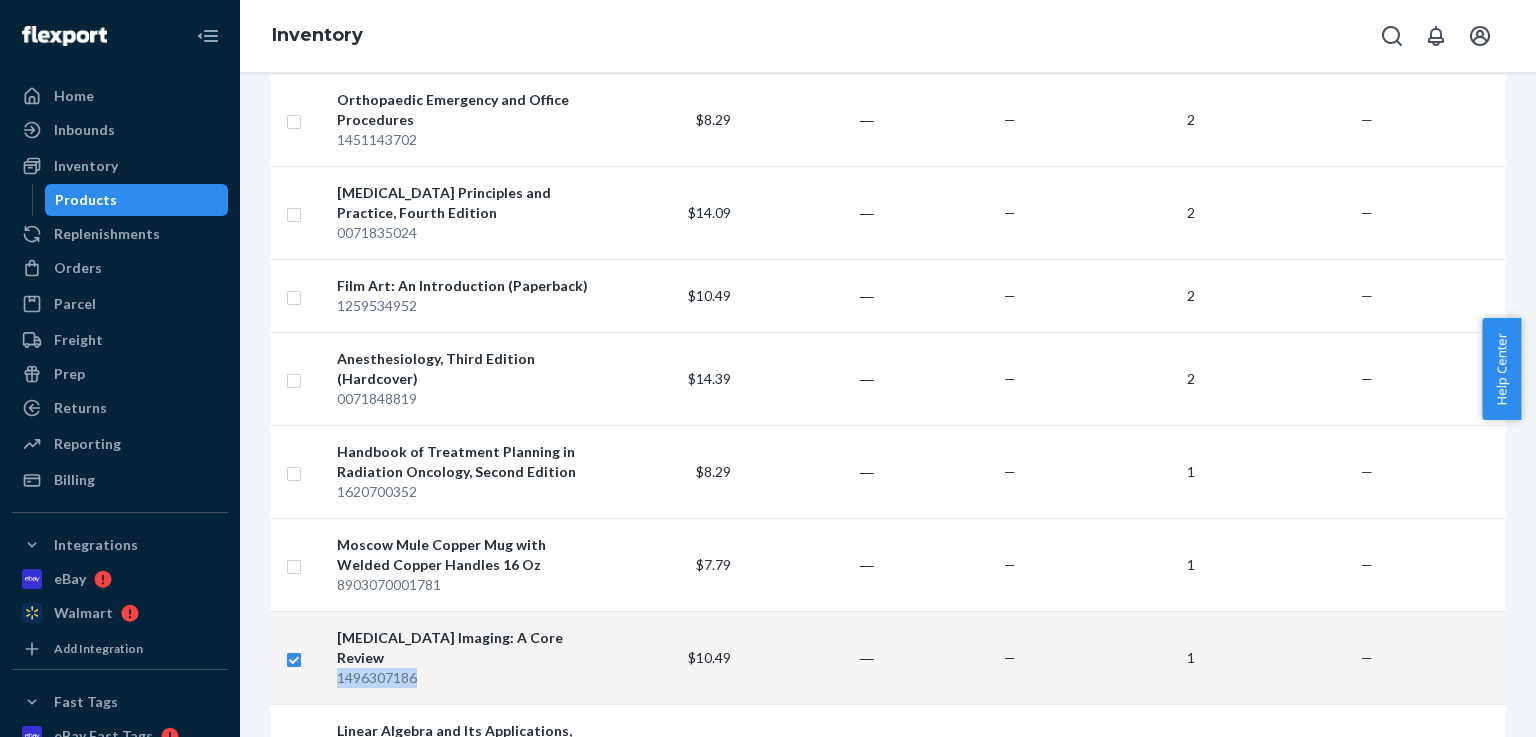 drag, startPoint x: 426, startPoint y: 535, endPoint x: 330, endPoint y: 541, distance: 96.18732 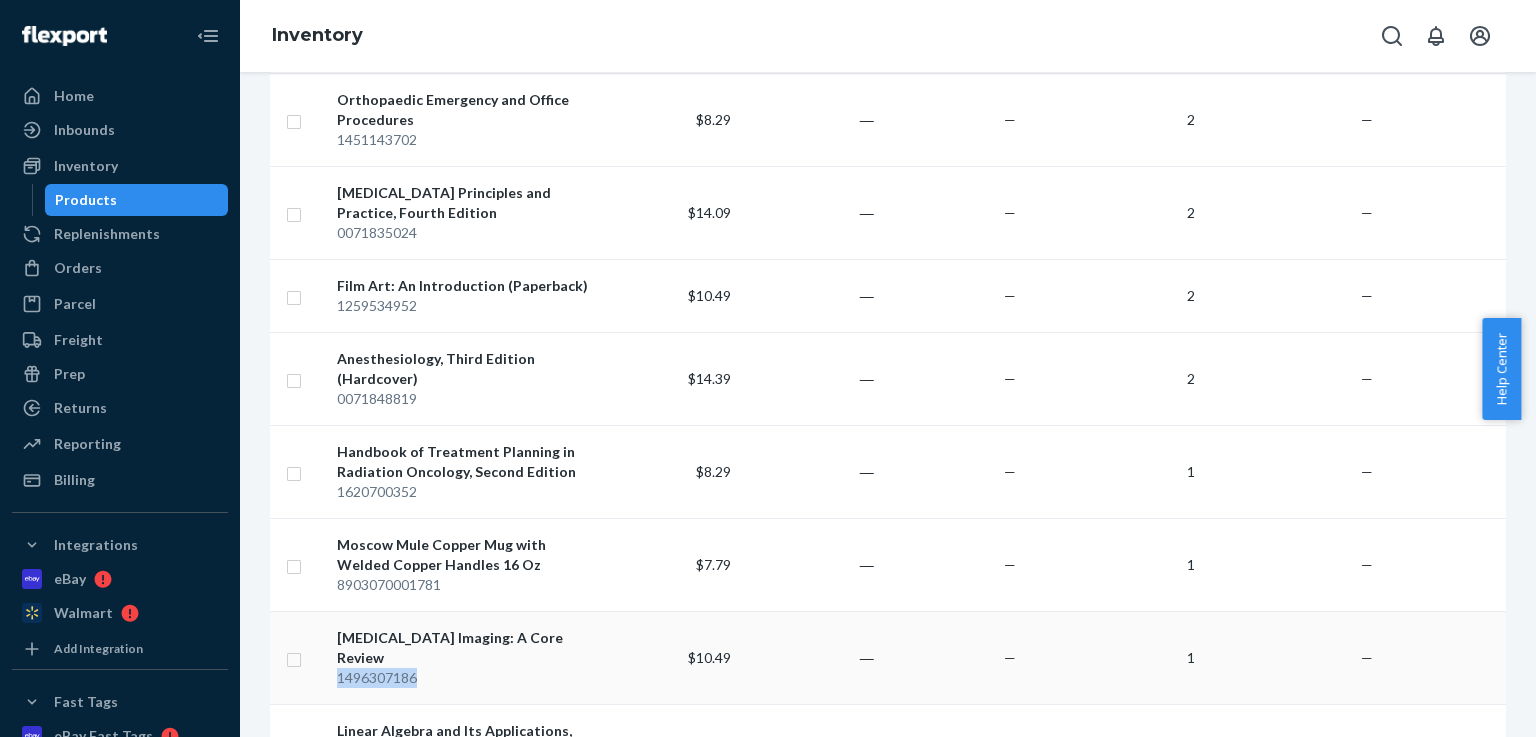 scroll, scrollTop: 3600, scrollLeft: 0, axis: vertical 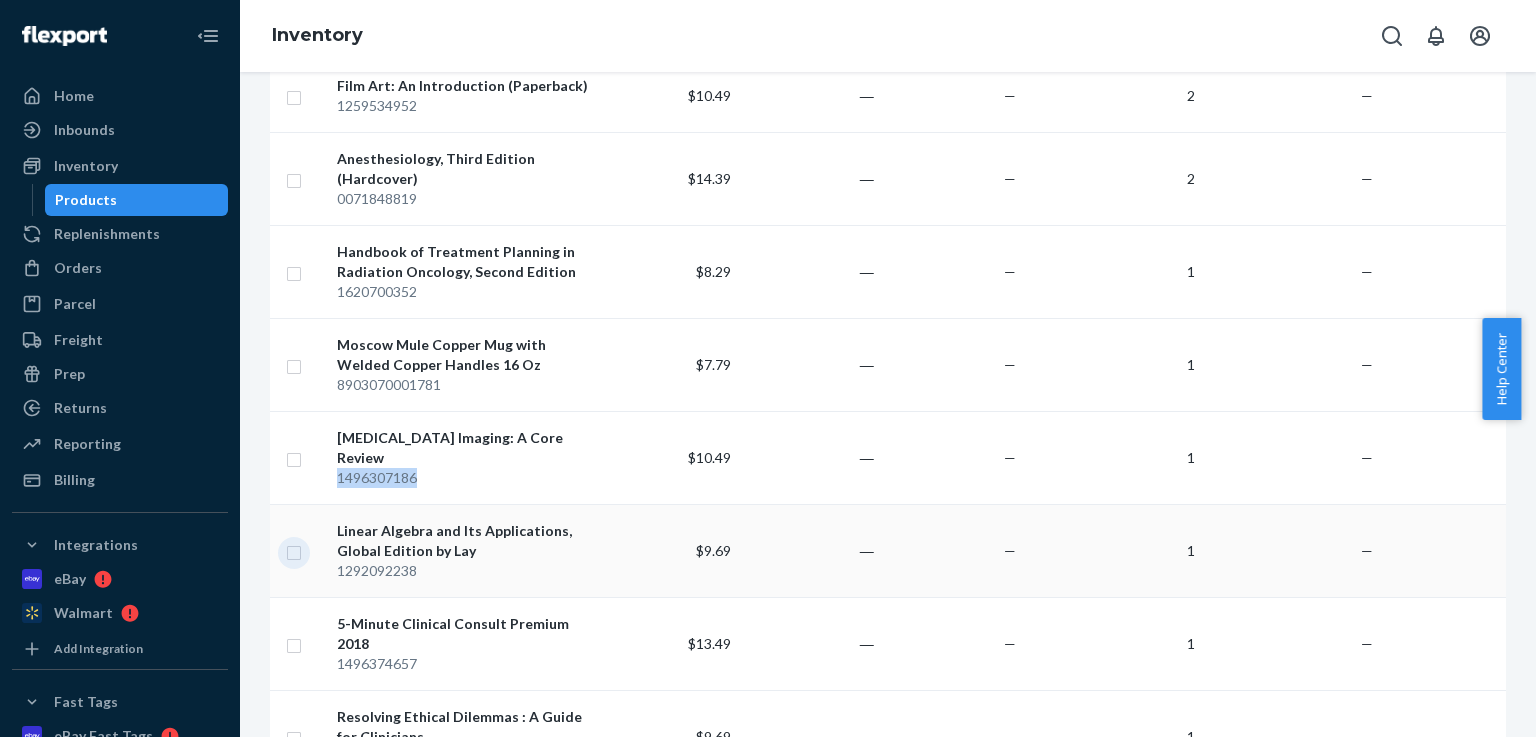 click at bounding box center (294, 550) 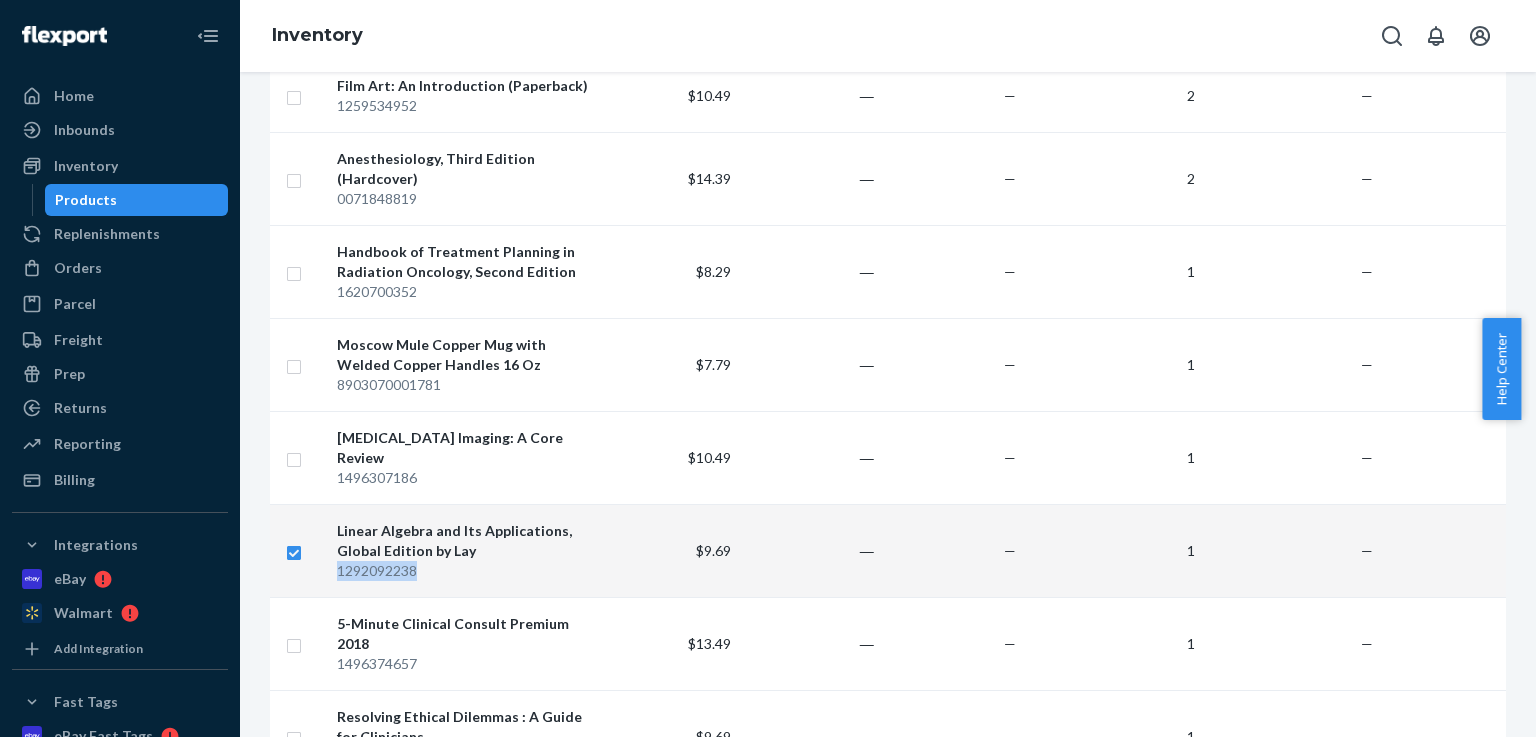 drag, startPoint x: 432, startPoint y: 426, endPoint x: 341, endPoint y: 429, distance: 91.04944 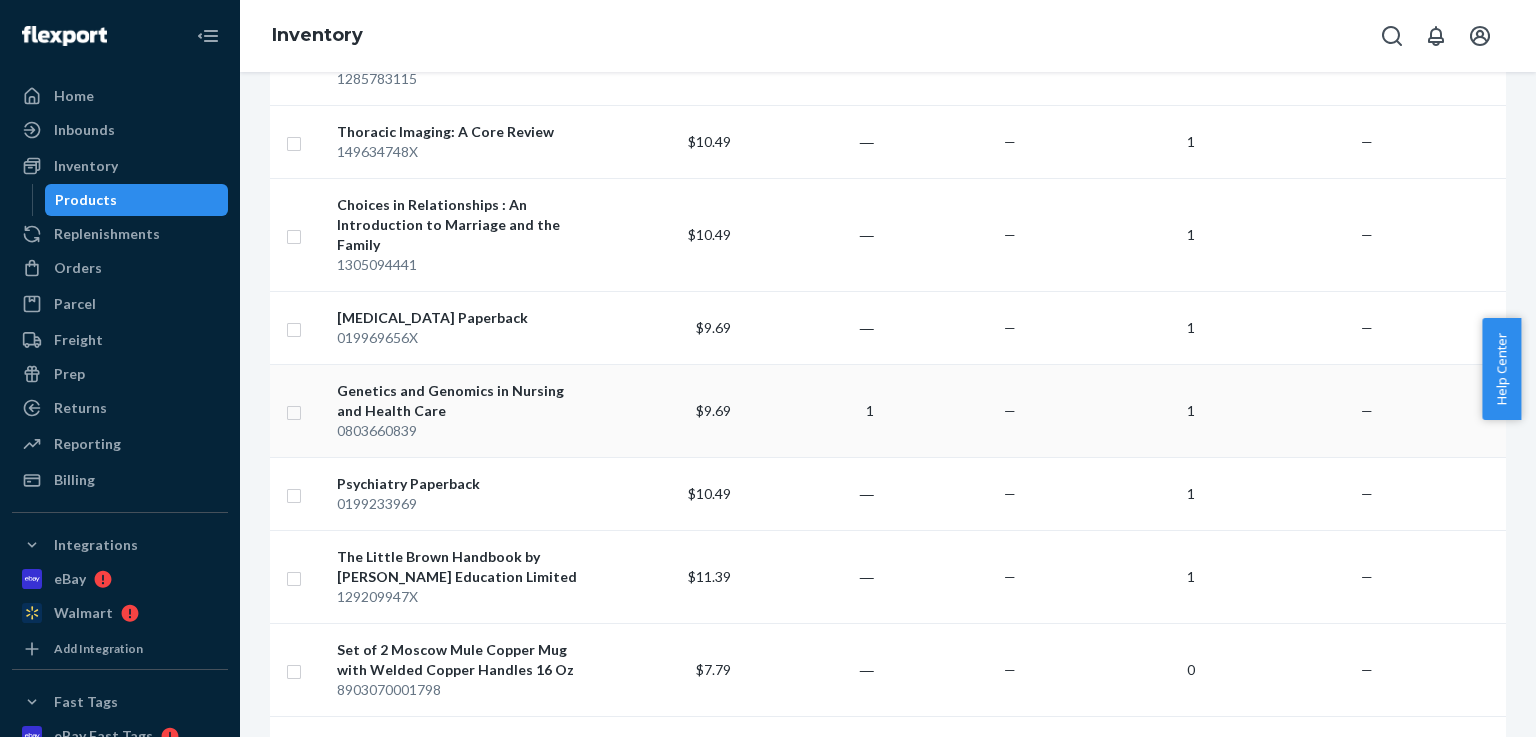 scroll, scrollTop: 4200, scrollLeft: 0, axis: vertical 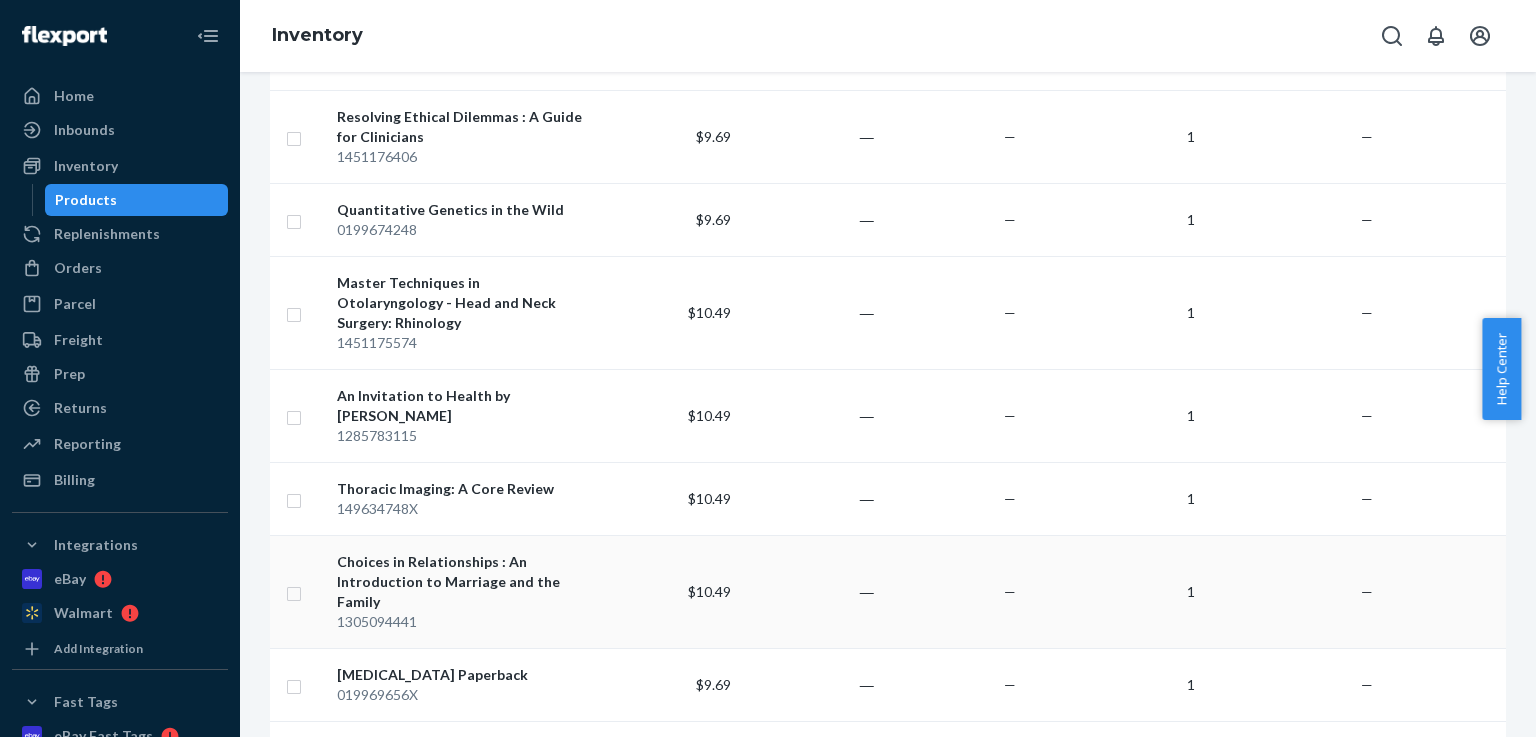 click at bounding box center (294, 591) 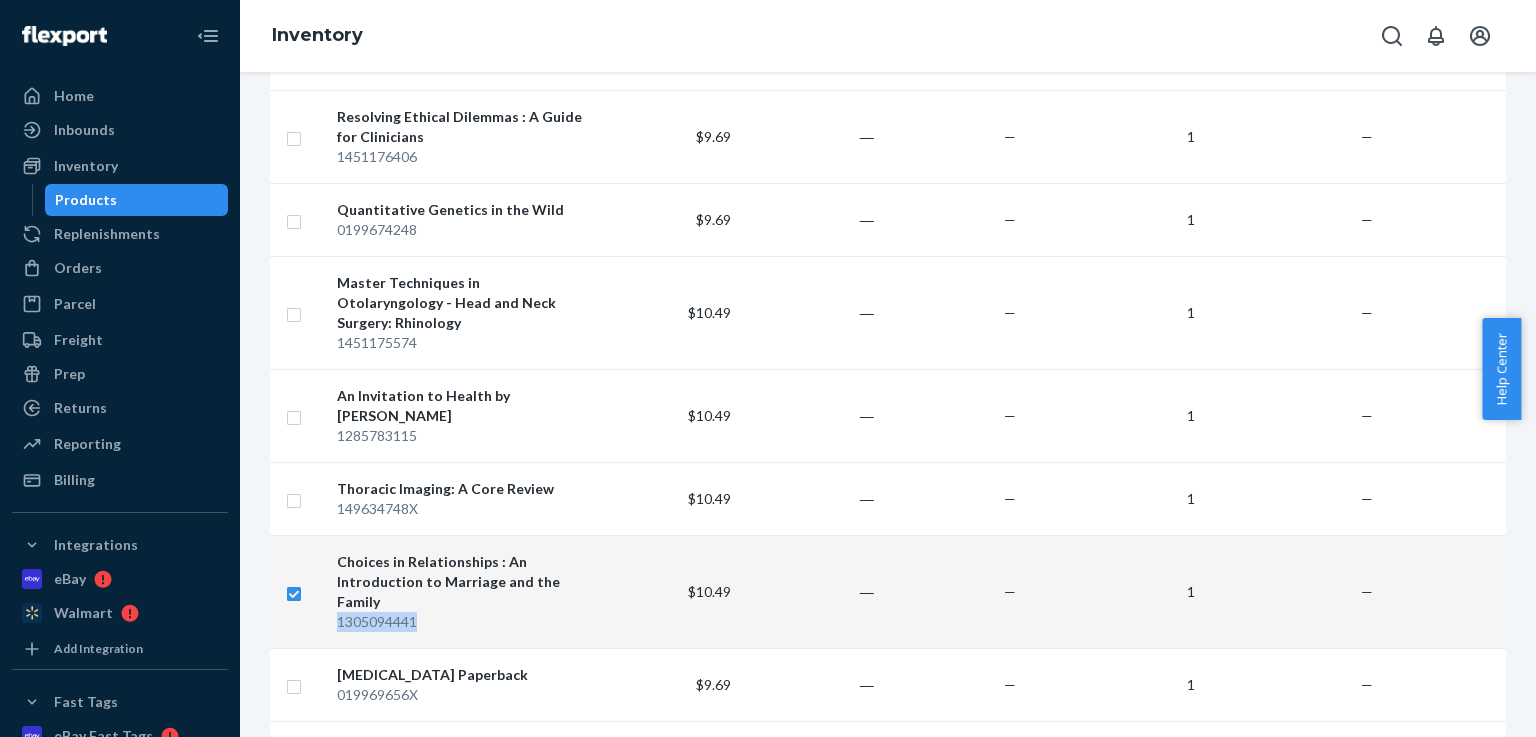 drag, startPoint x: 362, startPoint y: 425, endPoint x: 448, endPoint y: 416, distance: 86.46965 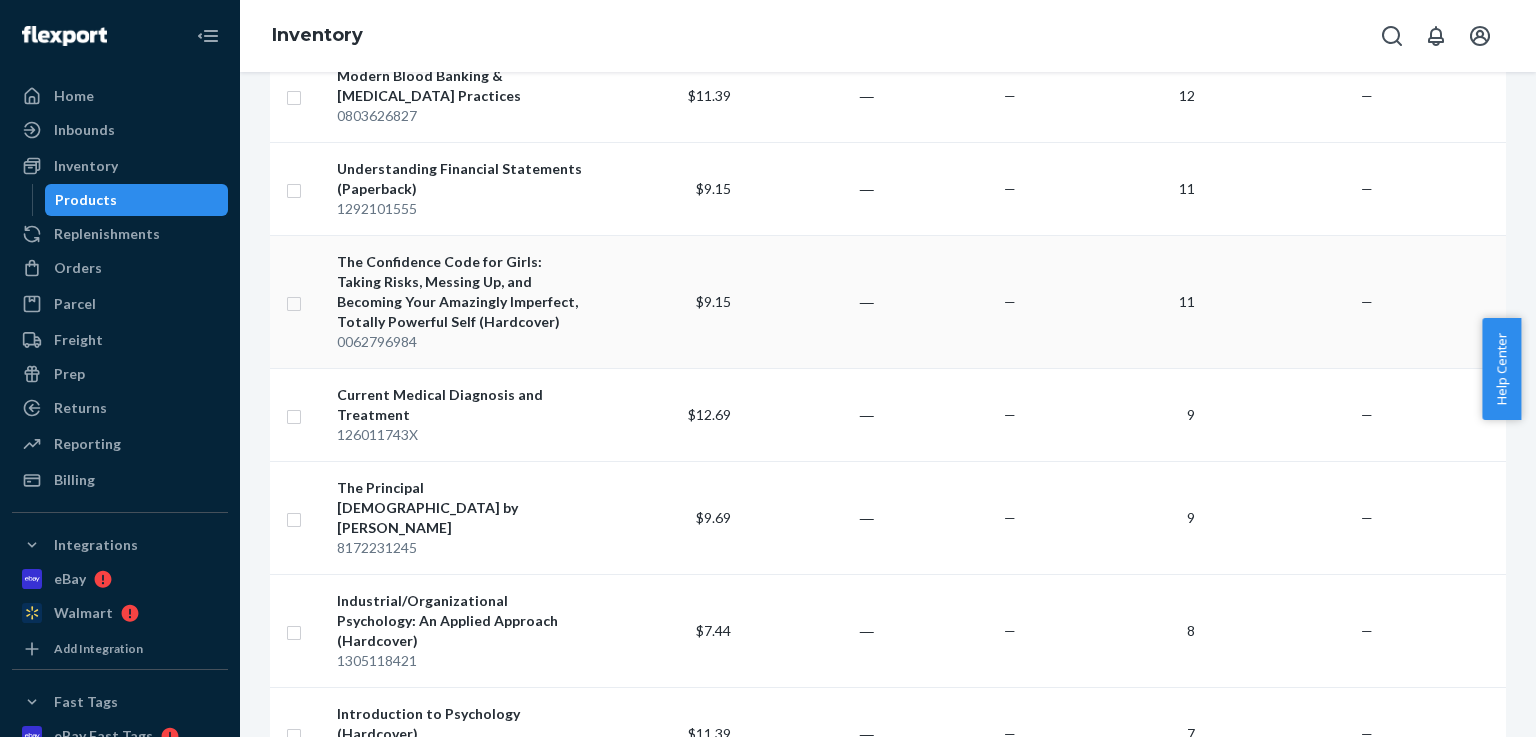 scroll, scrollTop: 0, scrollLeft: 0, axis: both 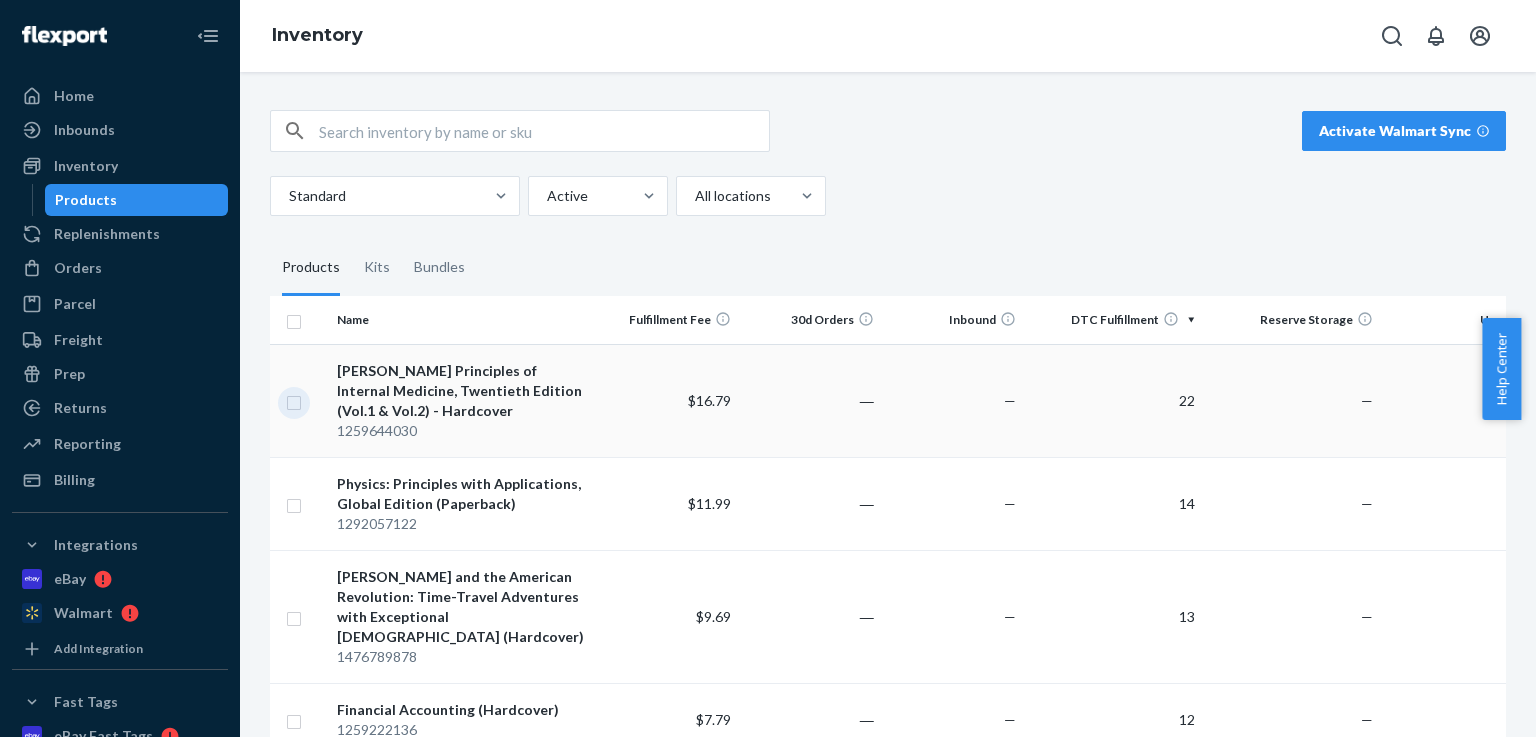 click at bounding box center (294, 400) 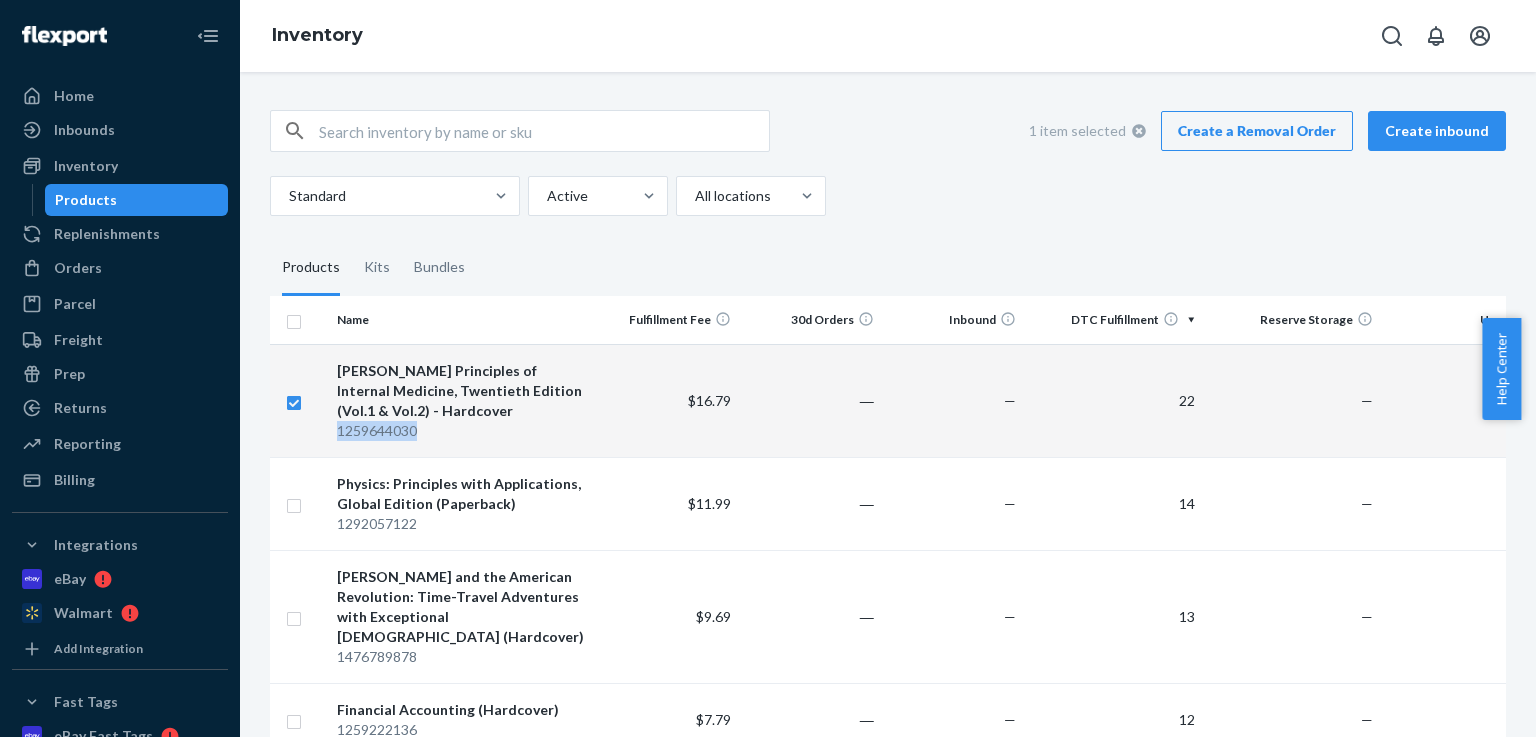 drag, startPoint x: 332, startPoint y: 427, endPoint x: 421, endPoint y: 437, distance: 89.560036 